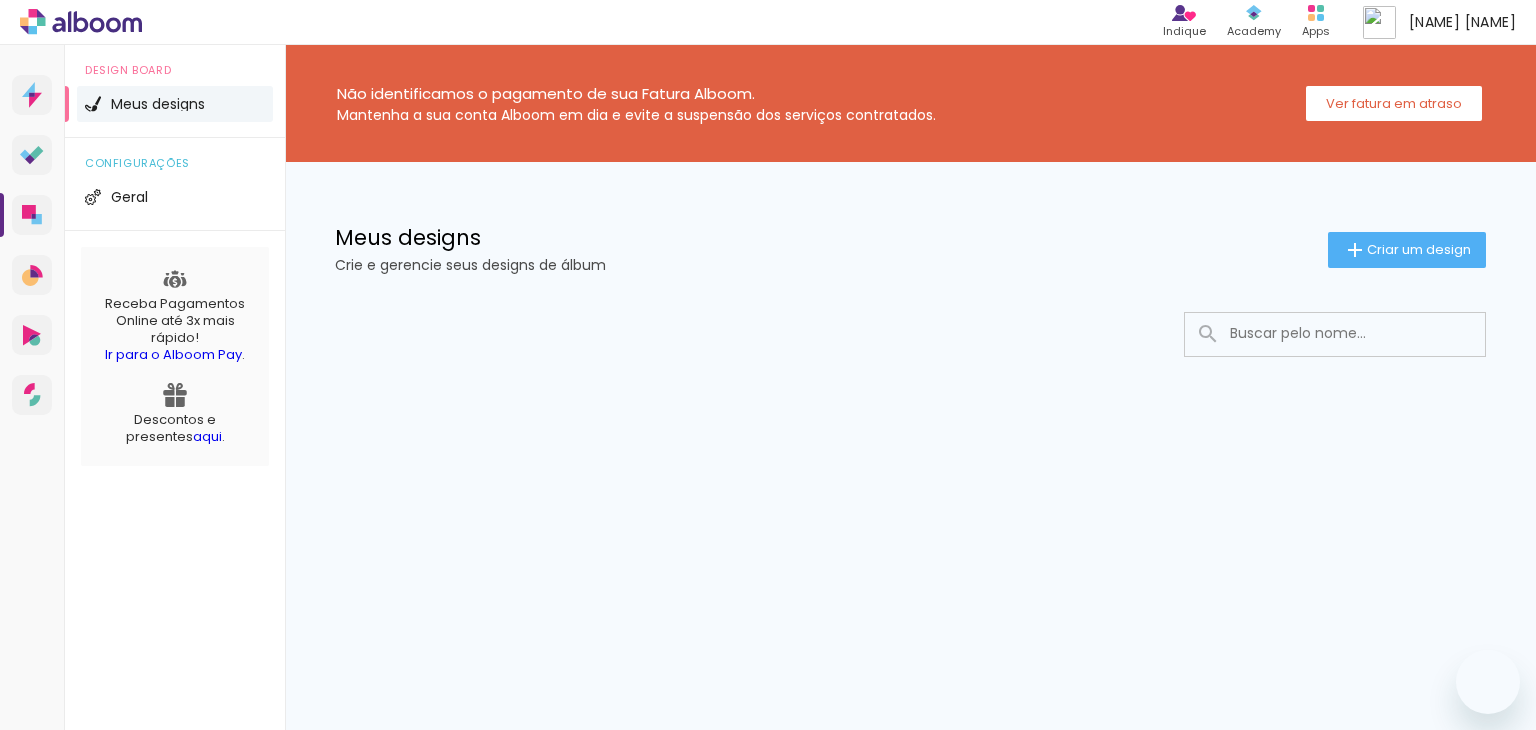scroll, scrollTop: 0, scrollLeft: 0, axis: both 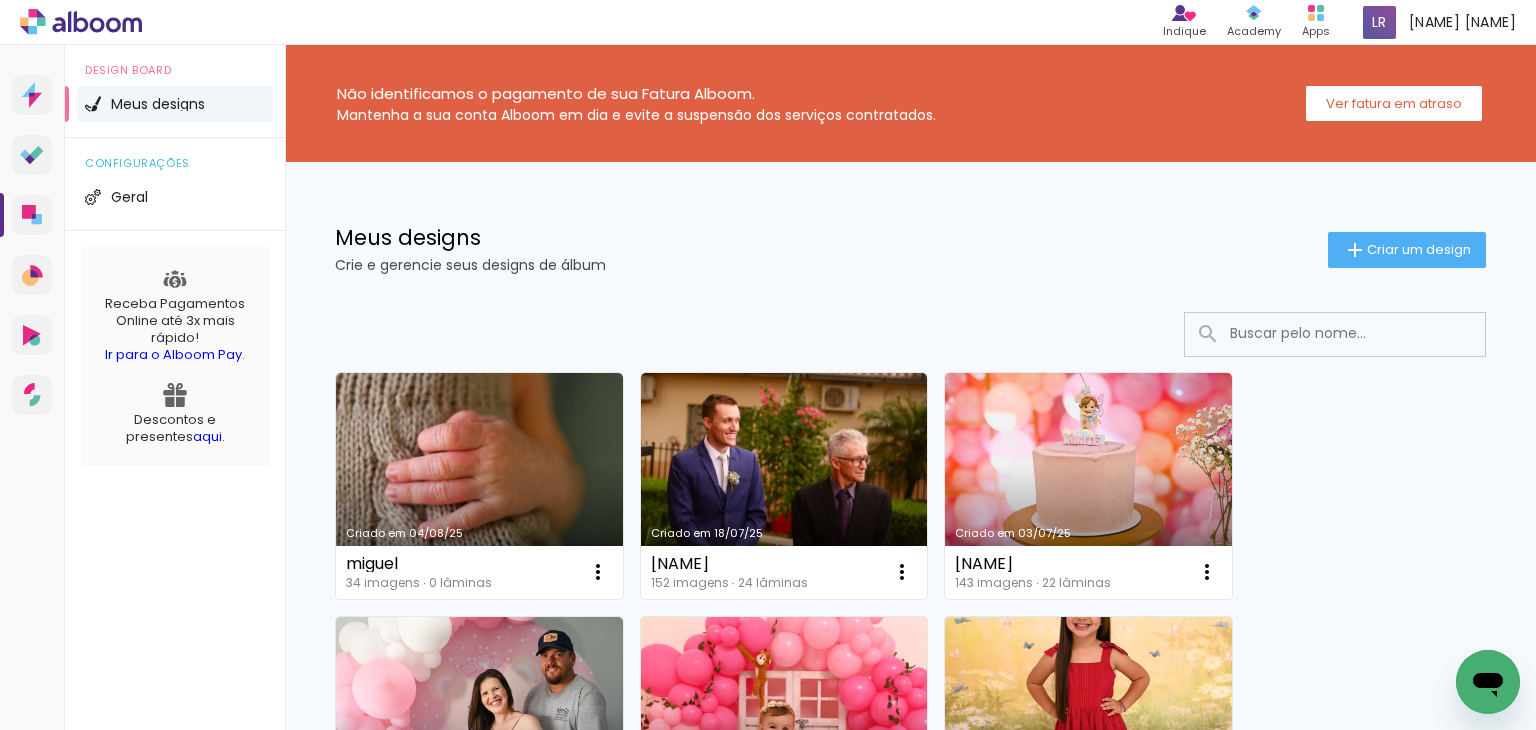 click on "Criado em 04/08/25" at bounding box center [479, 486] 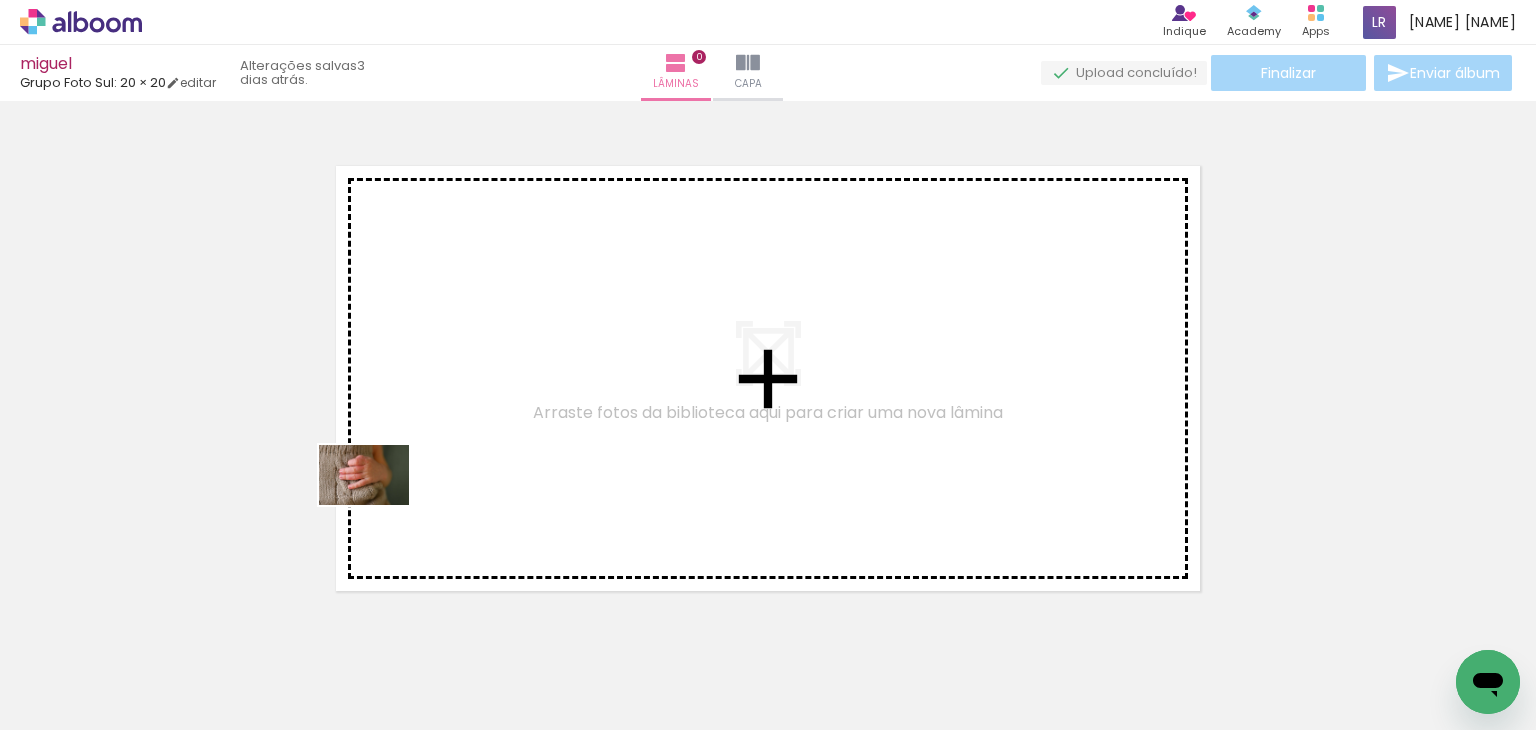 drag, startPoint x: 236, startPoint y: 636, endPoint x: 379, endPoint y: 505, distance: 193.93298 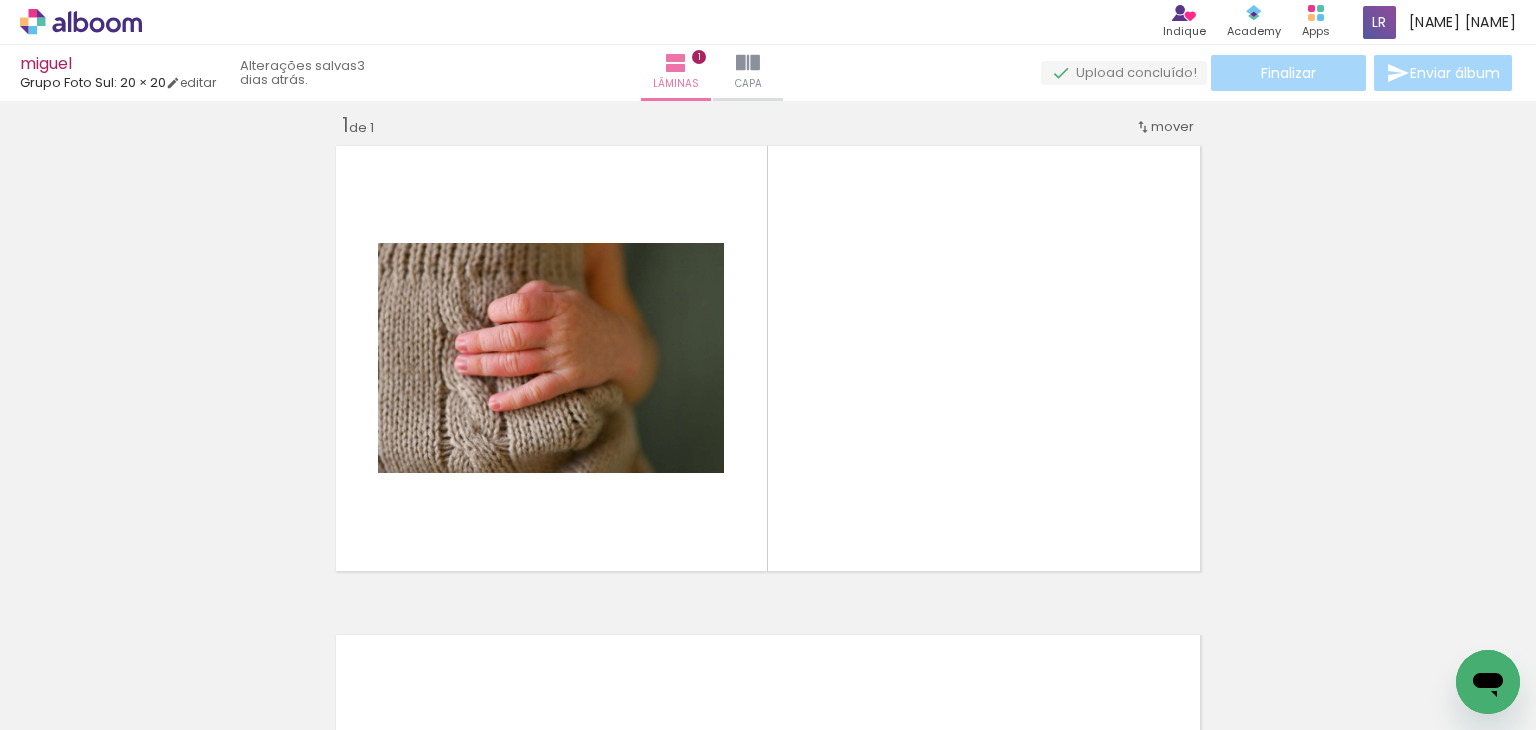 scroll, scrollTop: 25, scrollLeft: 0, axis: vertical 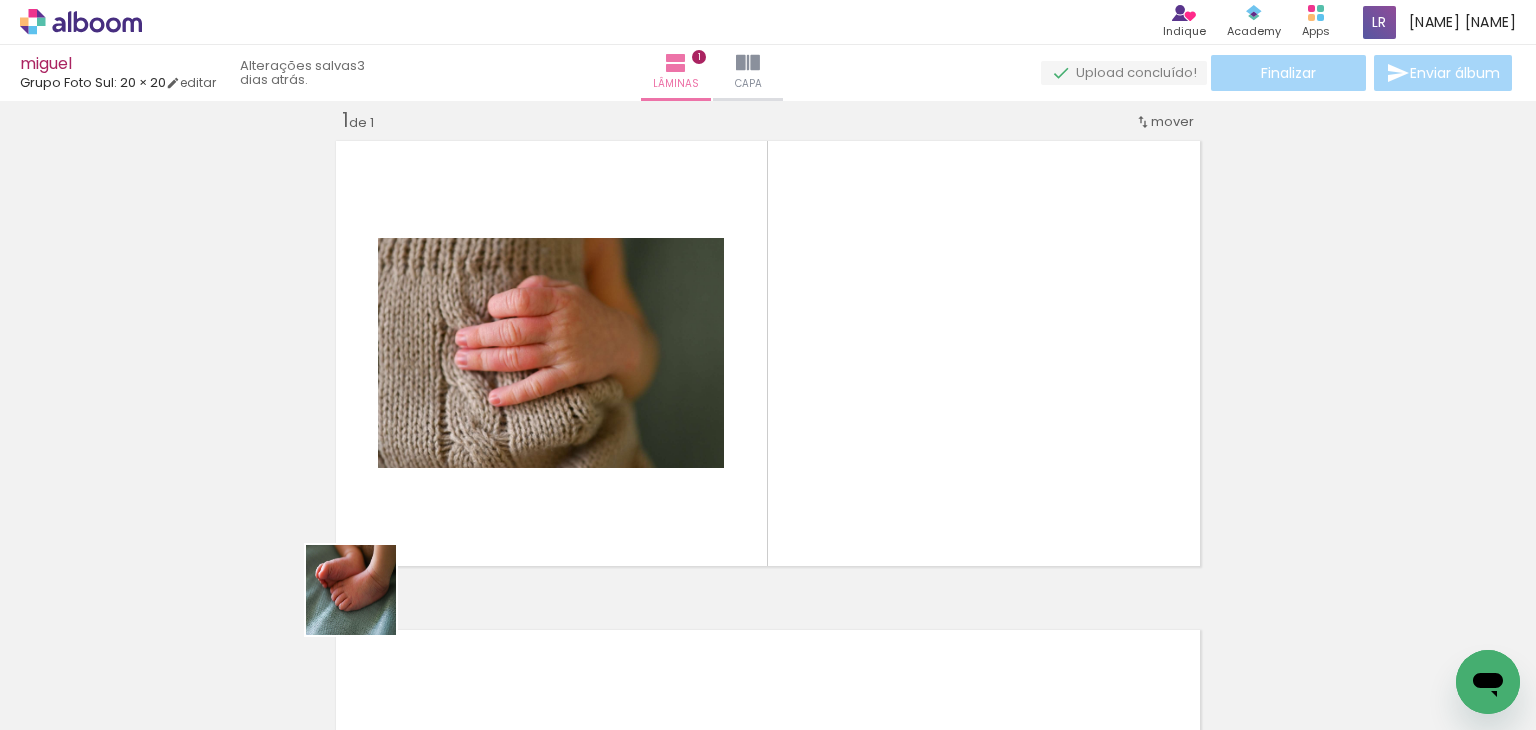 drag, startPoint x: 321, startPoint y: 653, endPoint x: 443, endPoint y: 487, distance: 206.0097 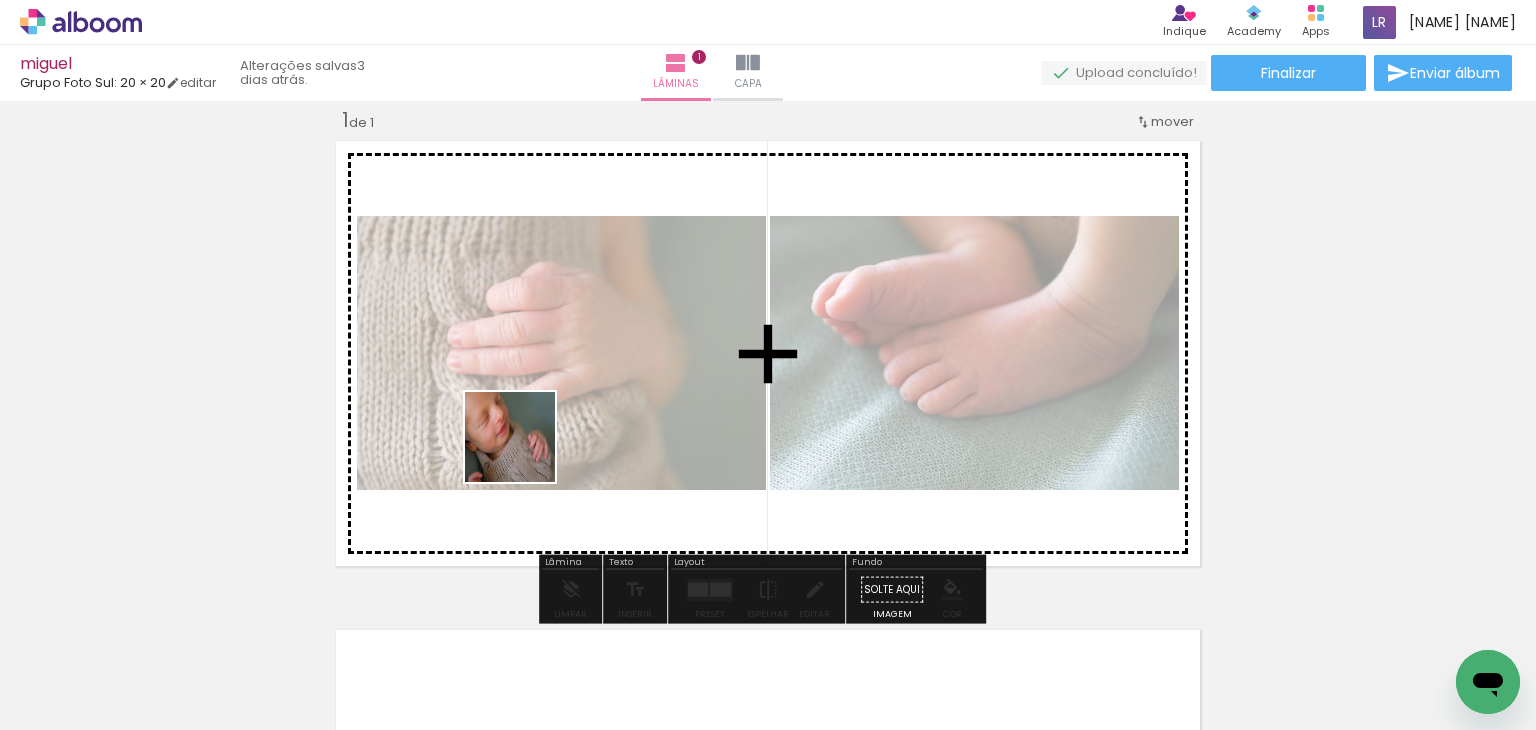 drag, startPoint x: 437, startPoint y: 686, endPoint x: 525, endPoint y: 452, distance: 250 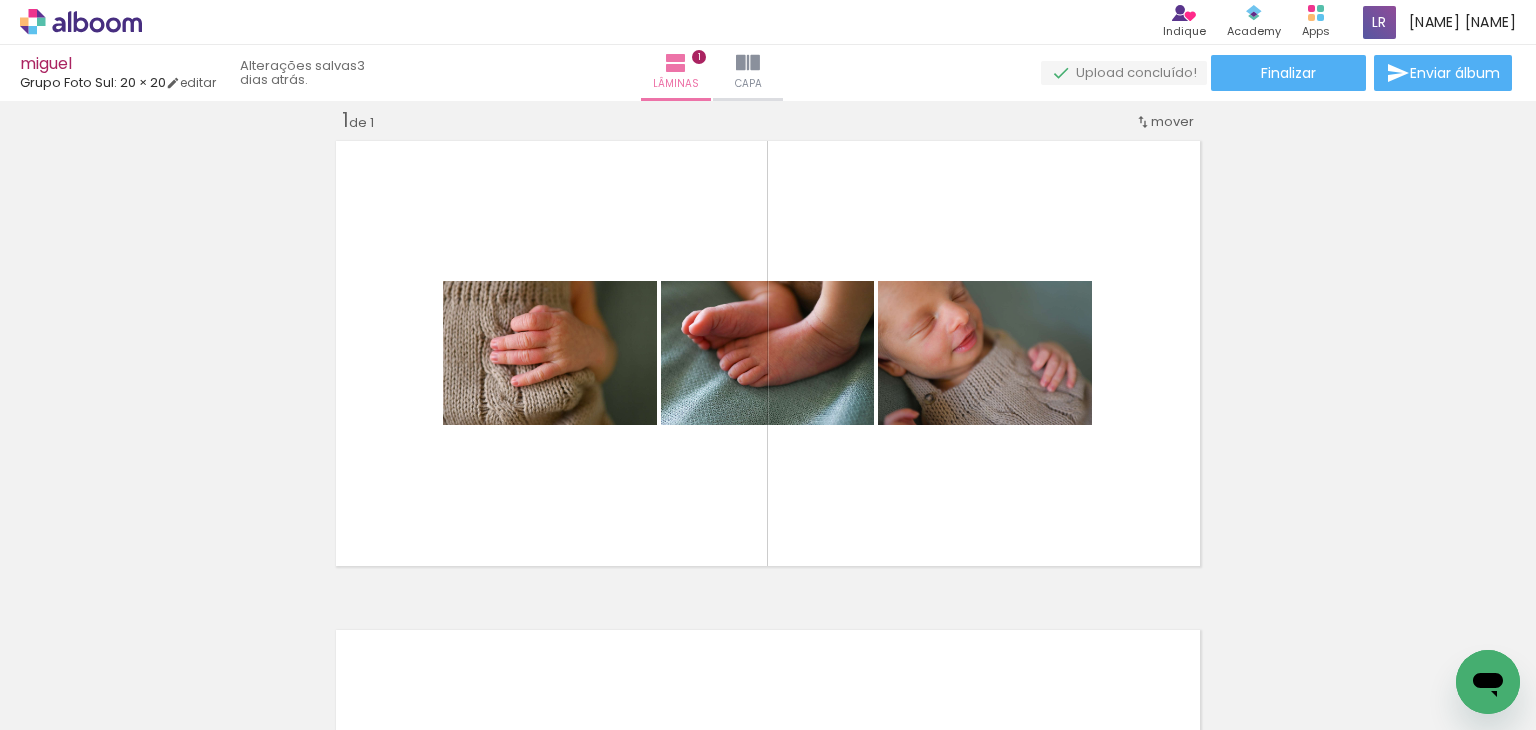 scroll, scrollTop: 0, scrollLeft: 0, axis: both 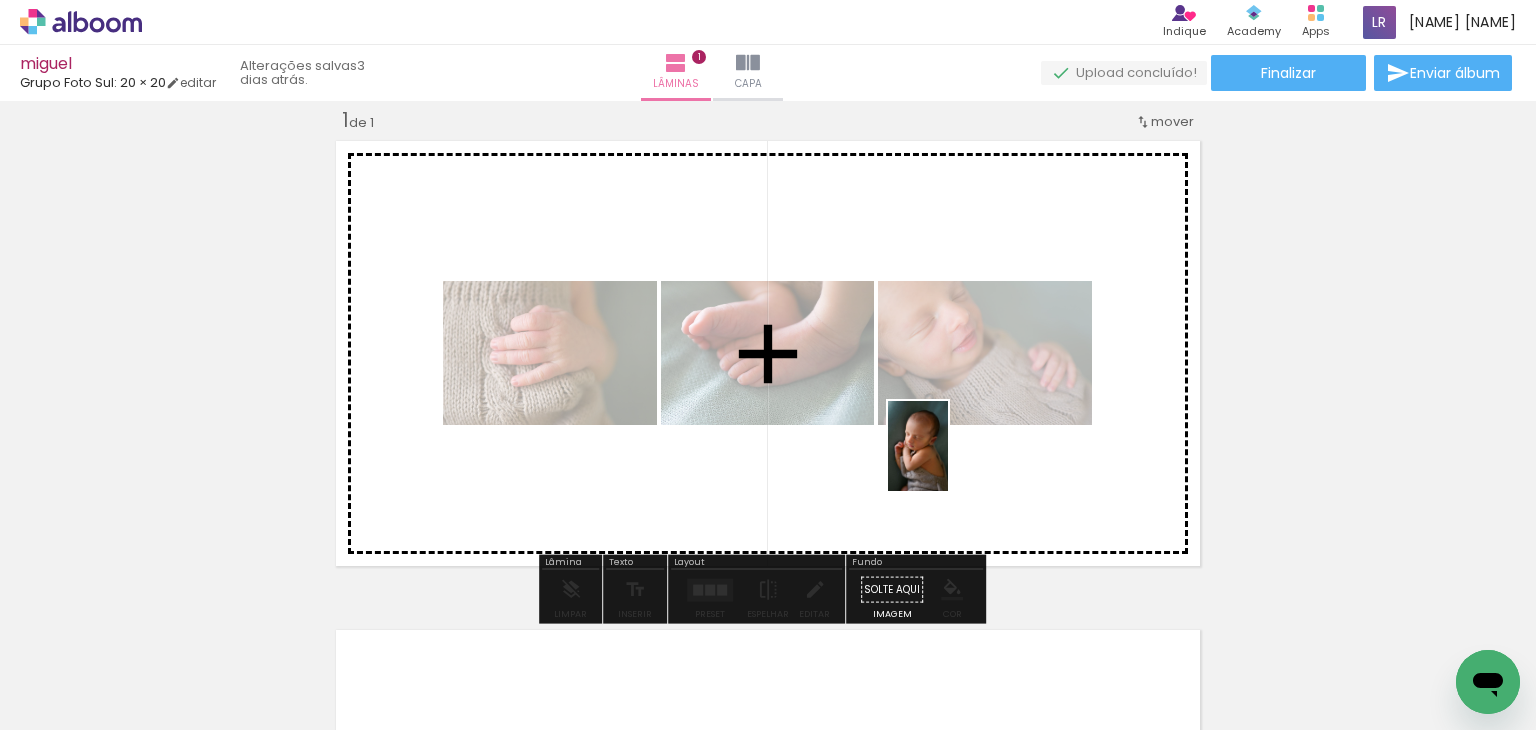 drag, startPoint x: 871, startPoint y: 690, endPoint x: 763, endPoint y: 547, distance: 179.201 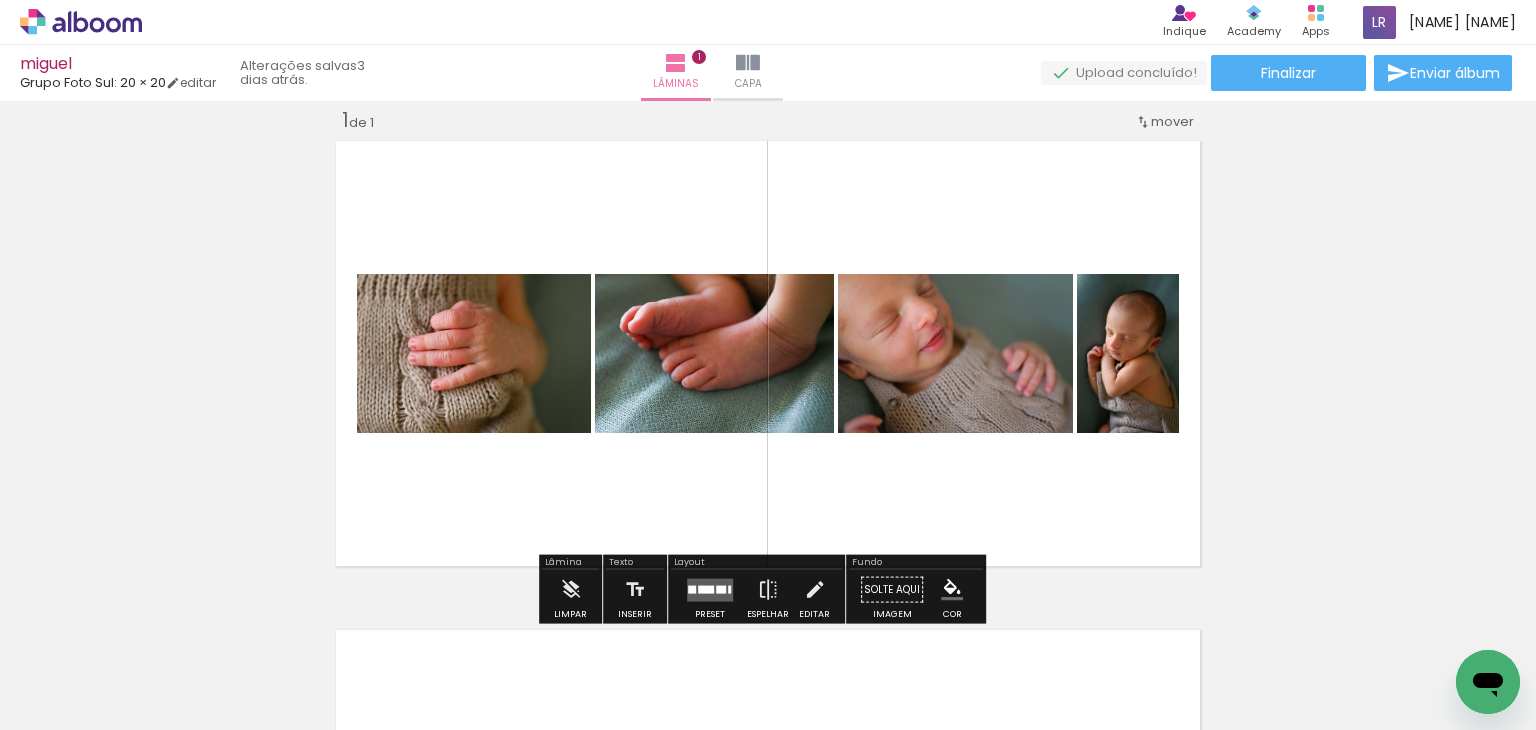 drag, startPoint x: 719, startPoint y: 585, endPoint x: 1069, endPoint y: 486, distance: 363.73206 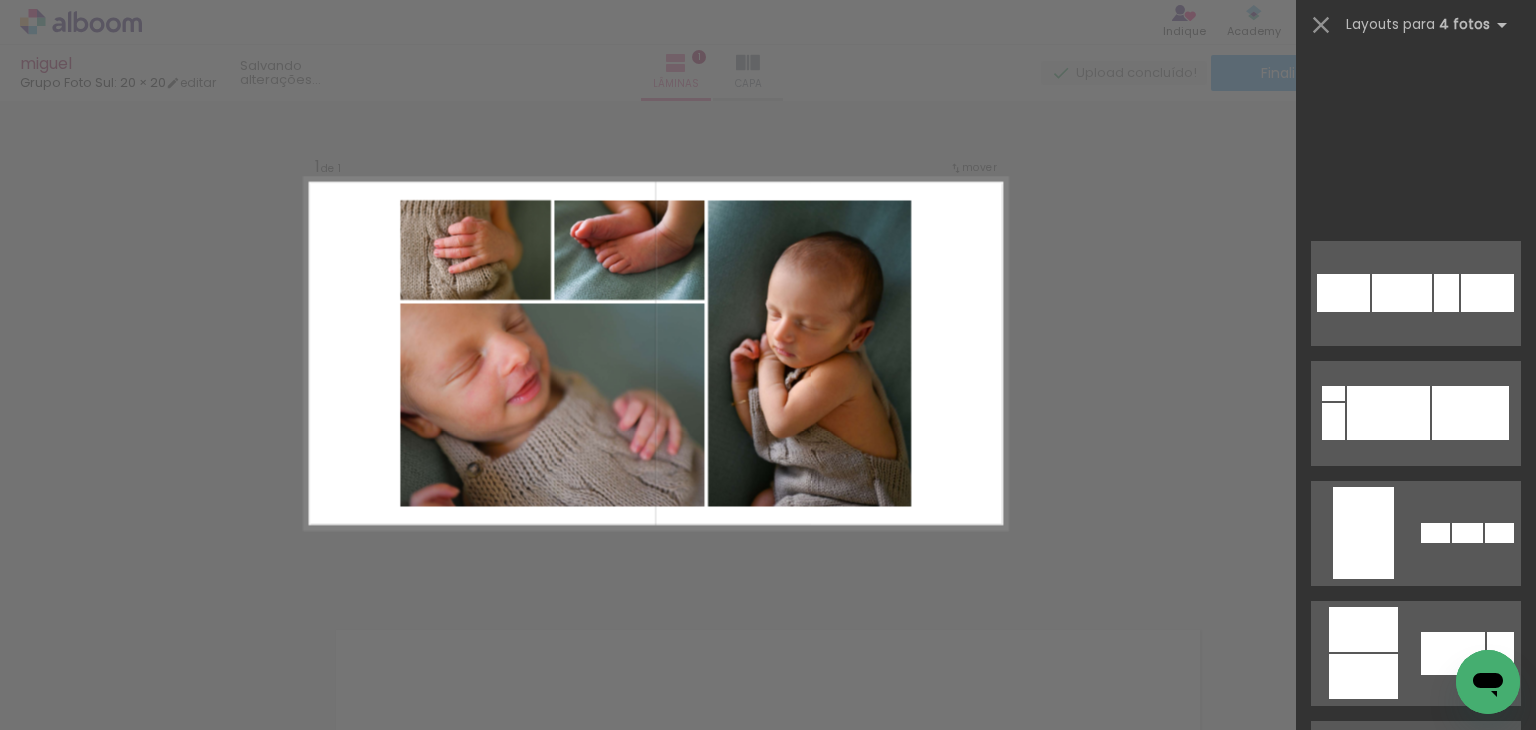 scroll, scrollTop: 3300, scrollLeft: 0, axis: vertical 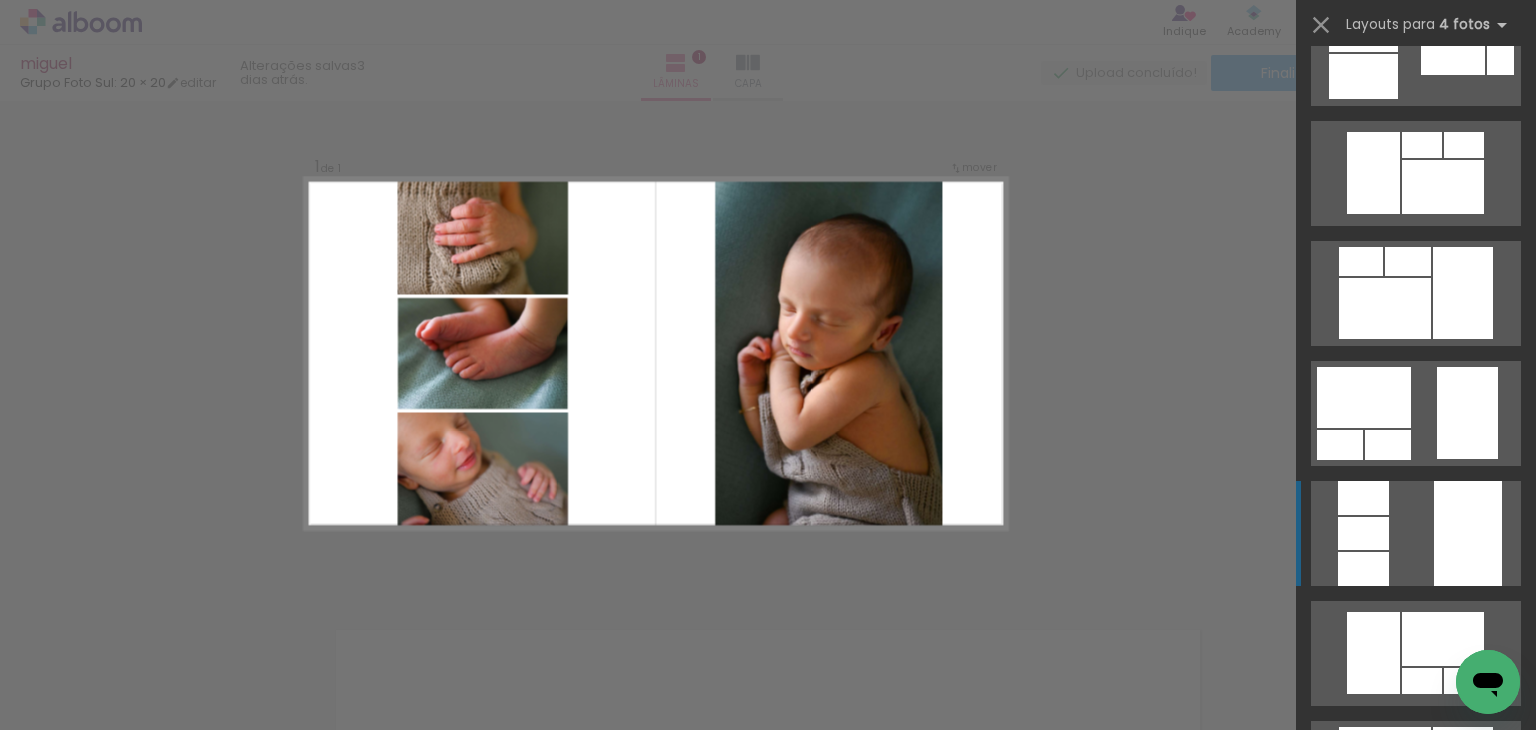 click at bounding box center (1468, 533) 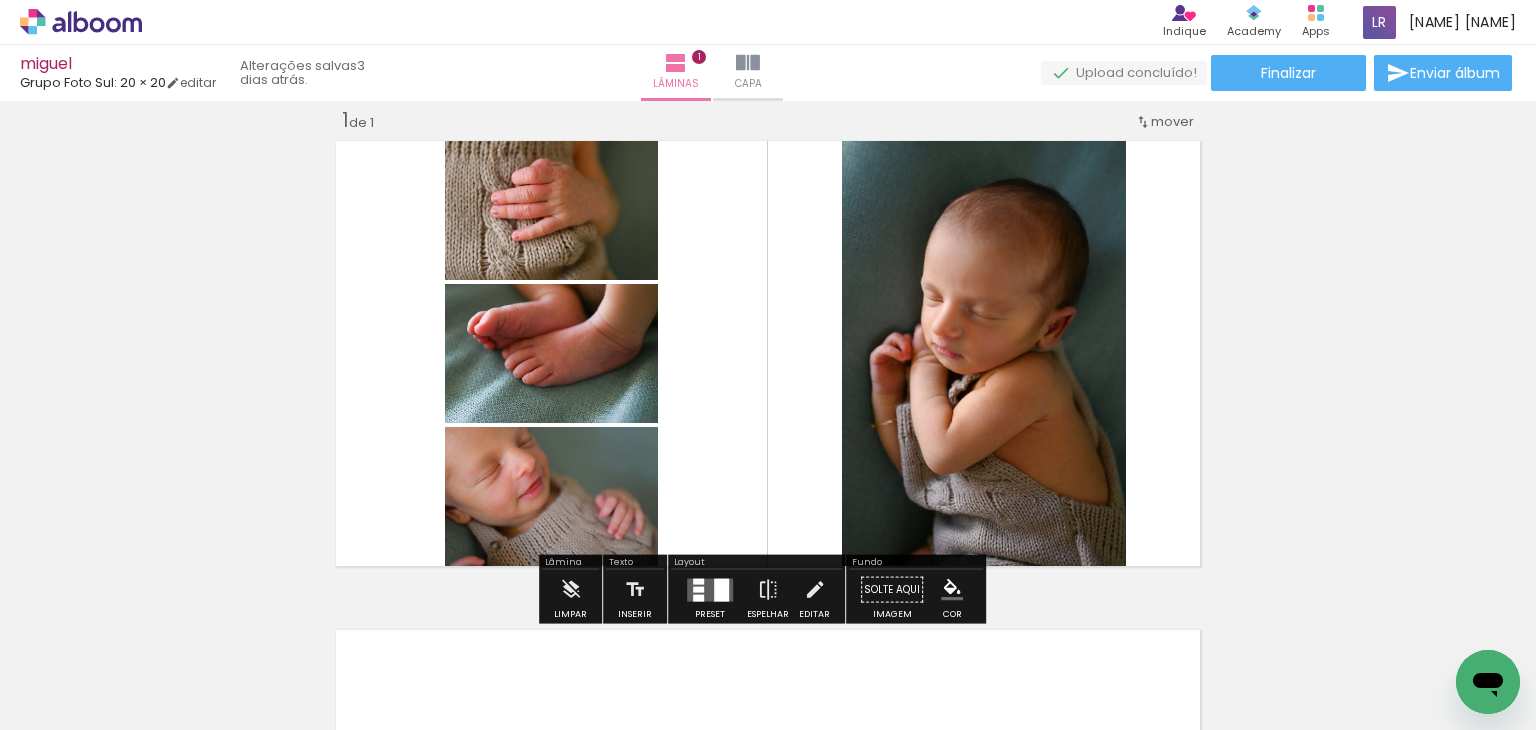 click on "Inserir lâmina 1  de 1" at bounding box center (768, 572) 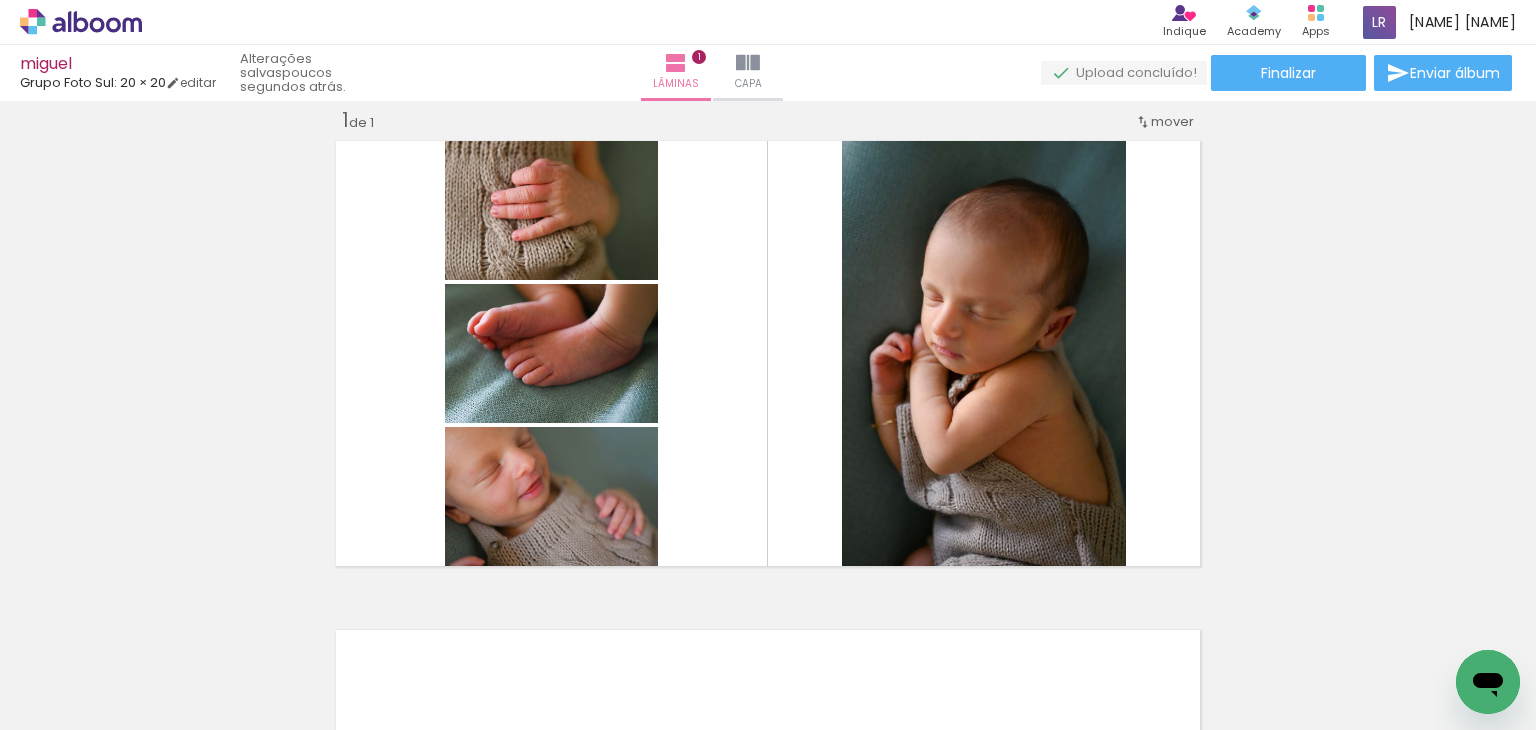 click on "Inserir lâmina 1  de 1" at bounding box center (768, 572) 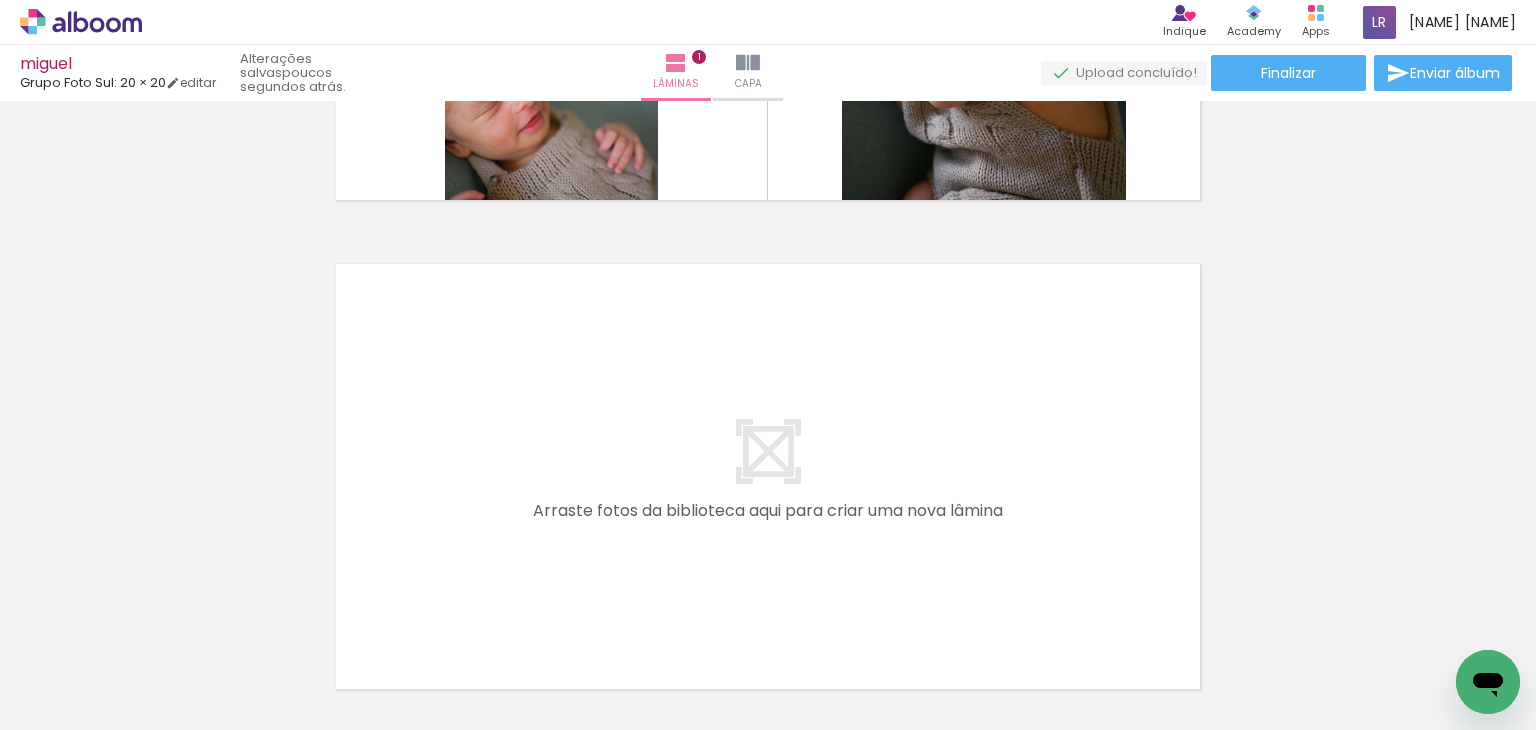 scroll, scrollTop: 425, scrollLeft: 0, axis: vertical 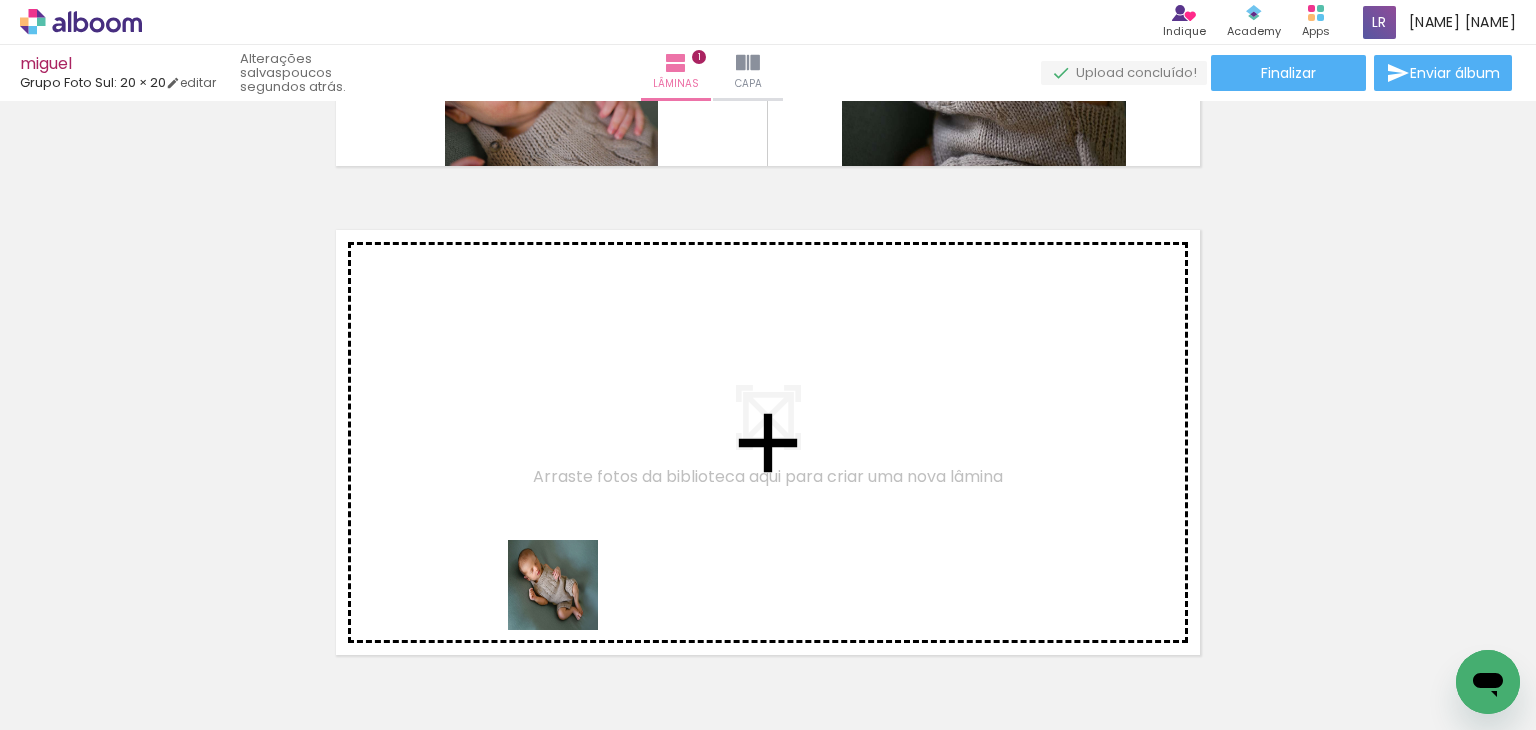 drag, startPoint x: 556, startPoint y: 649, endPoint x: 600, endPoint y: 455, distance: 198.92712 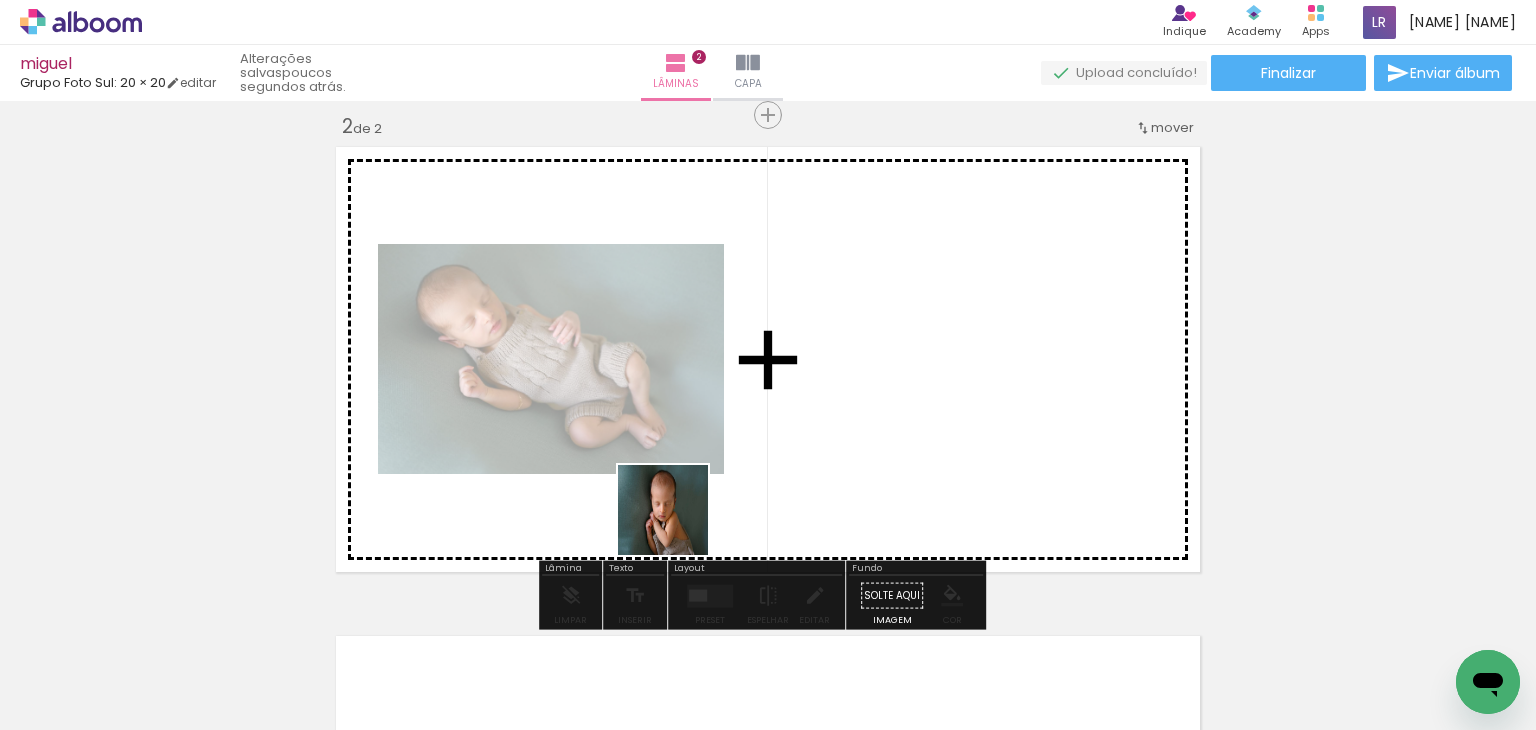 scroll, scrollTop: 514, scrollLeft: 0, axis: vertical 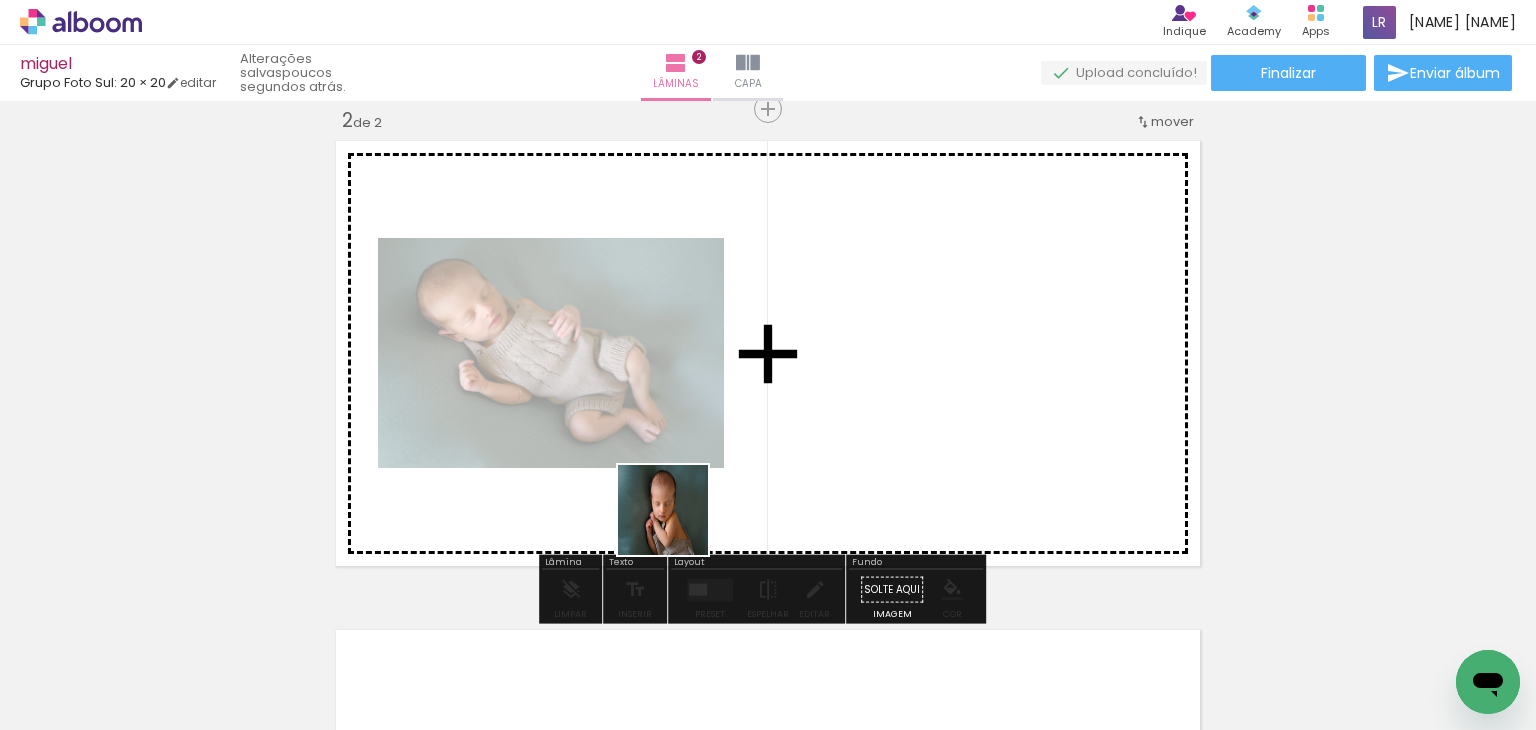 drag, startPoint x: 678, startPoint y: 673, endPoint x: 781, endPoint y: 689, distance: 104.23531 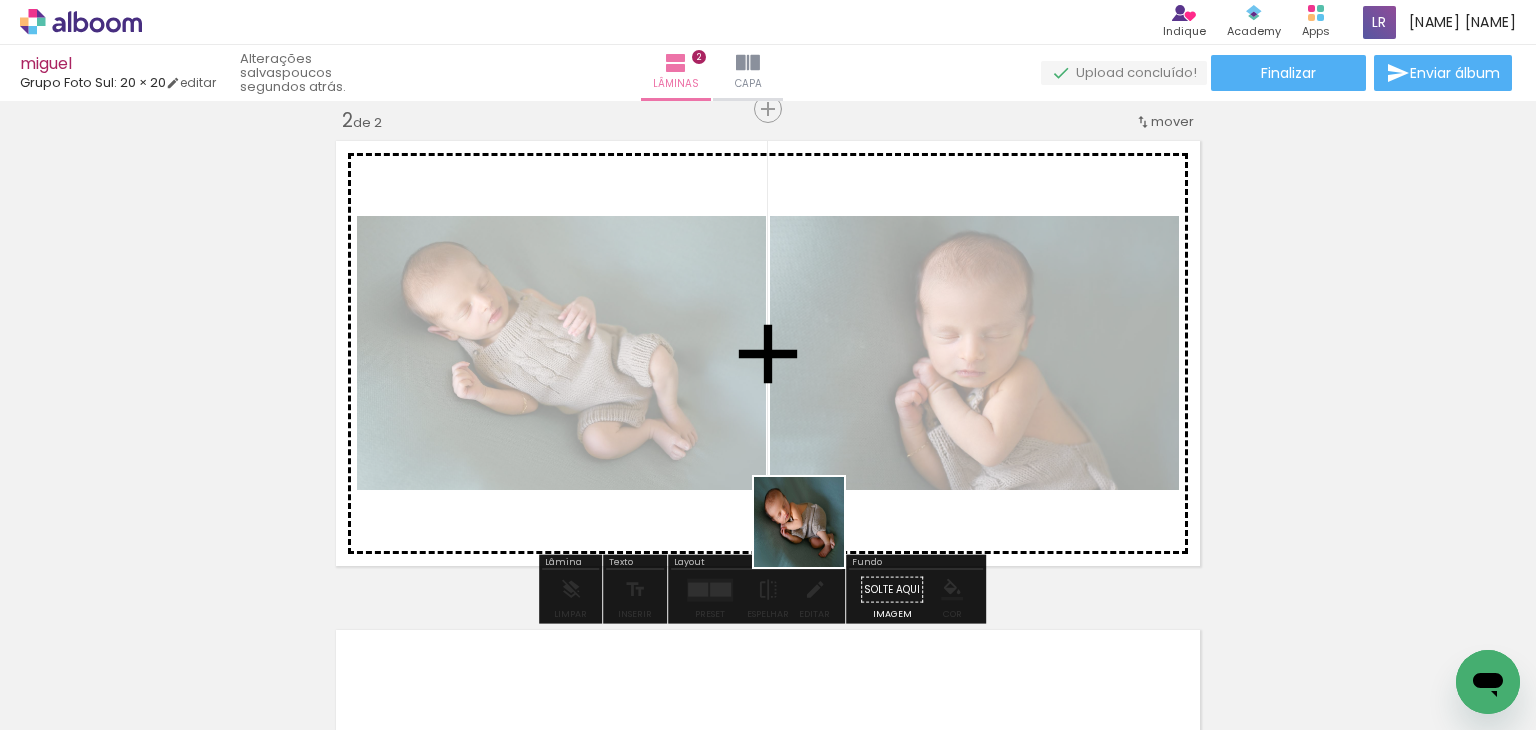 drag, startPoint x: 785, startPoint y: 672, endPoint x: 792, endPoint y: 561, distance: 111.220505 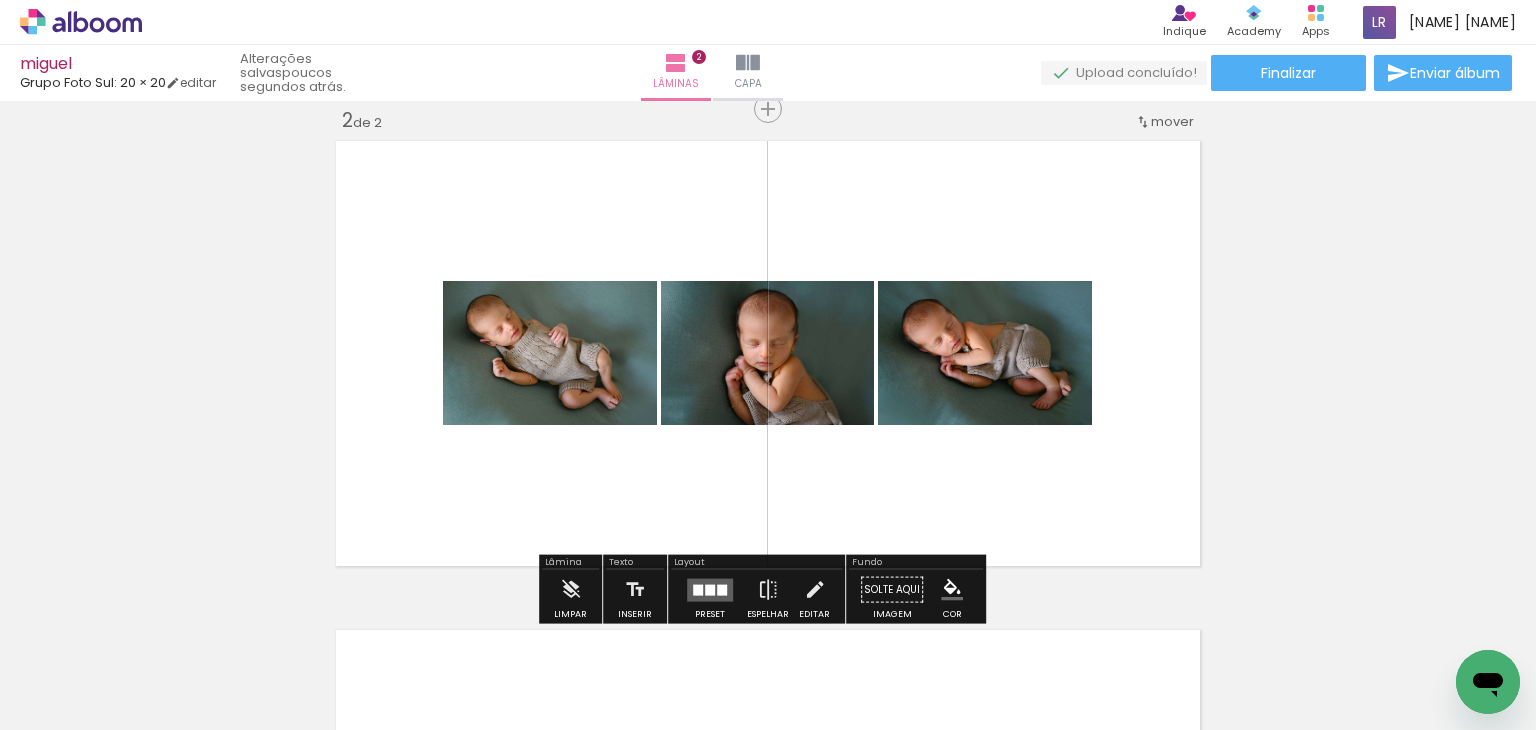 drag, startPoint x: 708, startPoint y: 580, endPoint x: 762, endPoint y: 566, distance: 55.7853 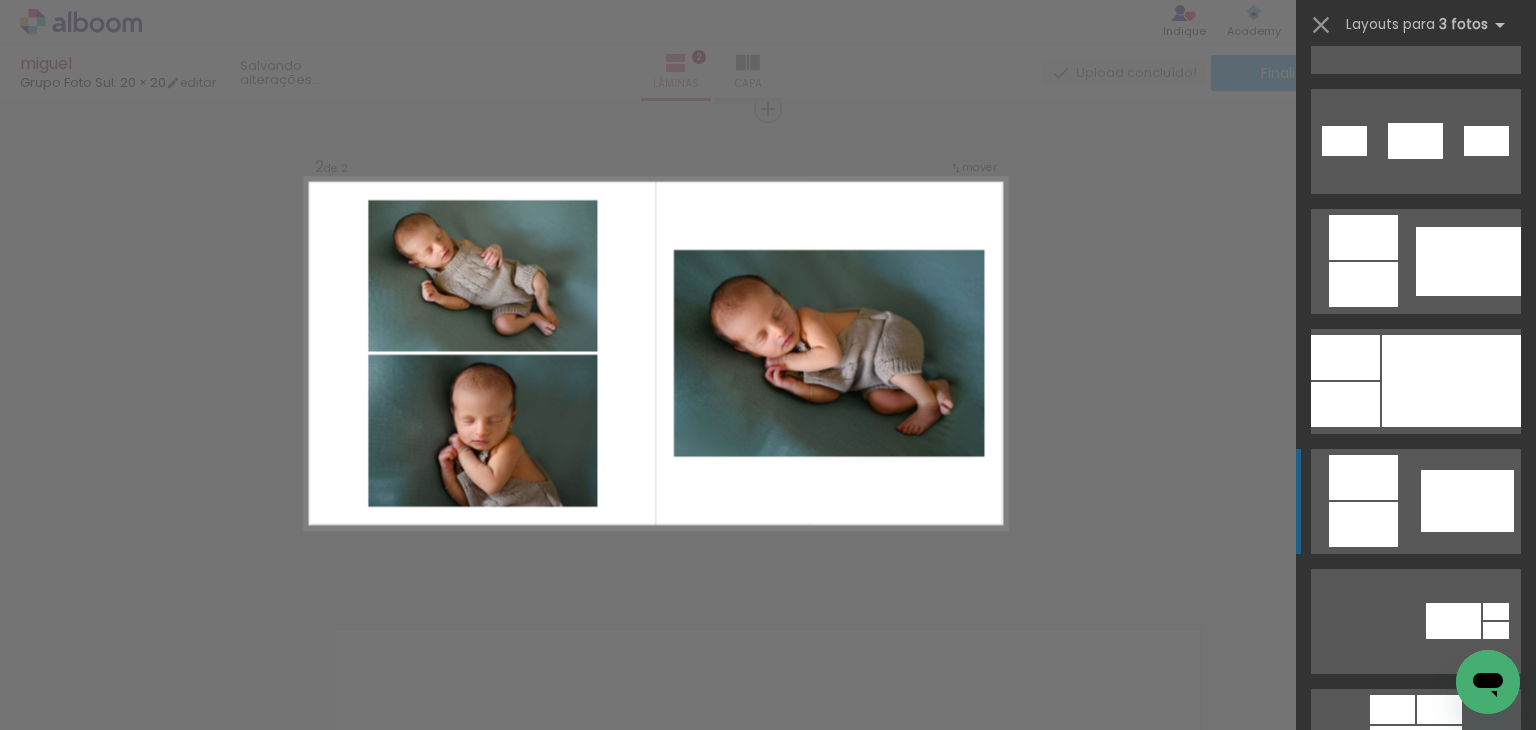scroll, scrollTop: 1300, scrollLeft: 0, axis: vertical 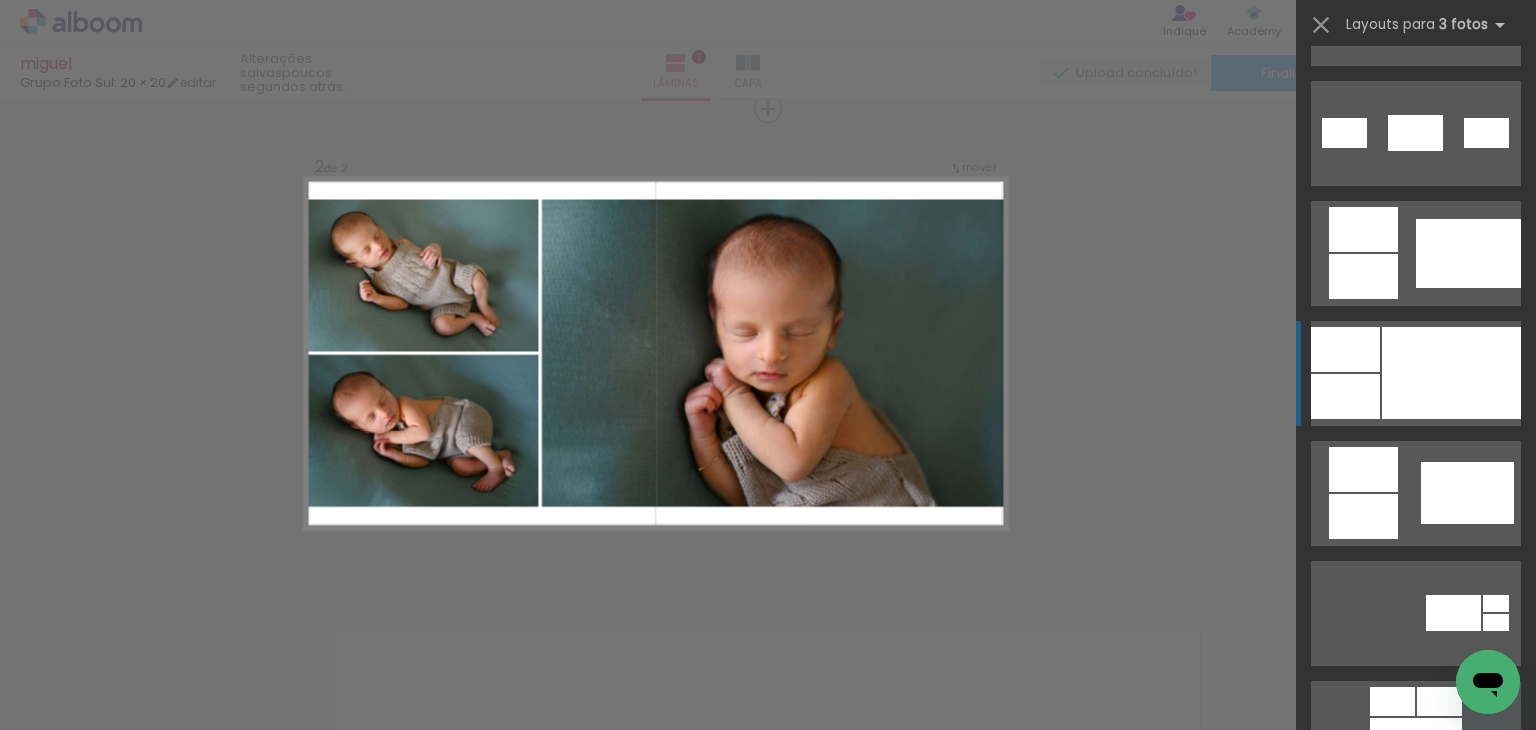 click at bounding box center (1451, 373) 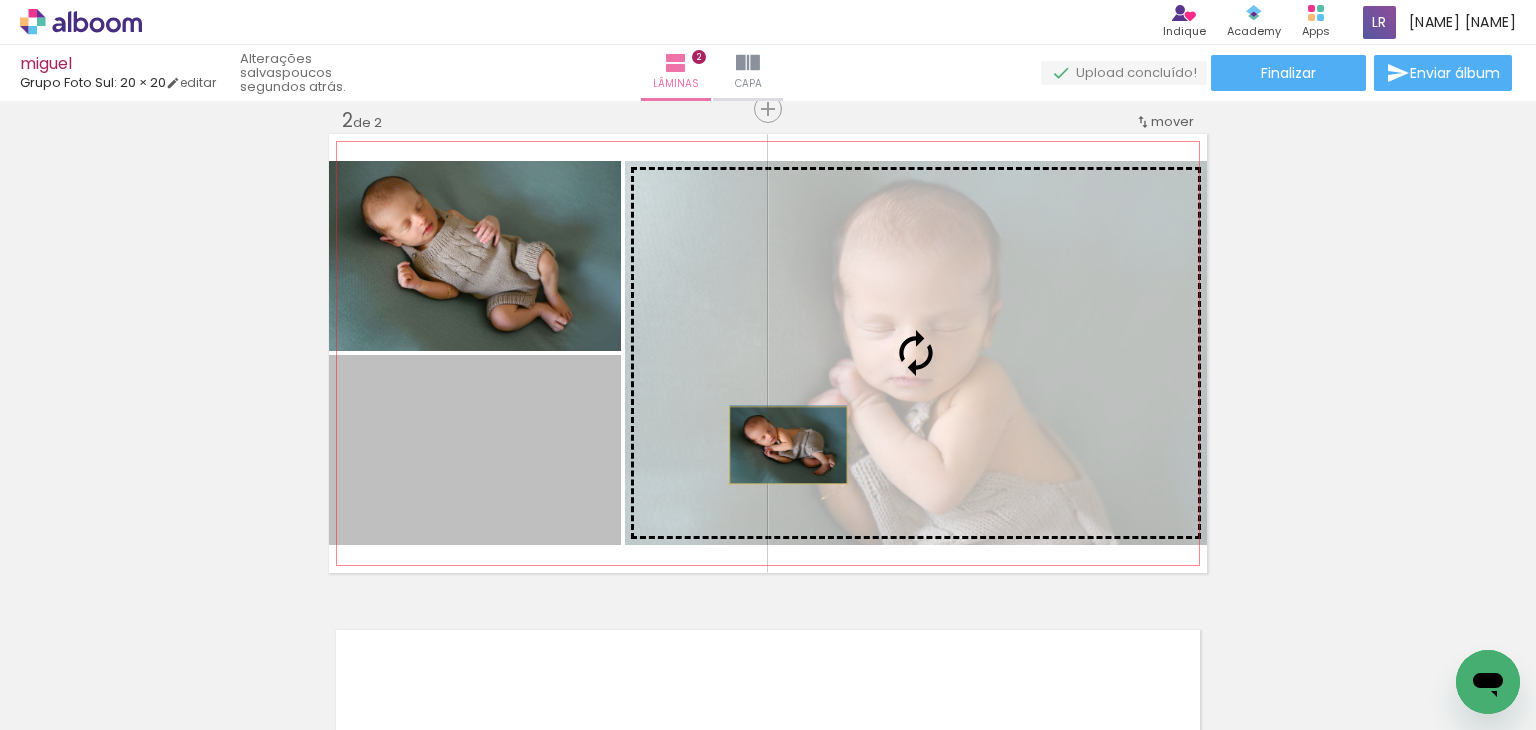drag, startPoint x: 500, startPoint y: 502, endPoint x: 832, endPoint y: 449, distance: 336.2038 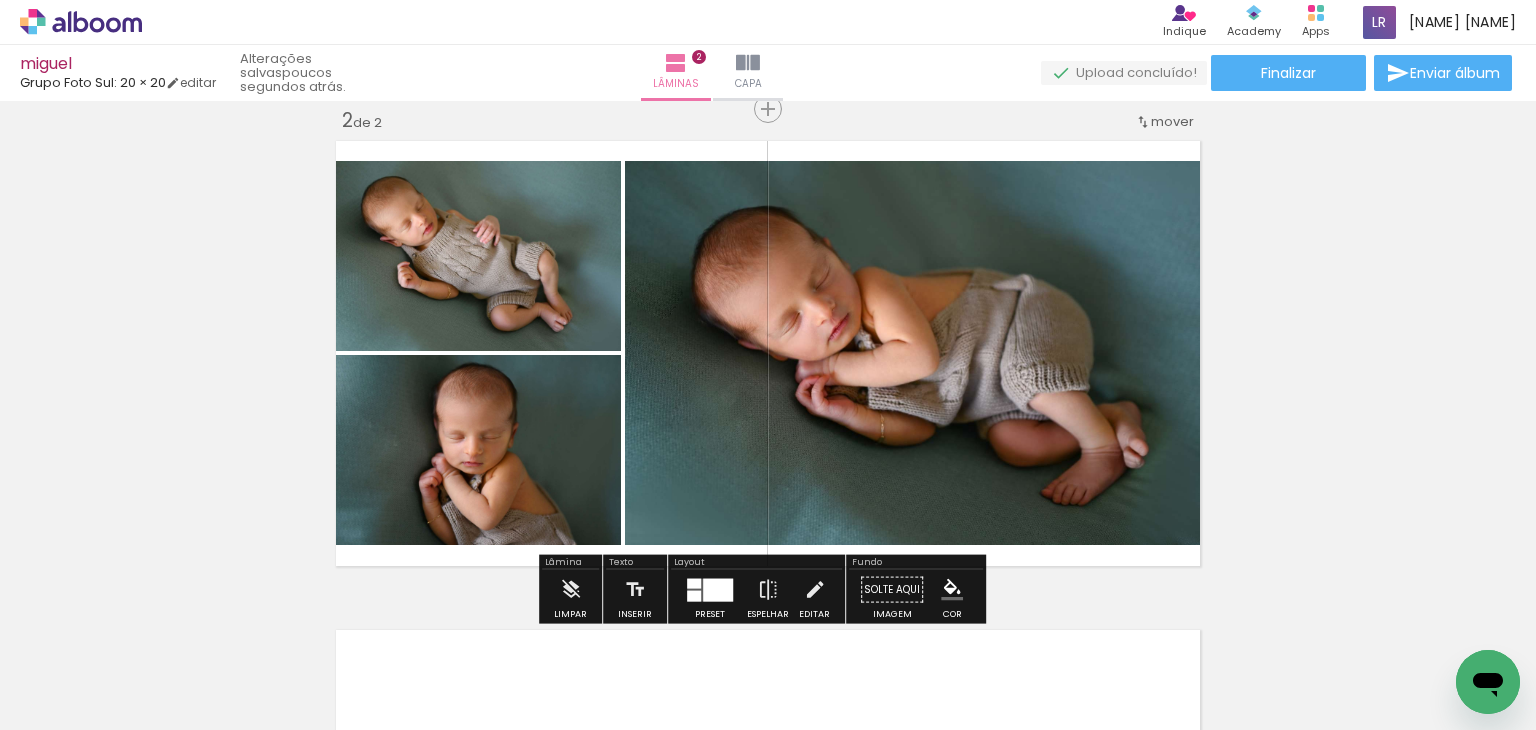 click on "Inserir lâmina 1  de 2  Inserir lâmina 2  de 2" at bounding box center (768, 328) 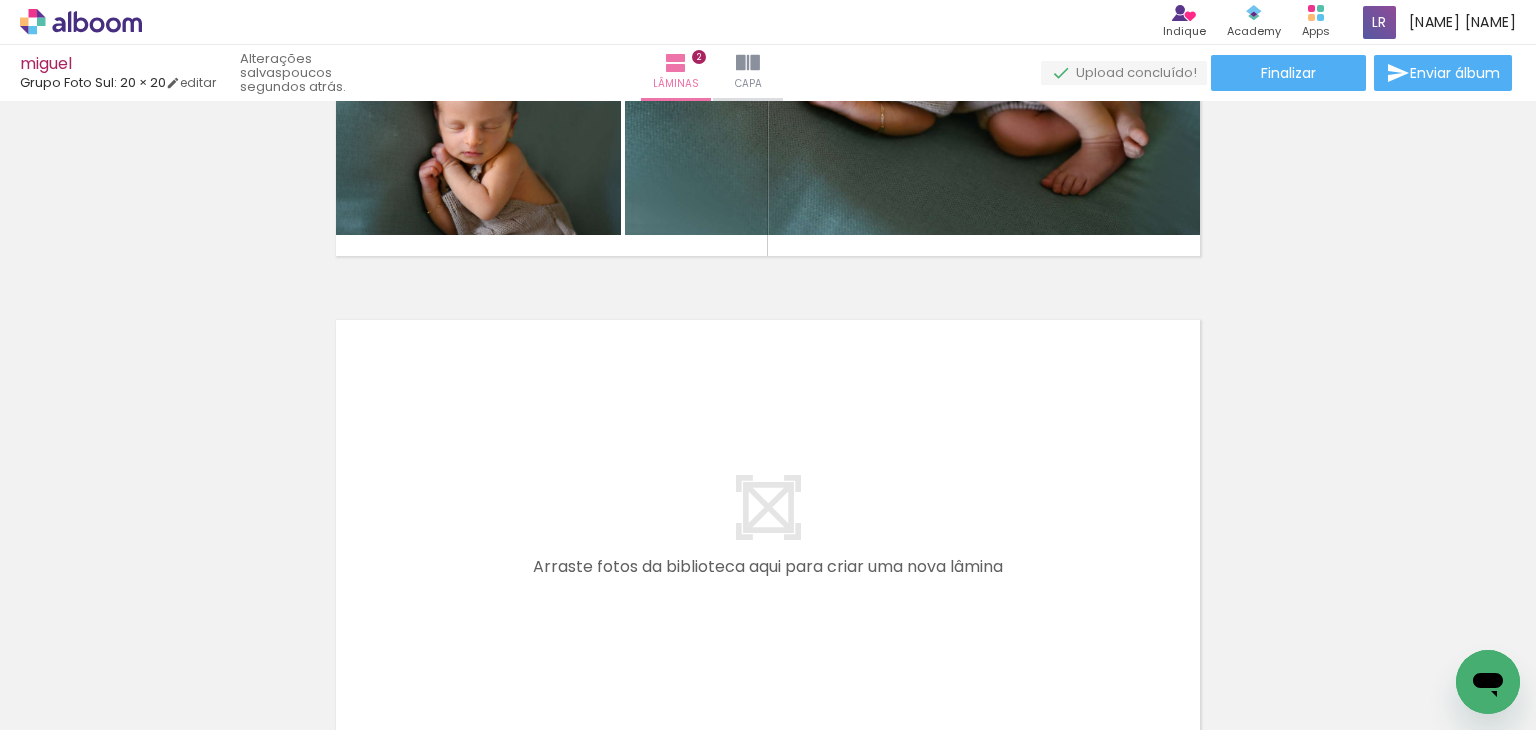 scroll, scrollTop: 514, scrollLeft: 0, axis: vertical 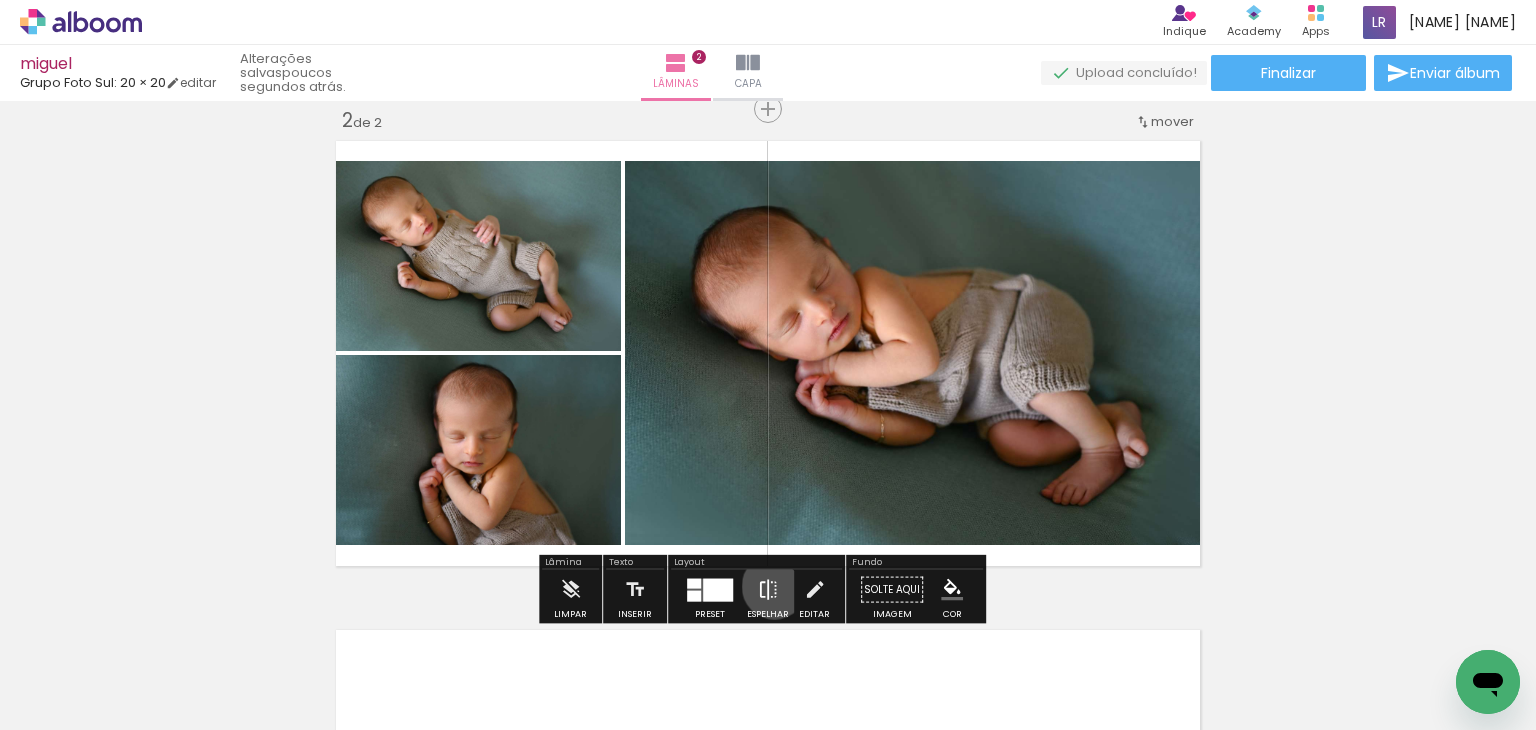 click at bounding box center [768, 590] 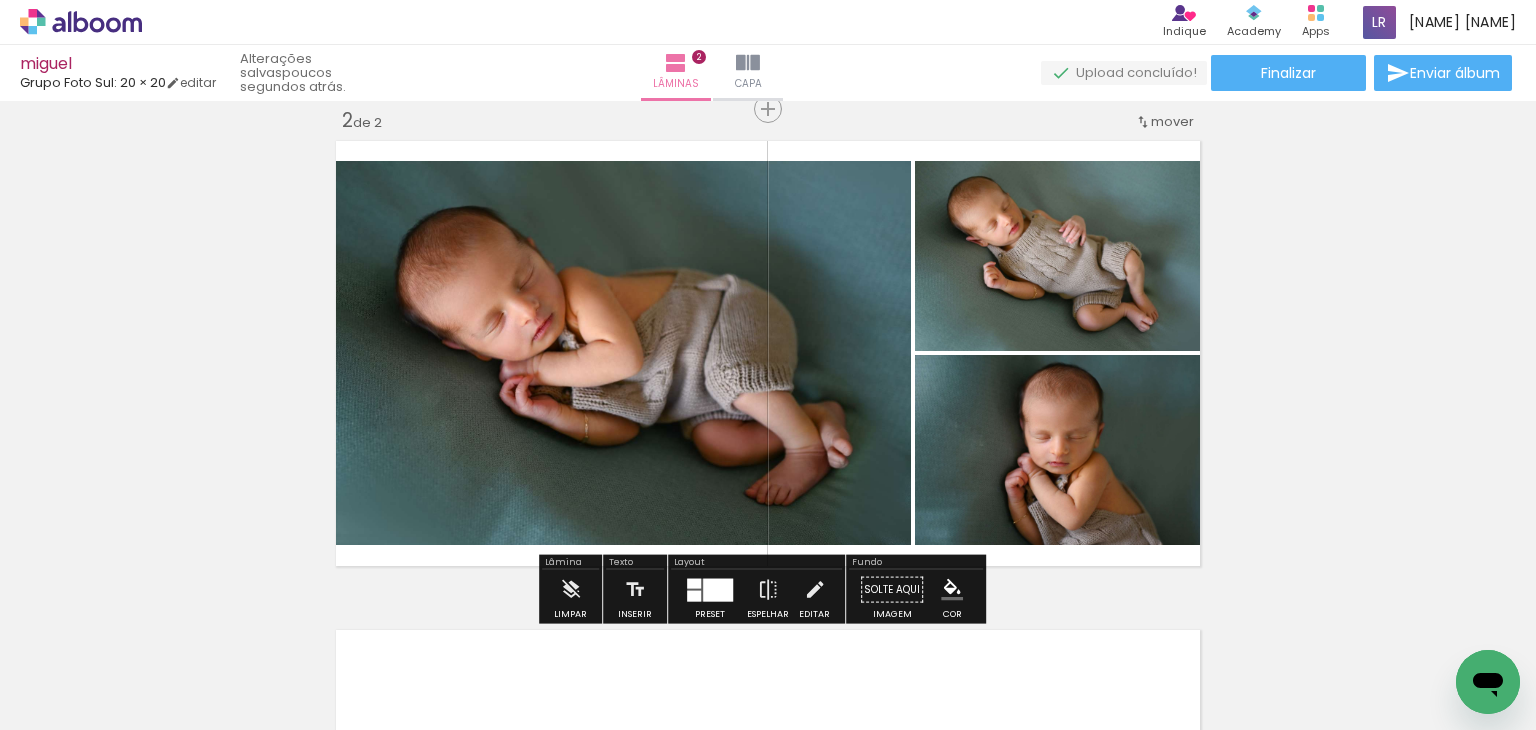click on "Inserir lâmina 1  de 2  Inserir lâmina 2  de 2" at bounding box center [768, 328] 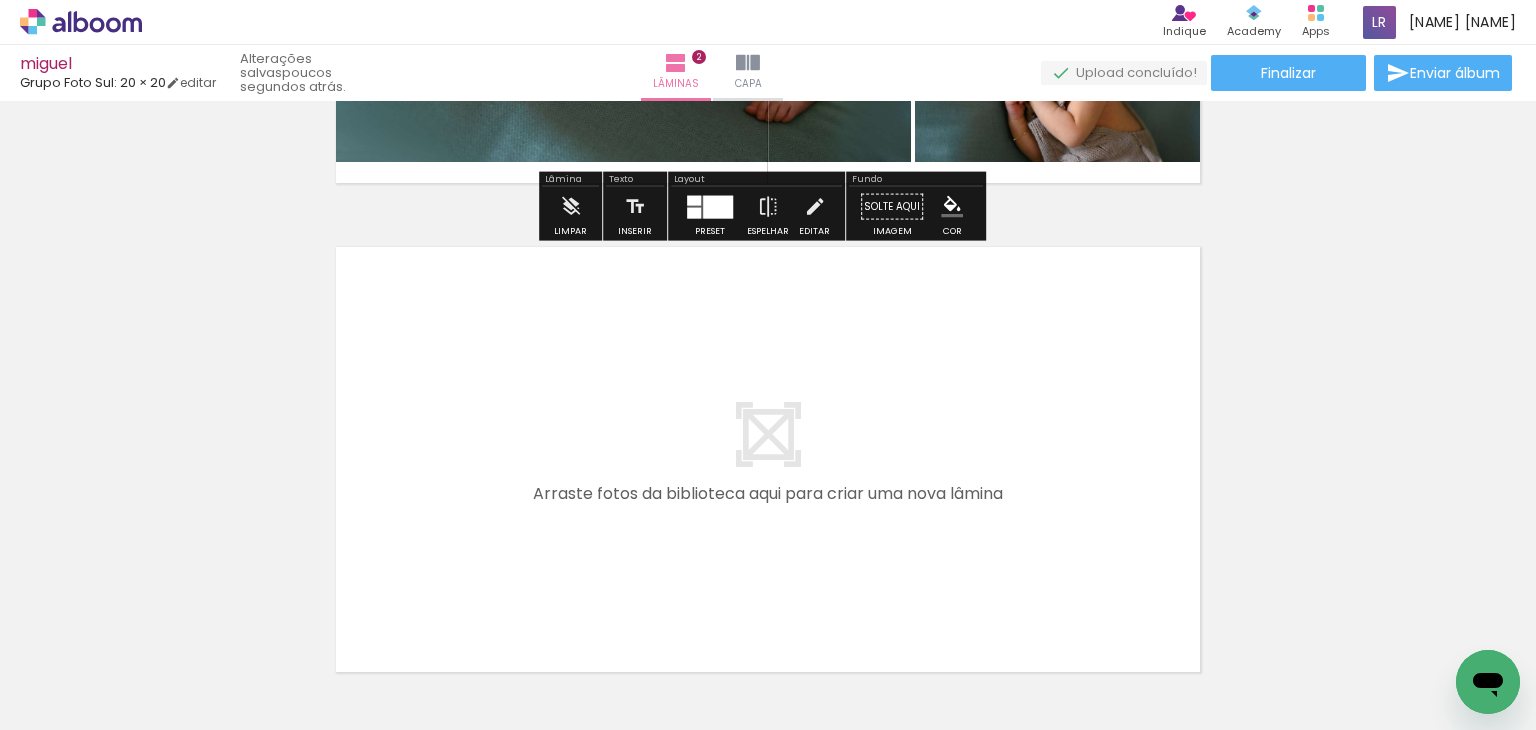 scroll, scrollTop: 914, scrollLeft: 0, axis: vertical 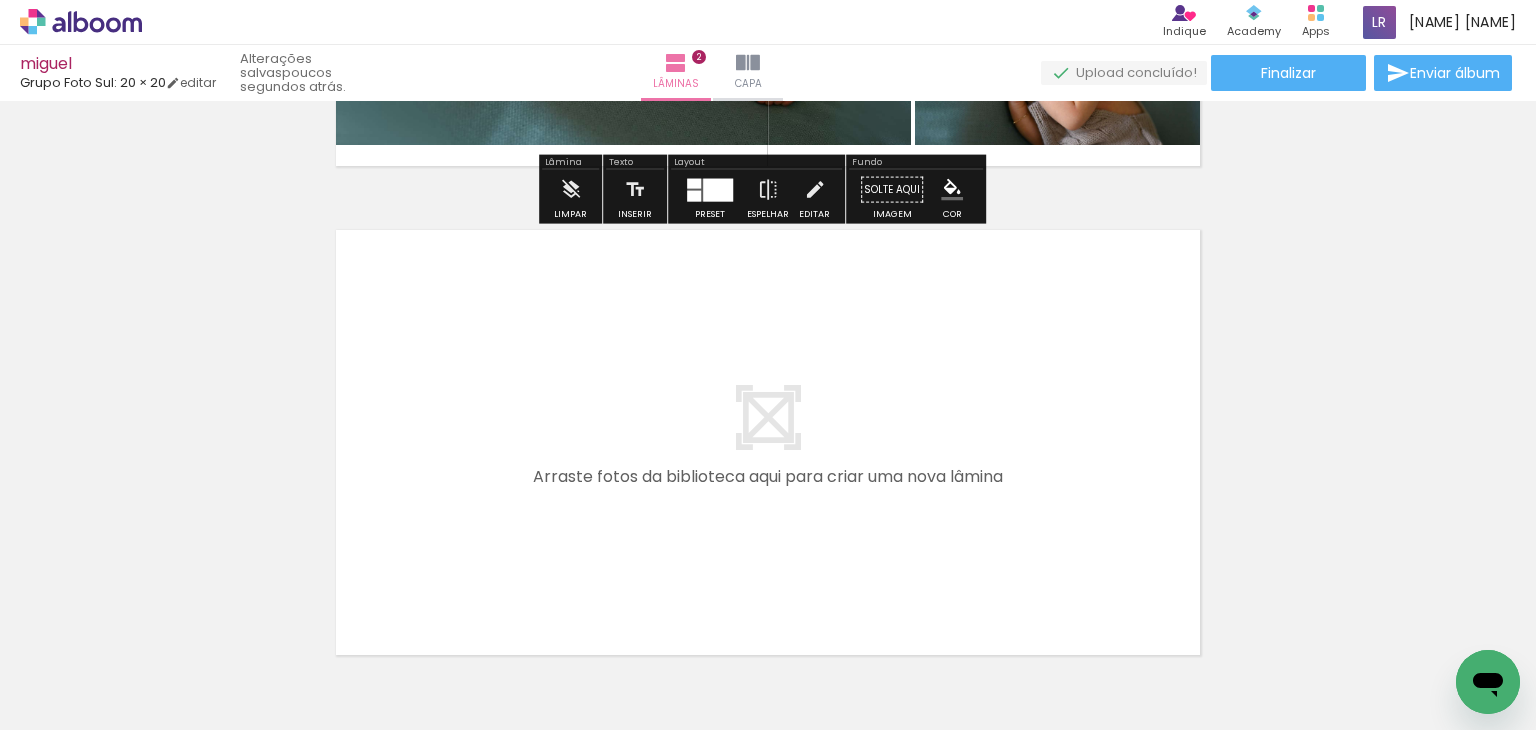 click on "Inserir lâmina 1  de 2  Inserir lâmina 2  de 2" at bounding box center (768, -72) 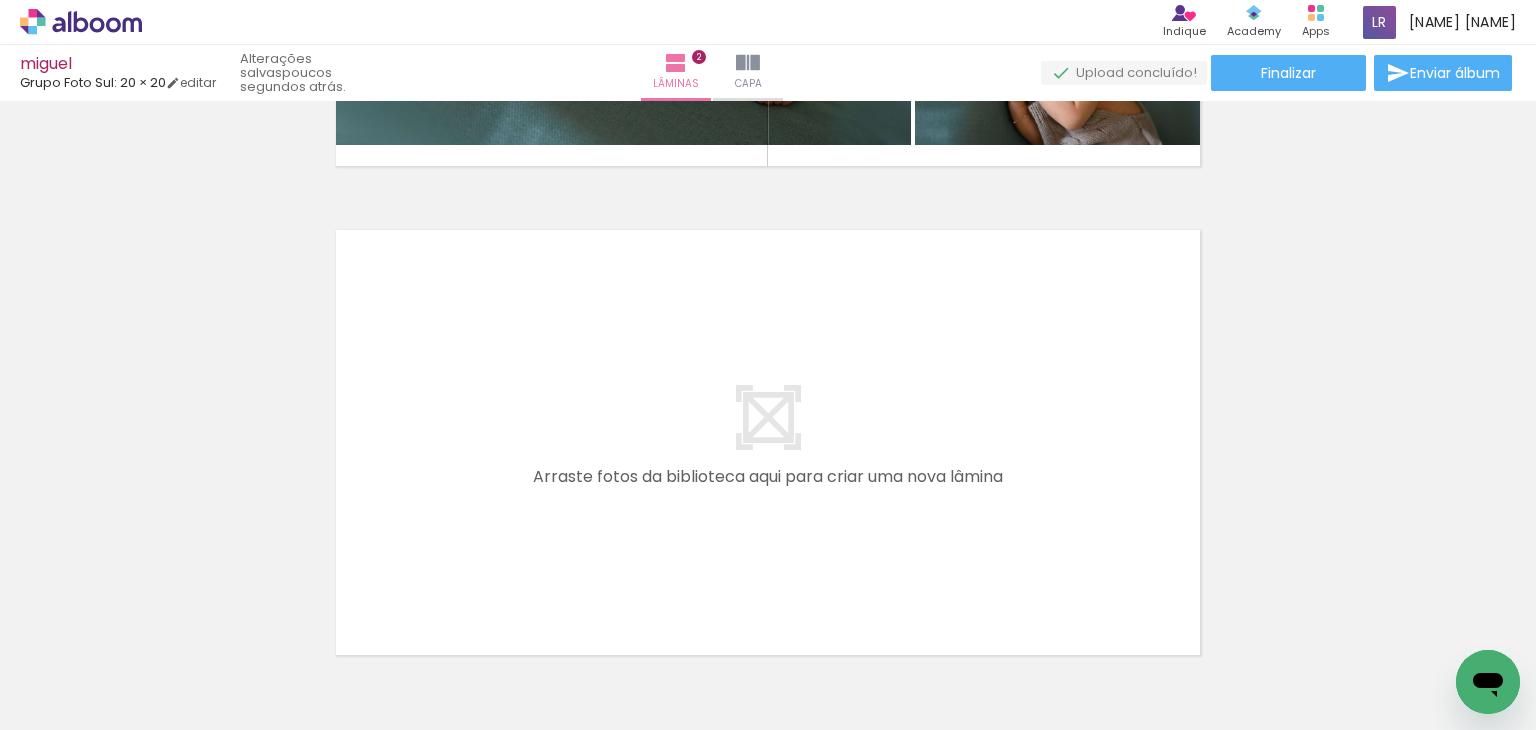 click on "Inserir lâmina 1  de 2  Inserir lâmina 2  de 2" at bounding box center [768, -72] 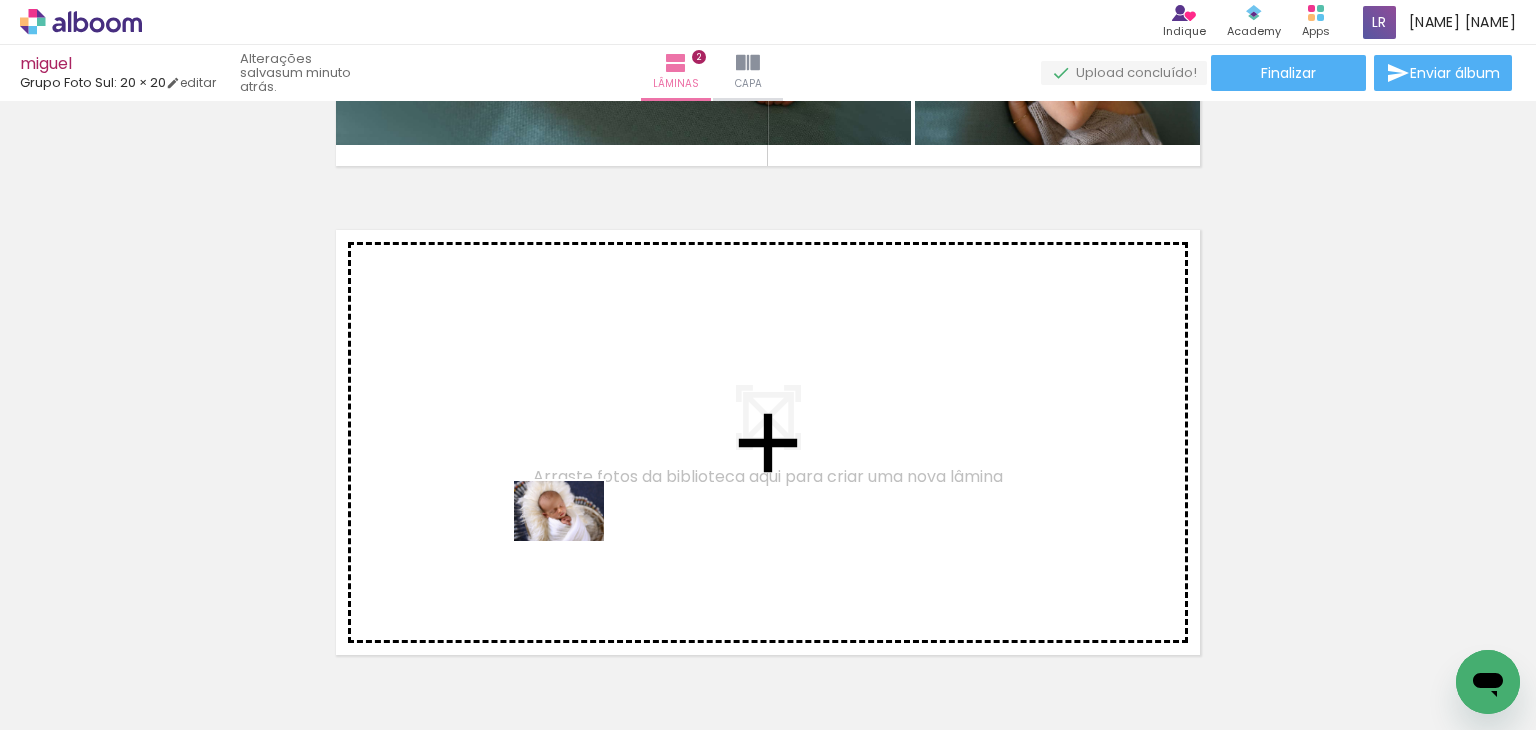 drag, startPoint x: 505, startPoint y: 679, endPoint x: 574, endPoint y: 540, distance: 155.18376 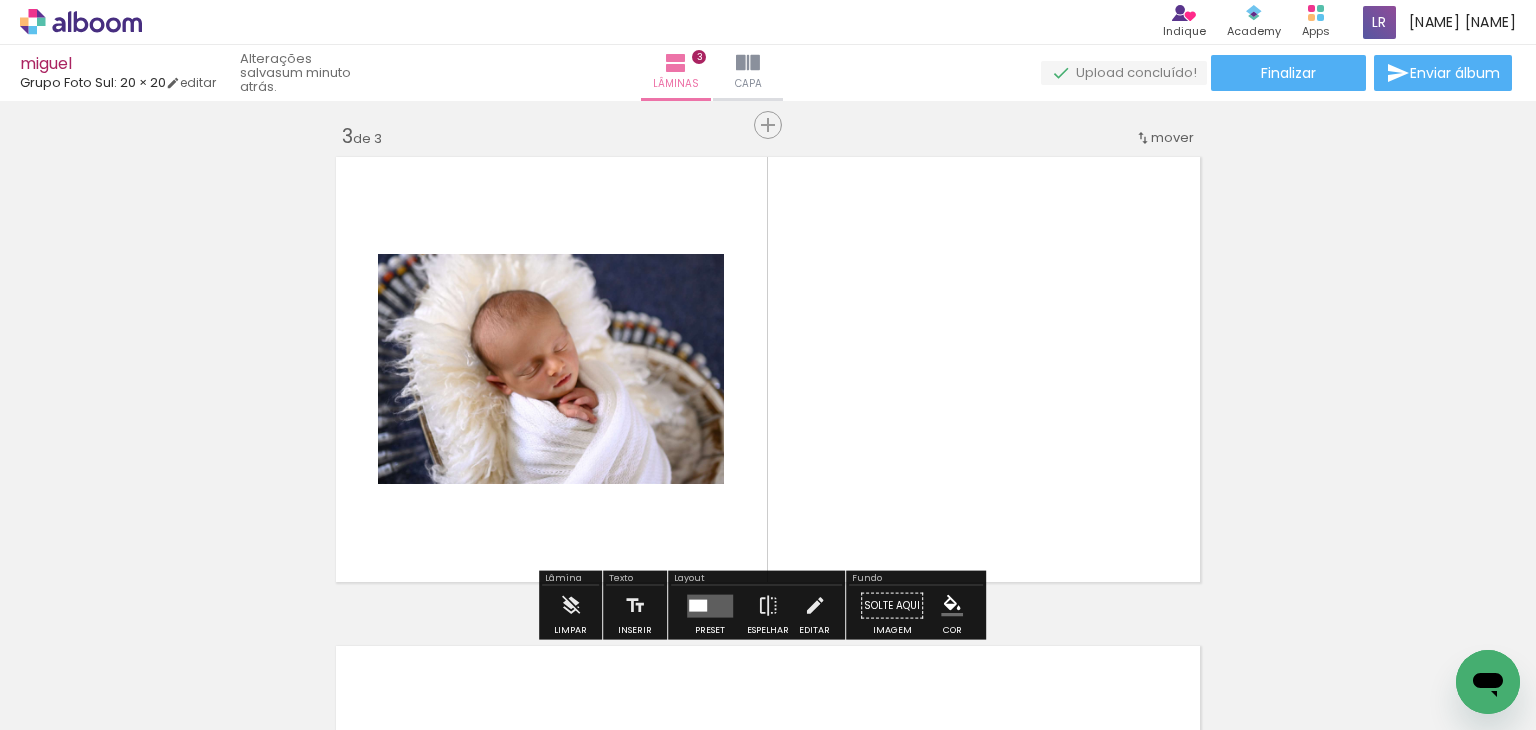 scroll, scrollTop: 1003, scrollLeft: 0, axis: vertical 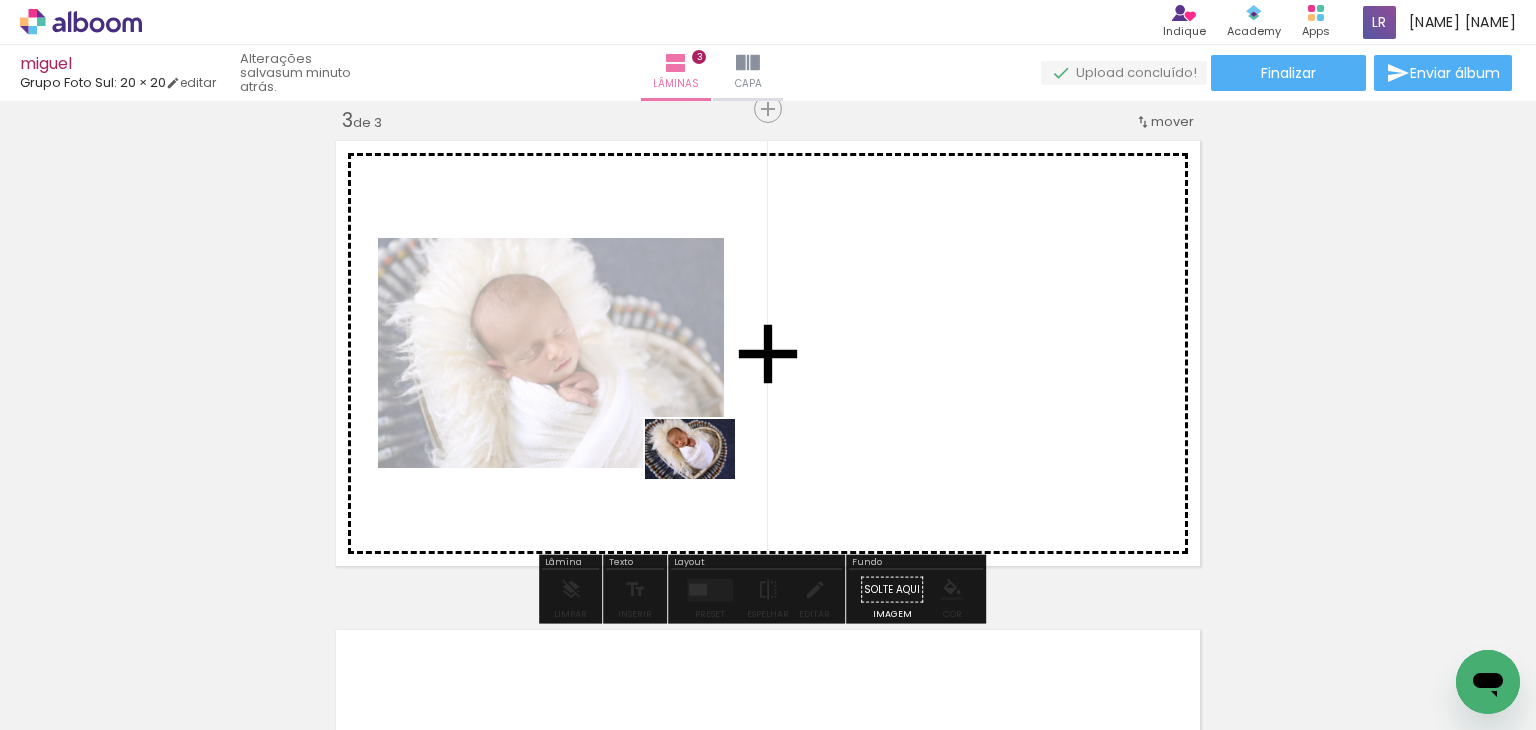 drag, startPoint x: 625, startPoint y: 681, endPoint x: 705, endPoint y: 479, distance: 217.26482 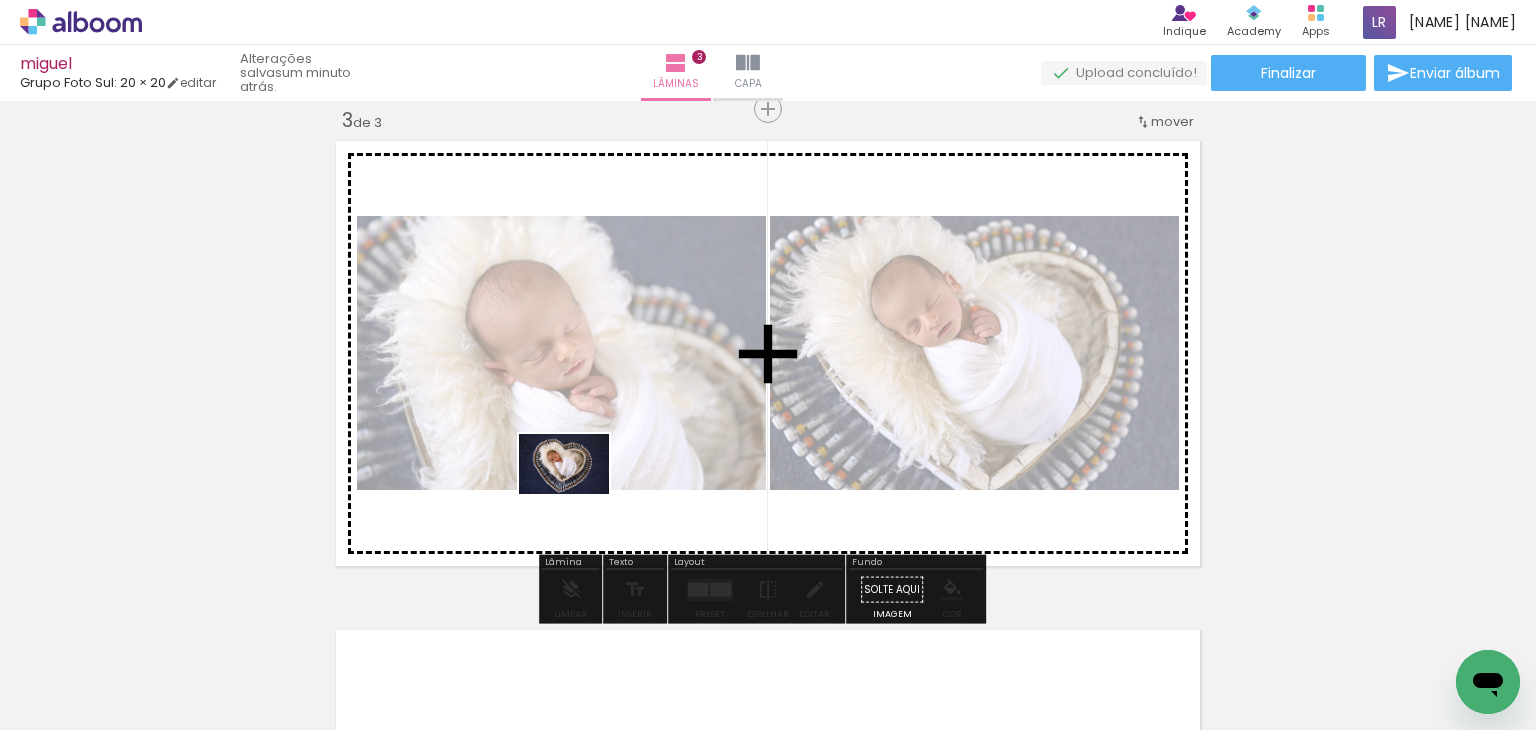 drag, startPoint x: 300, startPoint y: 673, endPoint x: 579, endPoint y: 494, distance: 331.48453 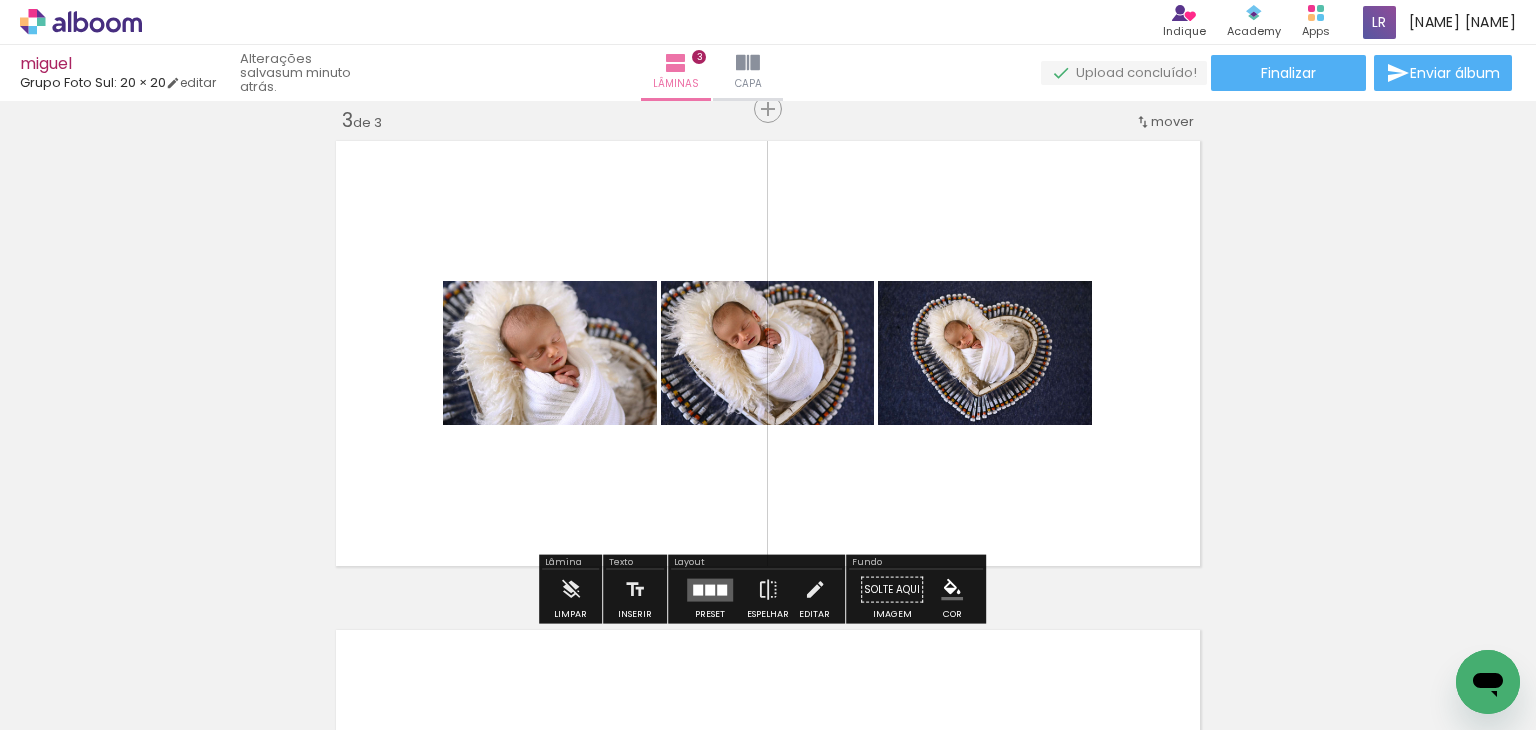 drag, startPoint x: 684, startPoint y: 580, endPoint x: 712, endPoint y: 584, distance: 28.284271 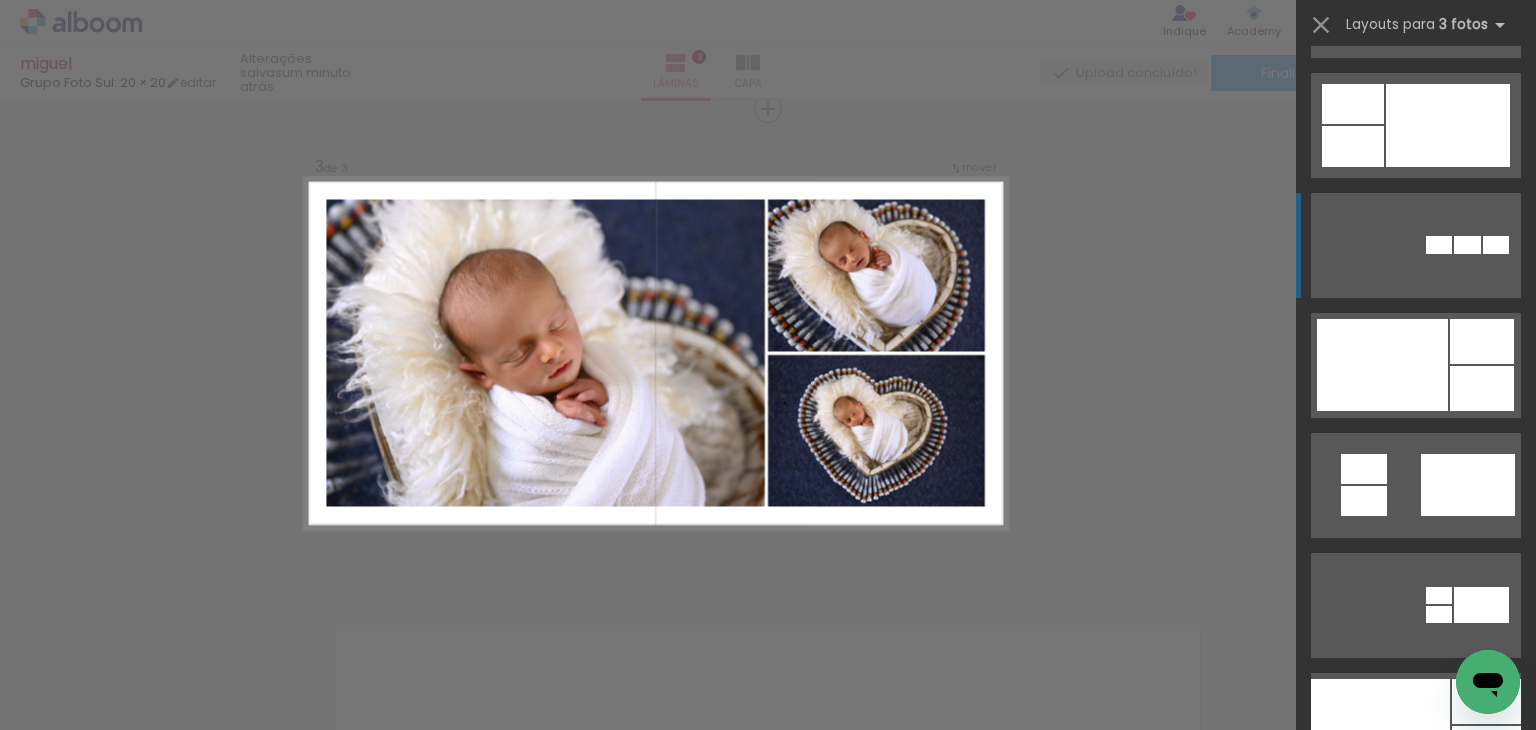 scroll, scrollTop: 2200, scrollLeft: 0, axis: vertical 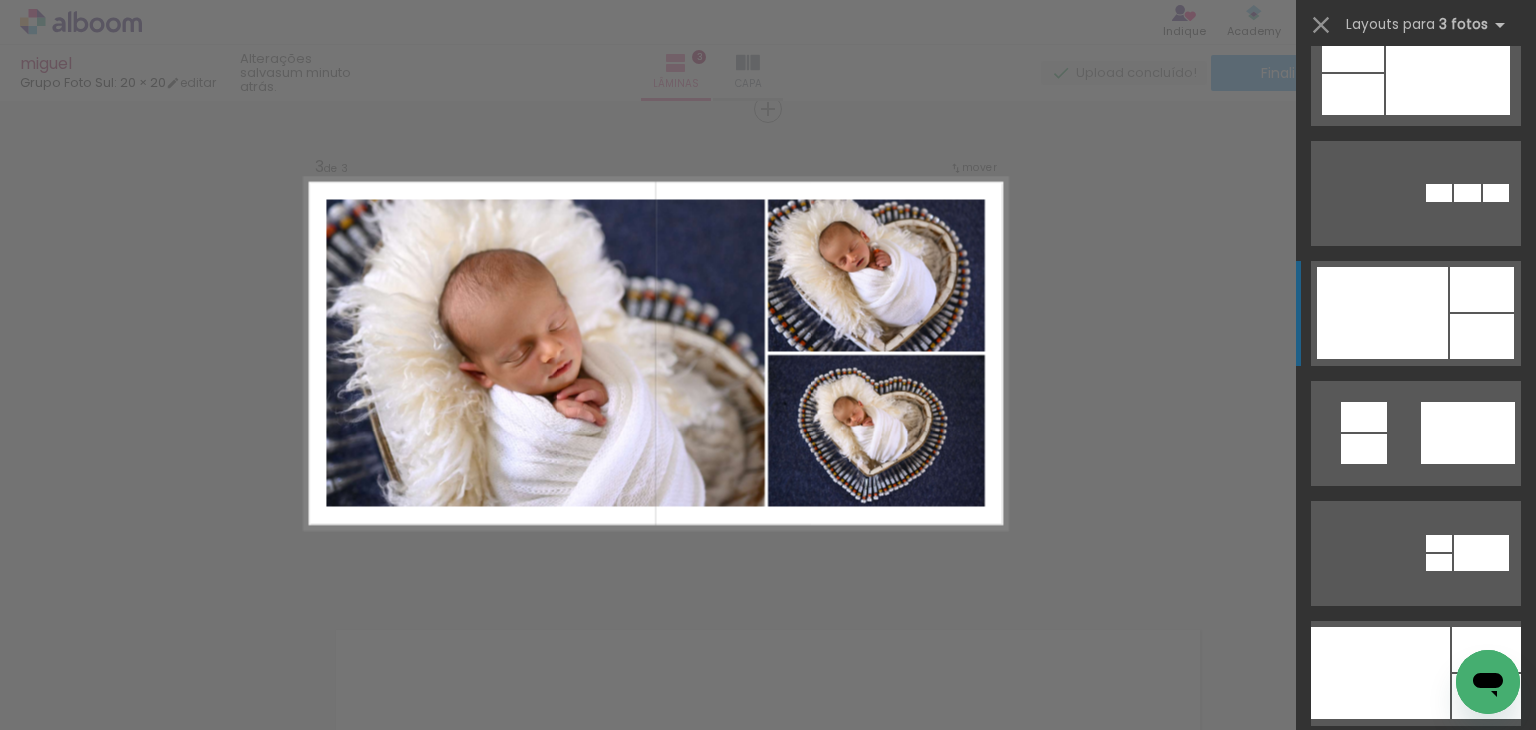 click at bounding box center (1382, 313) 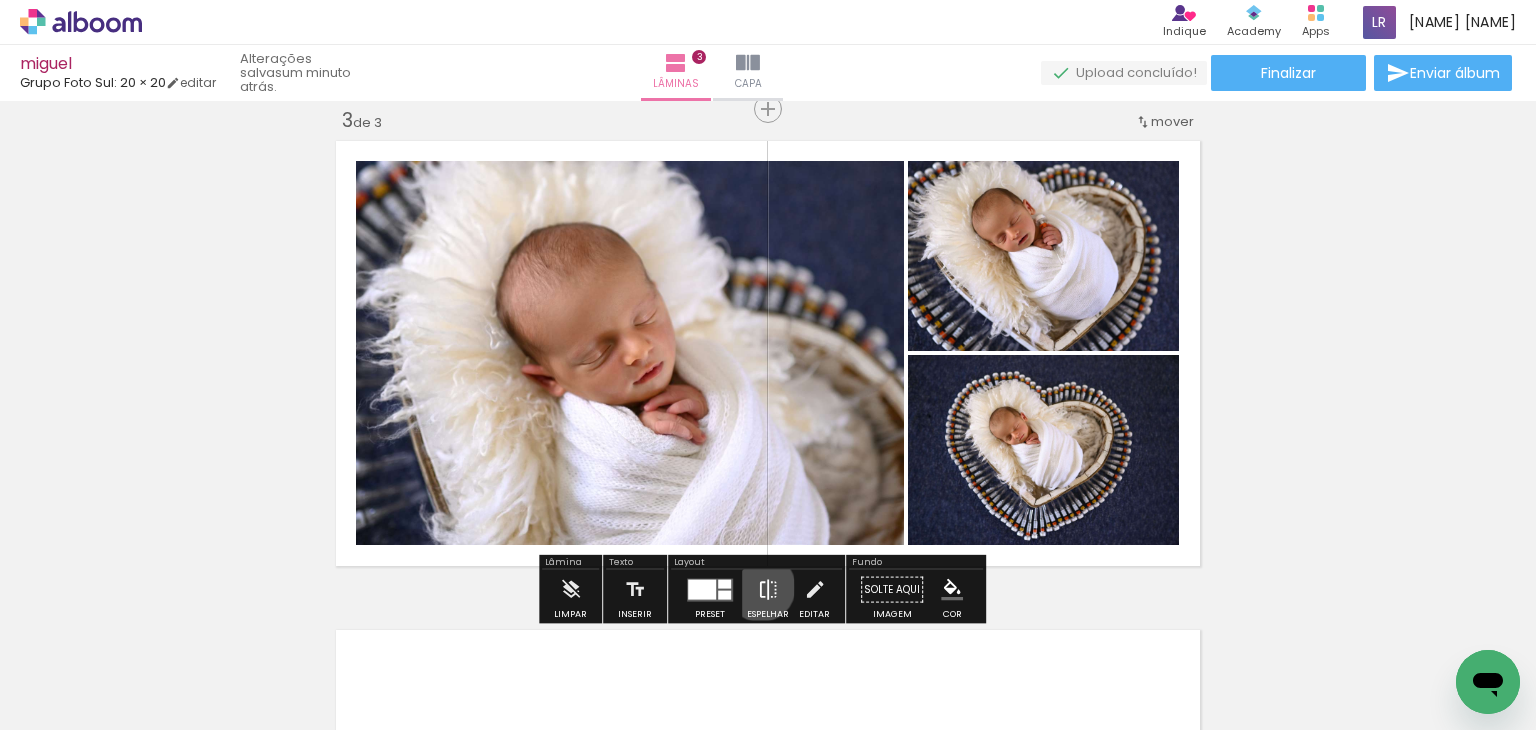 click at bounding box center (768, 590) 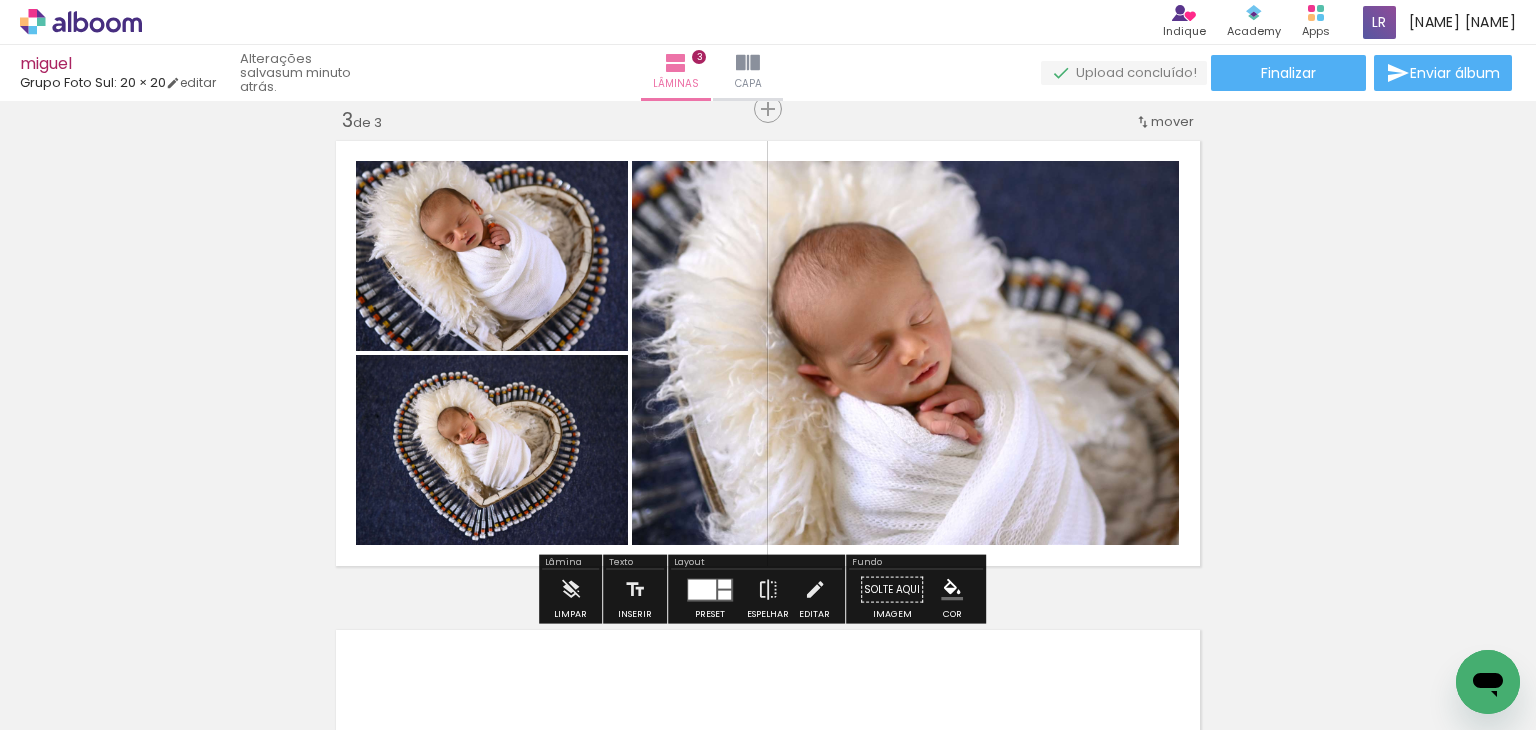 click on "Inserir lâmina 1  de 3  Inserir lâmina 2  de 3  Inserir lâmina 3  de 3" at bounding box center [768, 83] 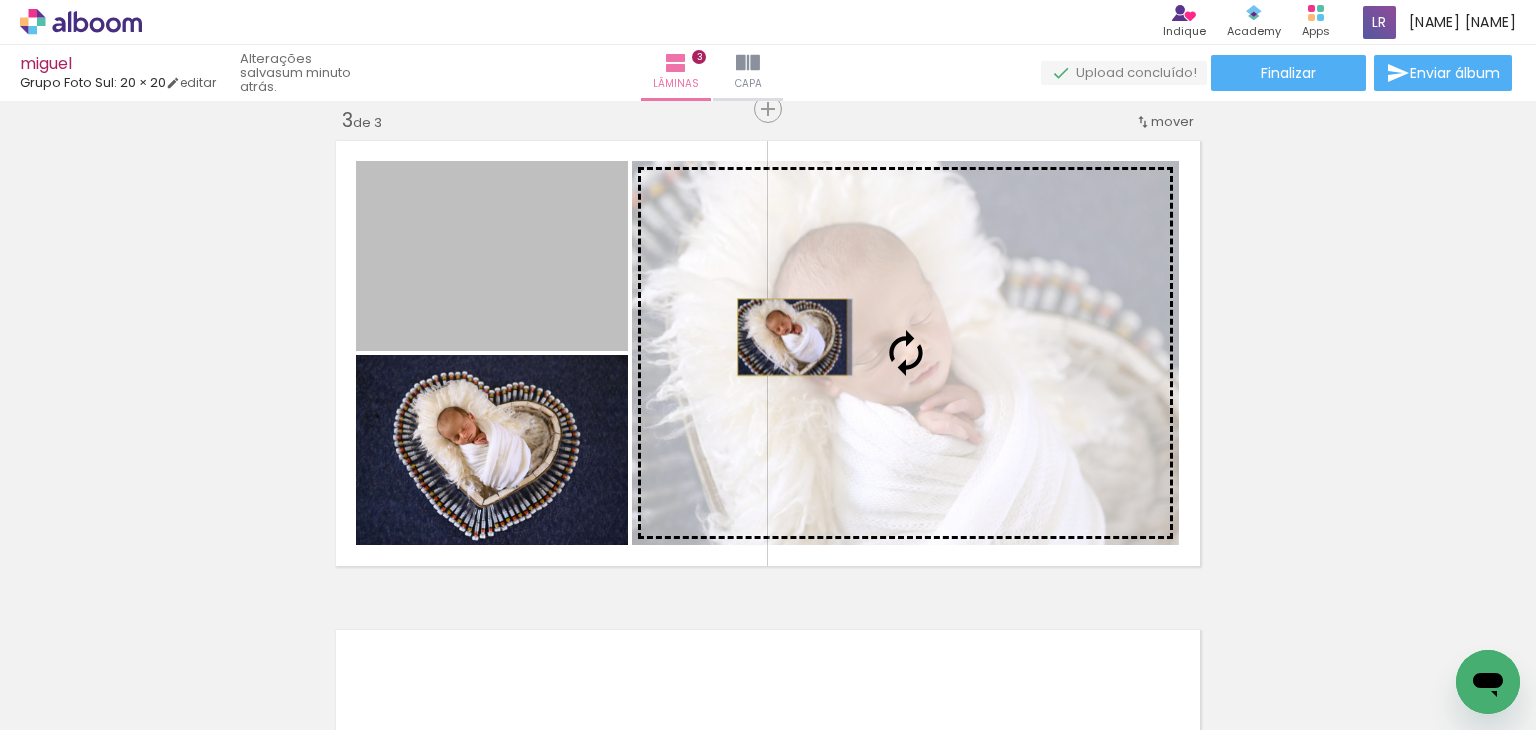 drag, startPoint x: 512, startPoint y: 301, endPoint x: 784, endPoint y: 337, distance: 274.372 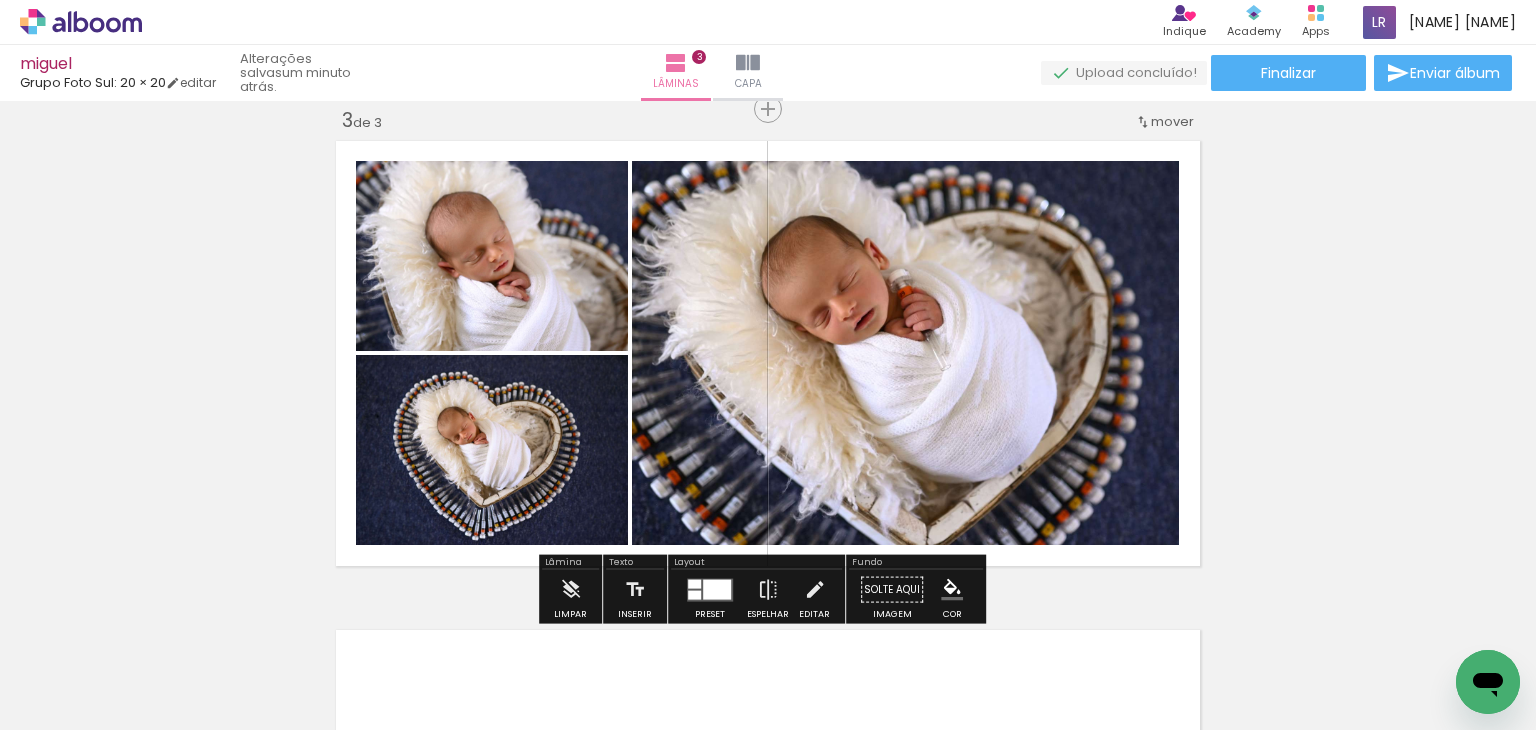 click on "Inserir lâmina 1  de 3  Inserir lâmina 2  de 3  Inserir lâmina 3  de 3" at bounding box center (768, 83) 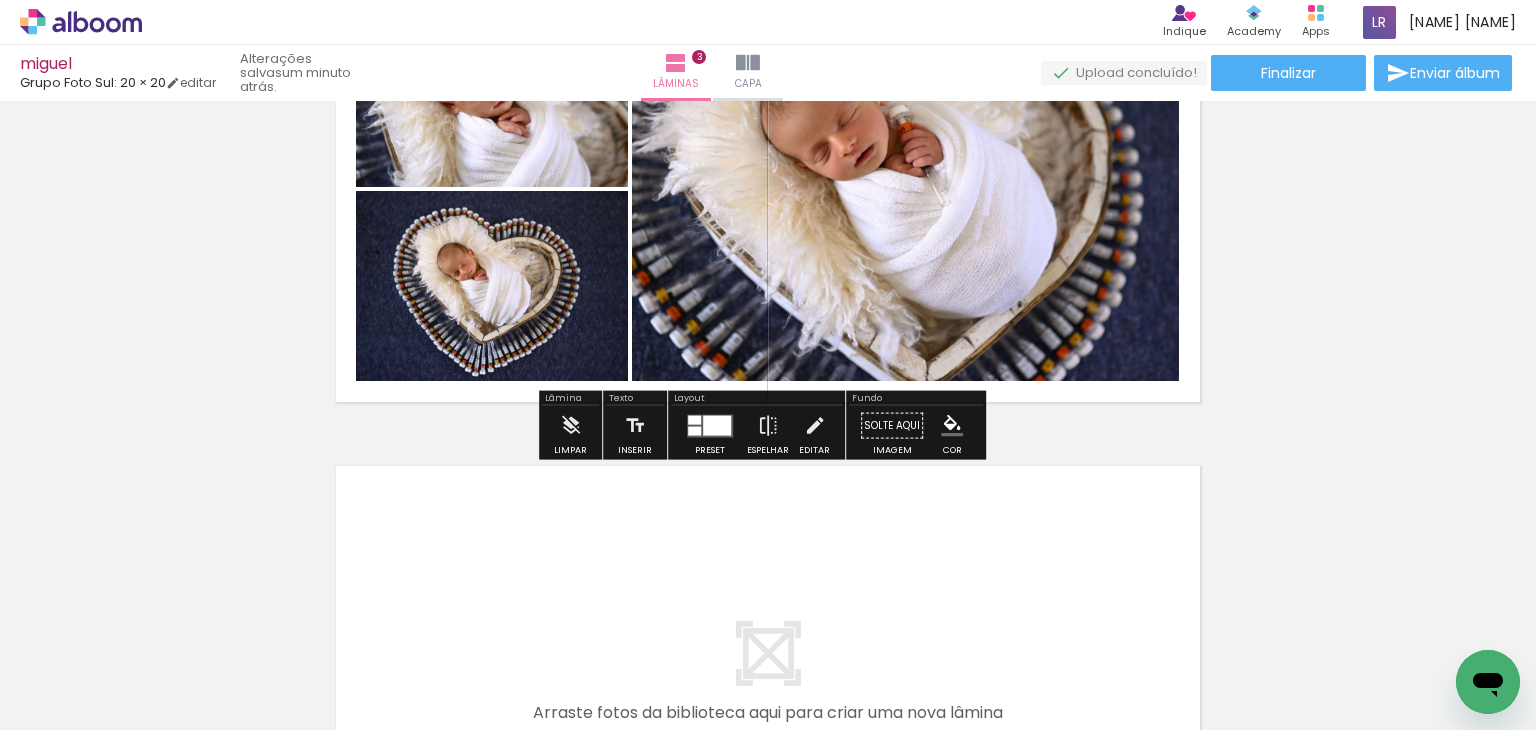 scroll, scrollTop: 1203, scrollLeft: 0, axis: vertical 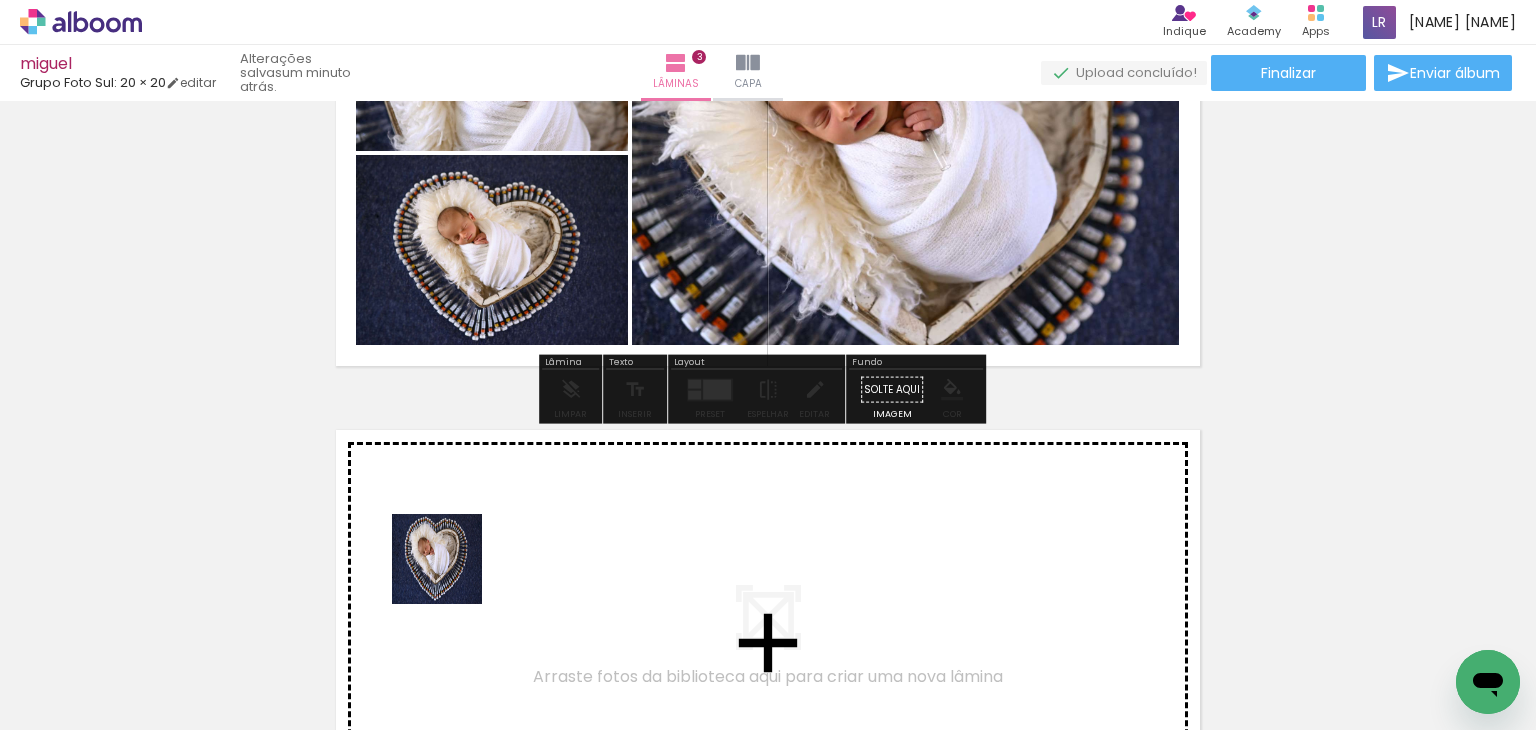 drag, startPoint x: 408, startPoint y: 638, endPoint x: 464, endPoint y: 557, distance: 98.47334 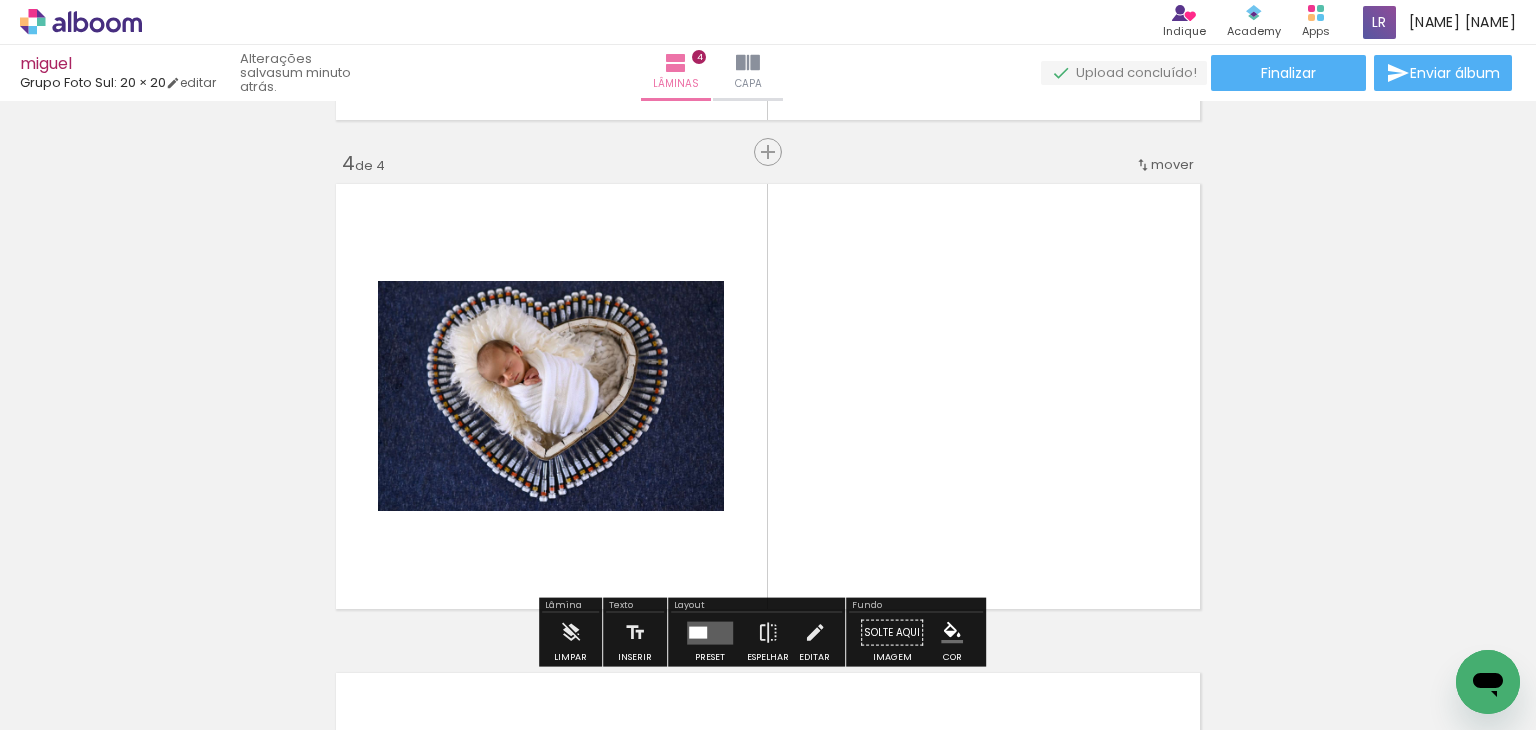 scroll, scrollTop: 1492, scrollLeft: 0, axis: vertical 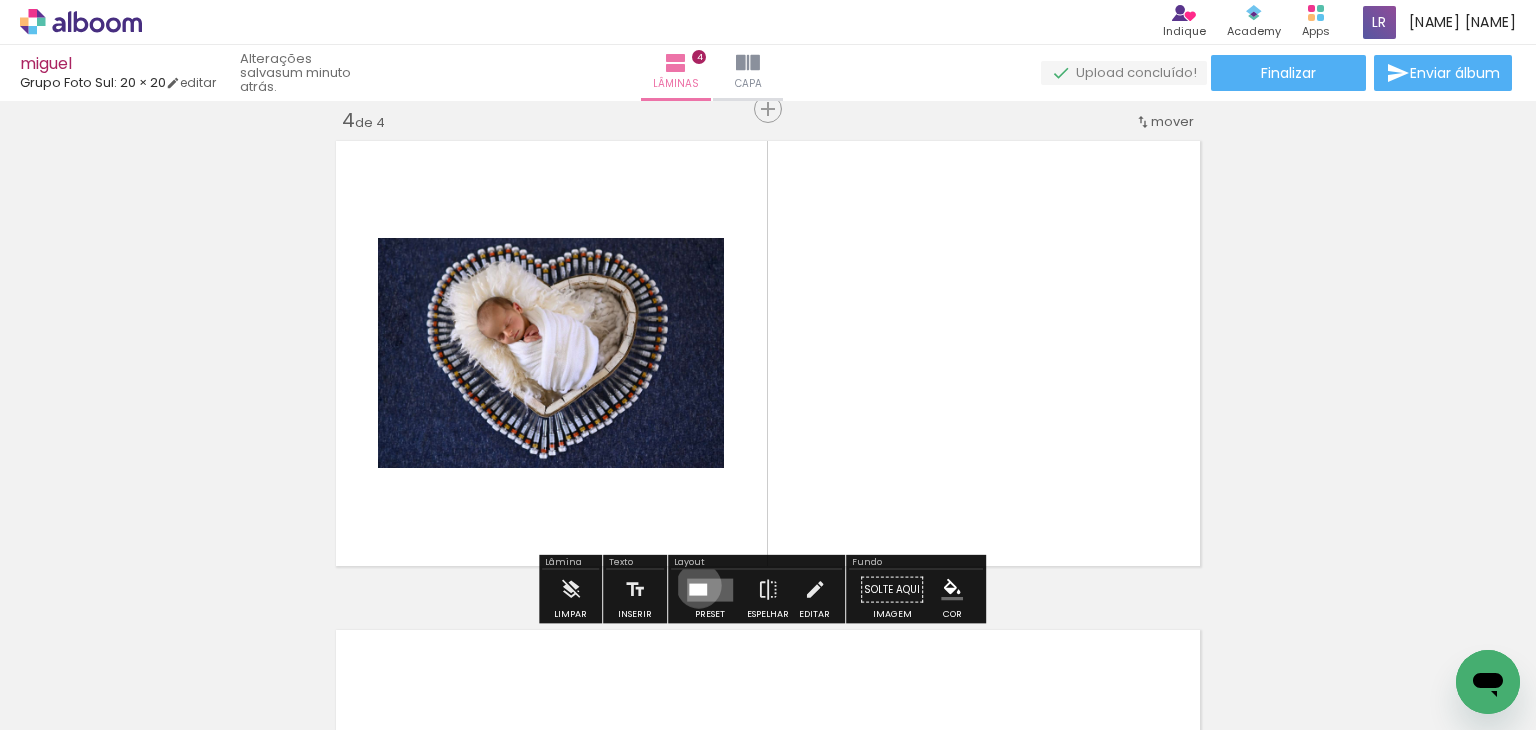 drag, startPoint x: 694, startPoint y: 585, endPoint x: 724, endPoint y: 561, distance: 38.418747 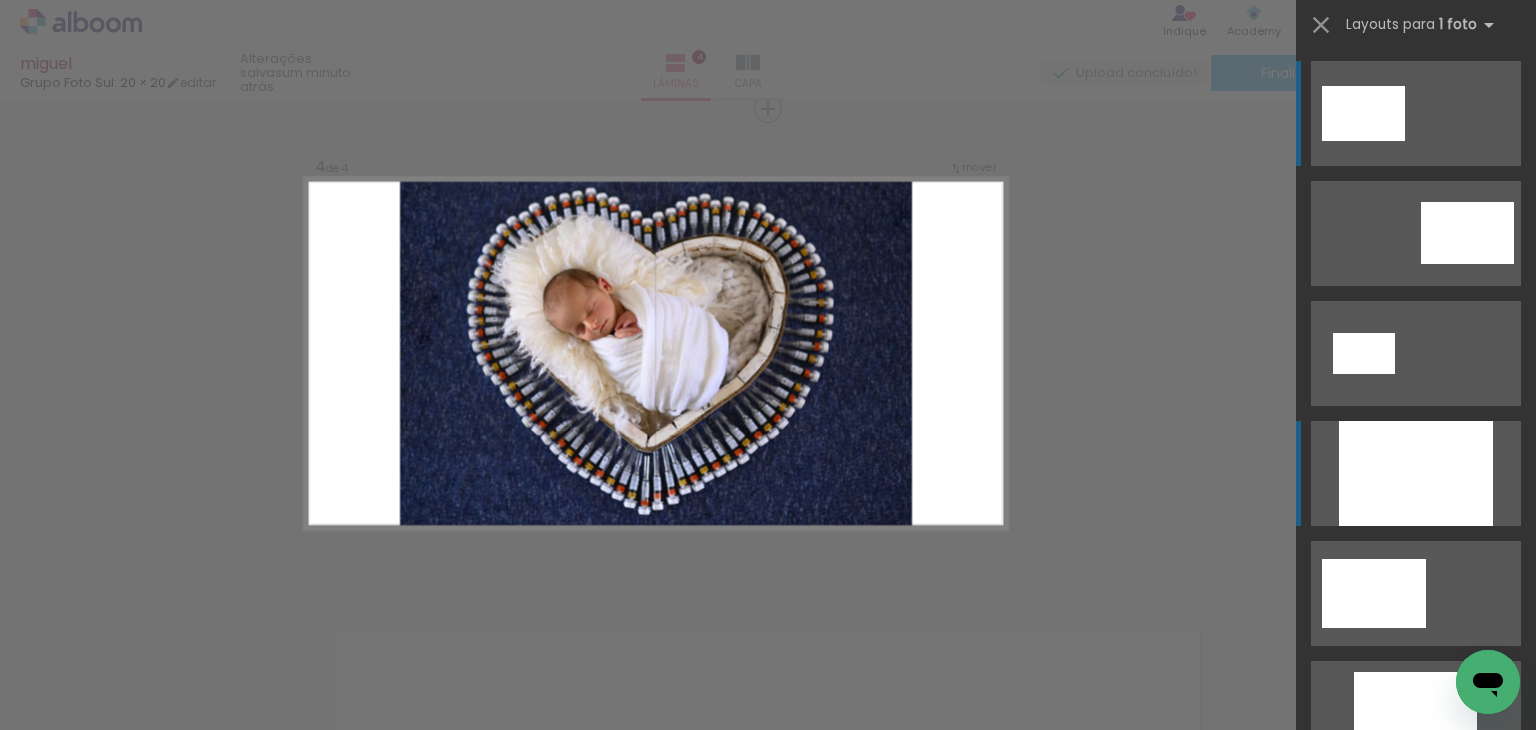 click at bounding box center (1416, 473) 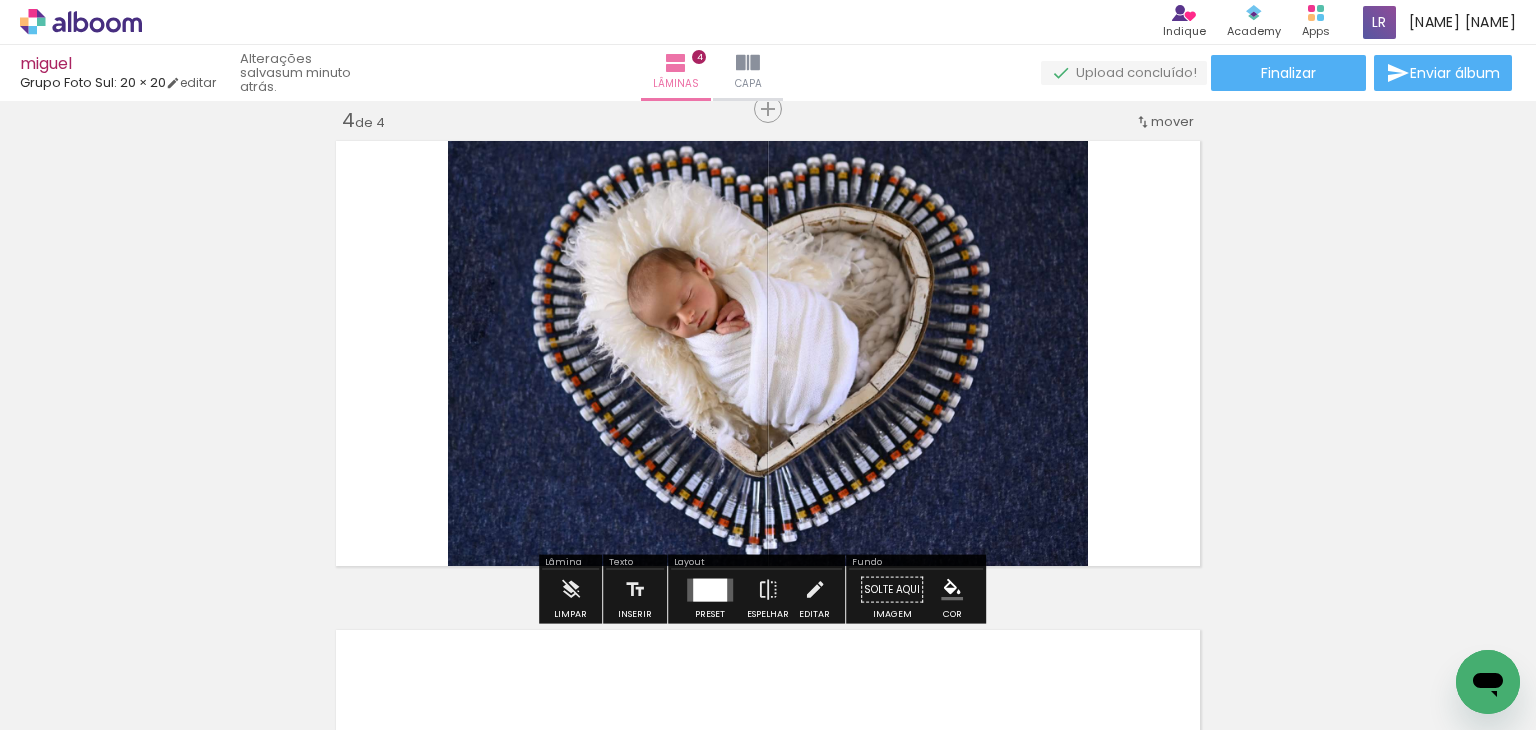 drag, startPoint x: 1384, startPoint y: 345, endPoint x: 1368, endPoint y: 353, distance: 17.888544 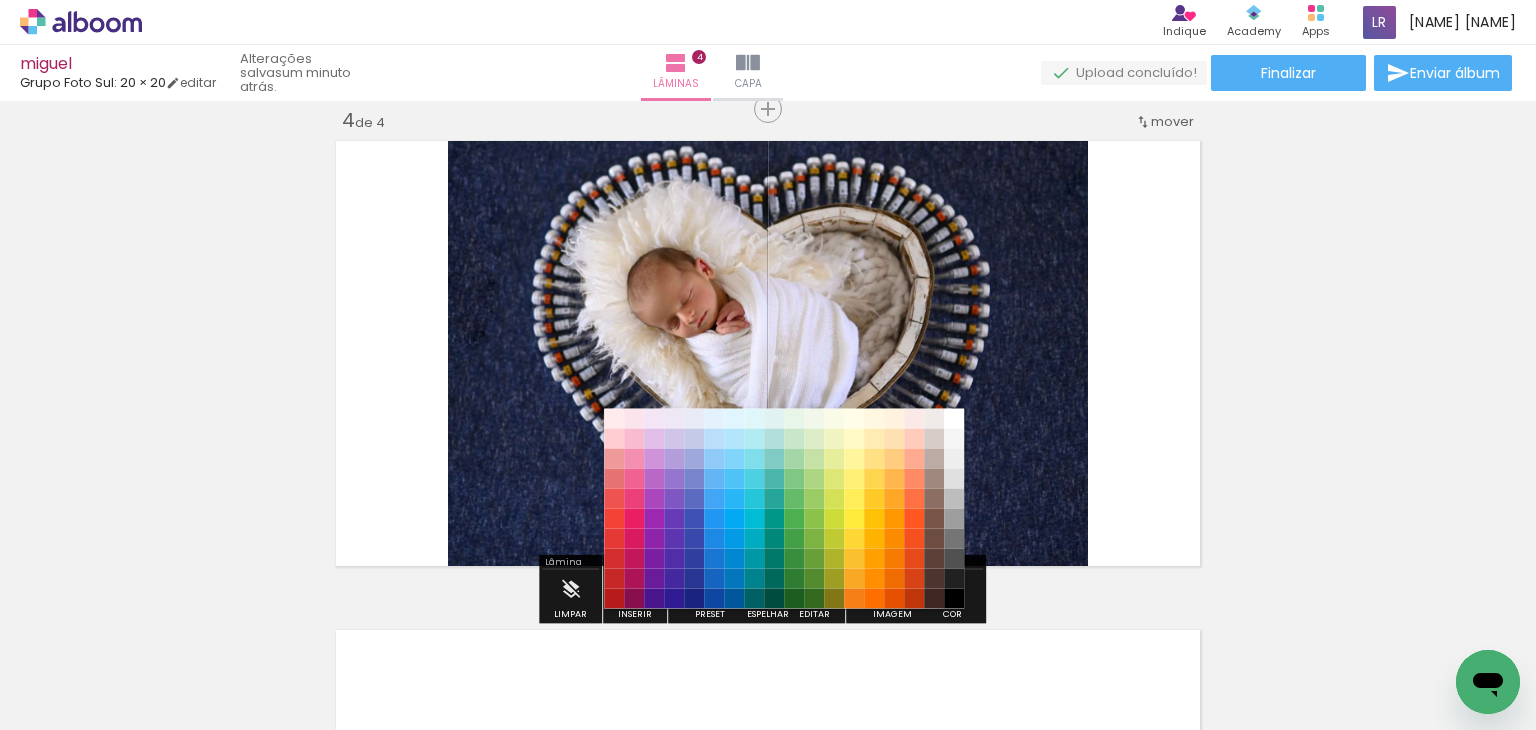 drag, startPoint x: 697, startPoint y: 597, endPoint x: 742, endPoint y: 582, distance: 47.434166 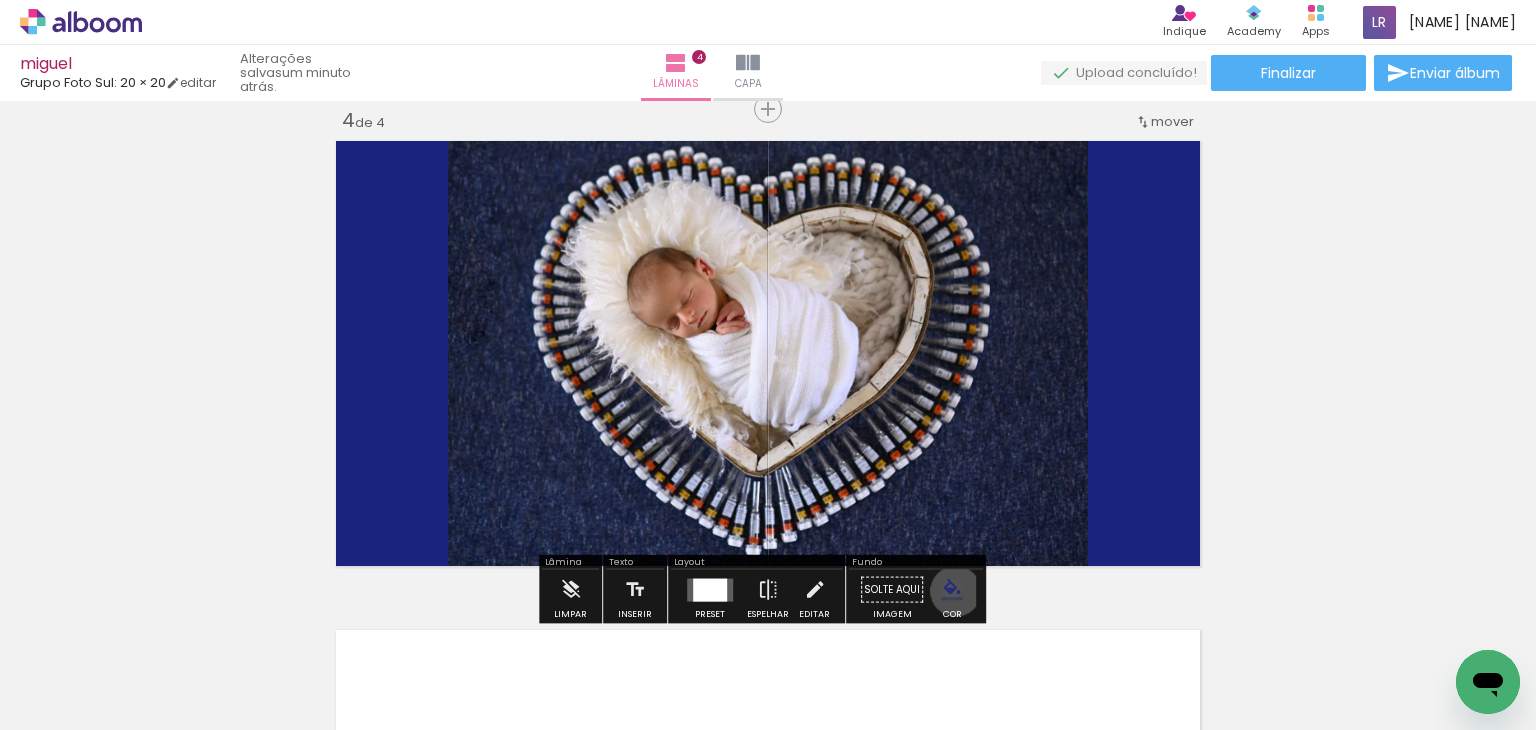 click at bounding box center [952, 590] 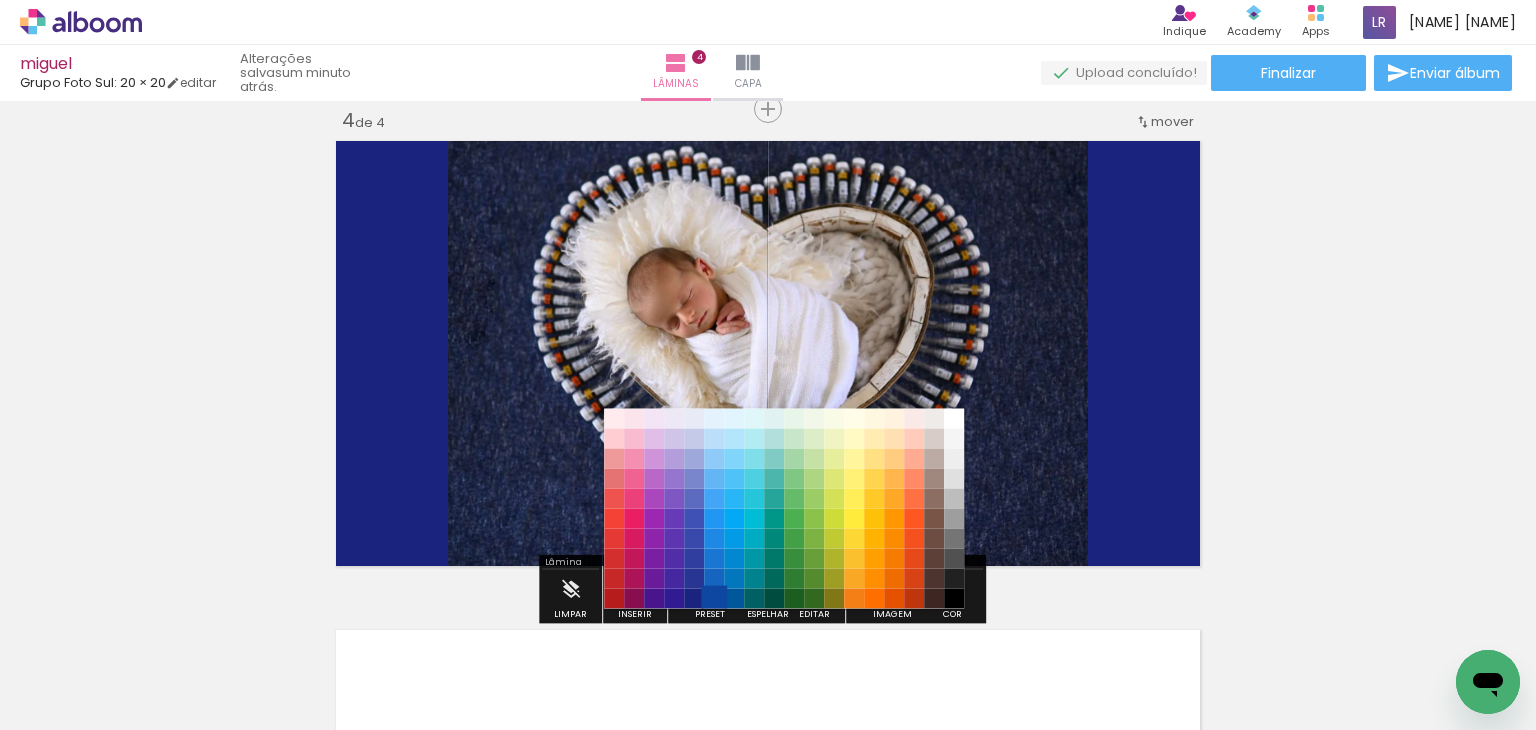 click on "#0d47a1" at bounding box center [714, 598] 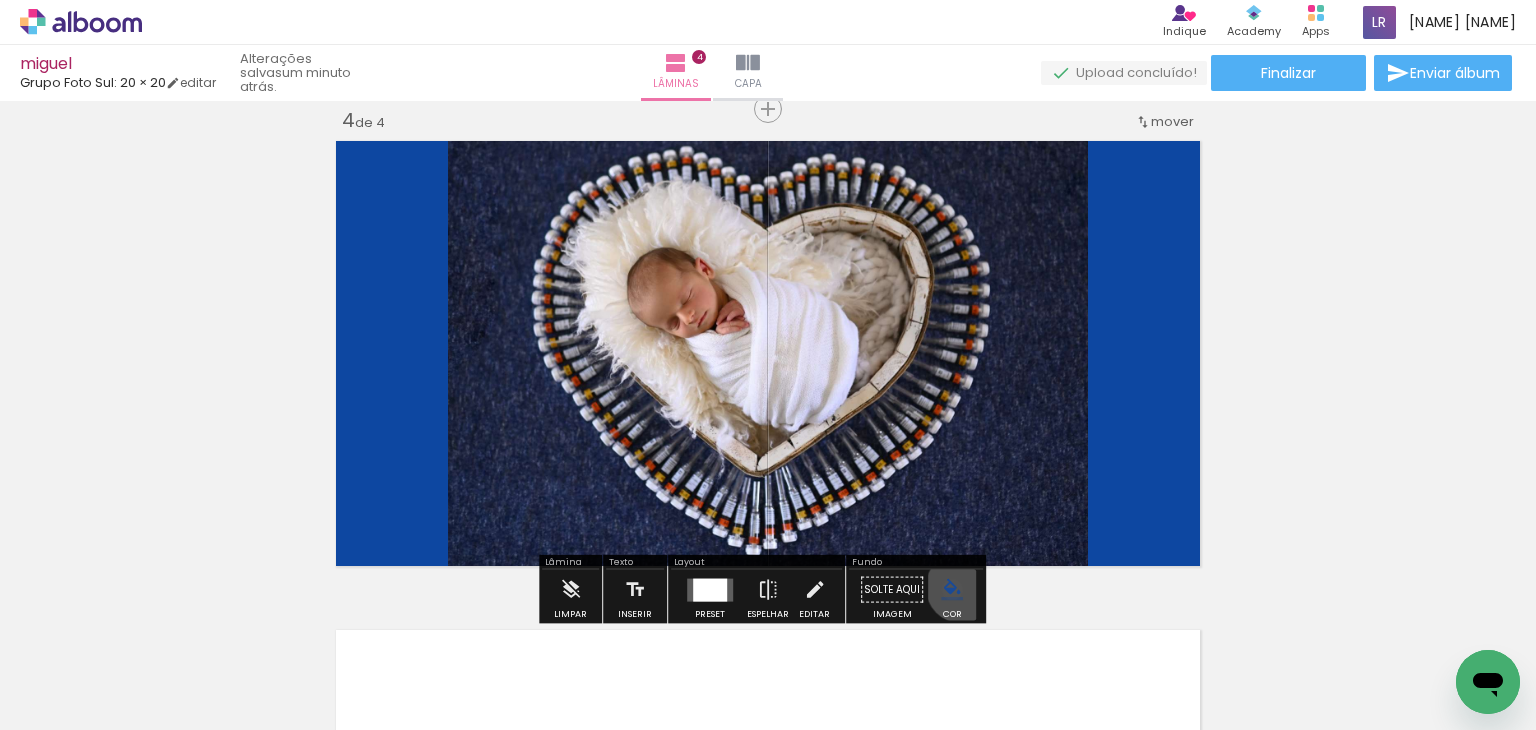 click at bounding box center [952, 590] 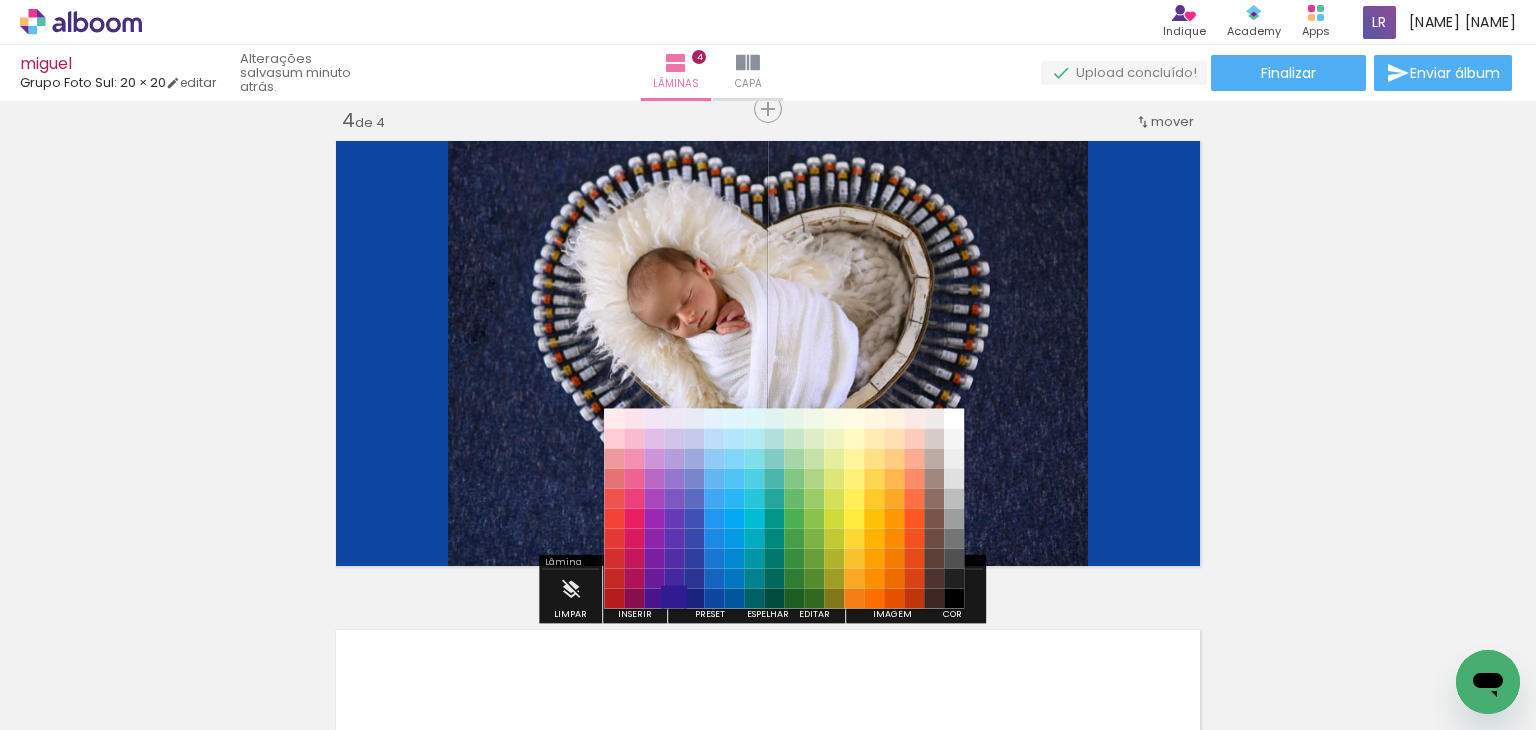 click on "#311b92" at bounding box center [674, 598] 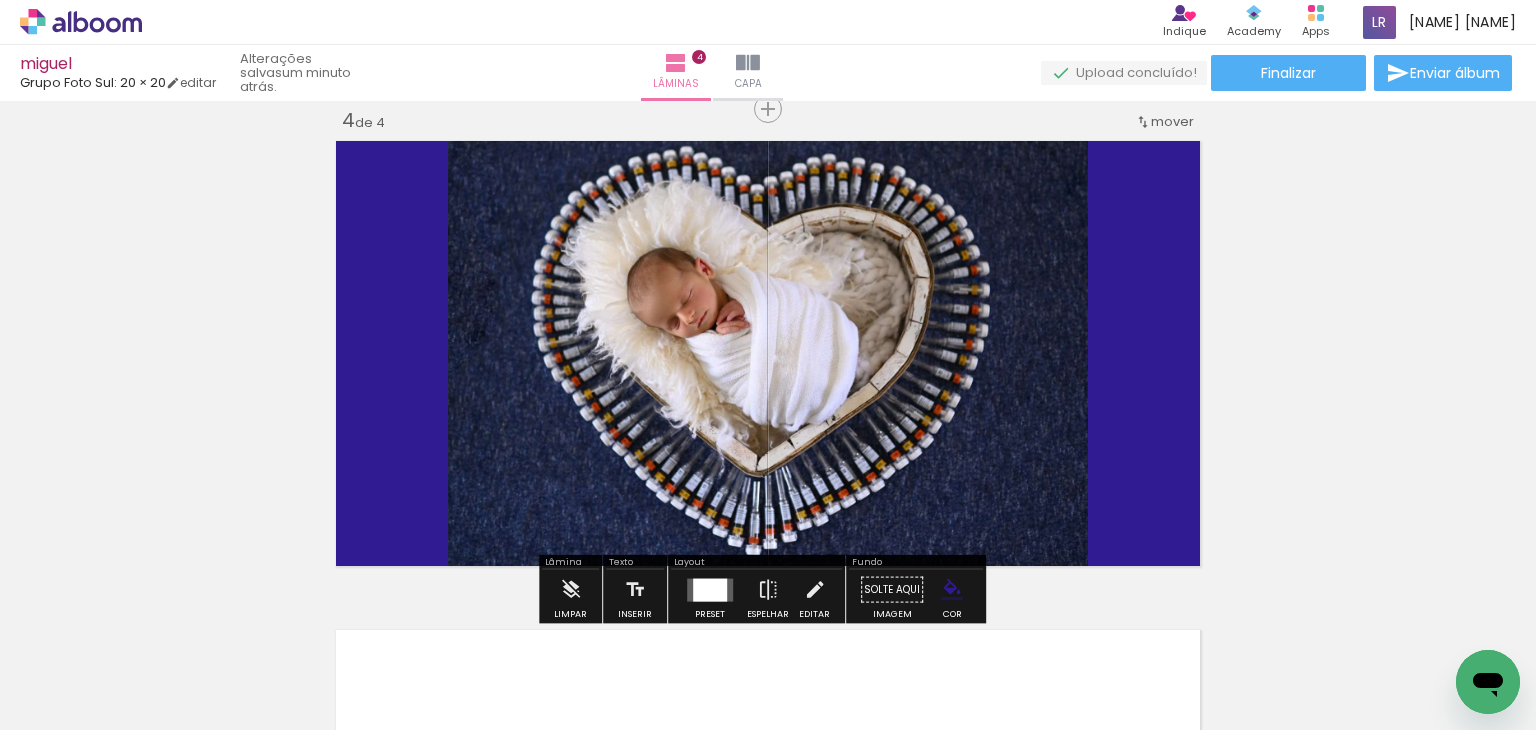 click at bounding box center (952, 590) 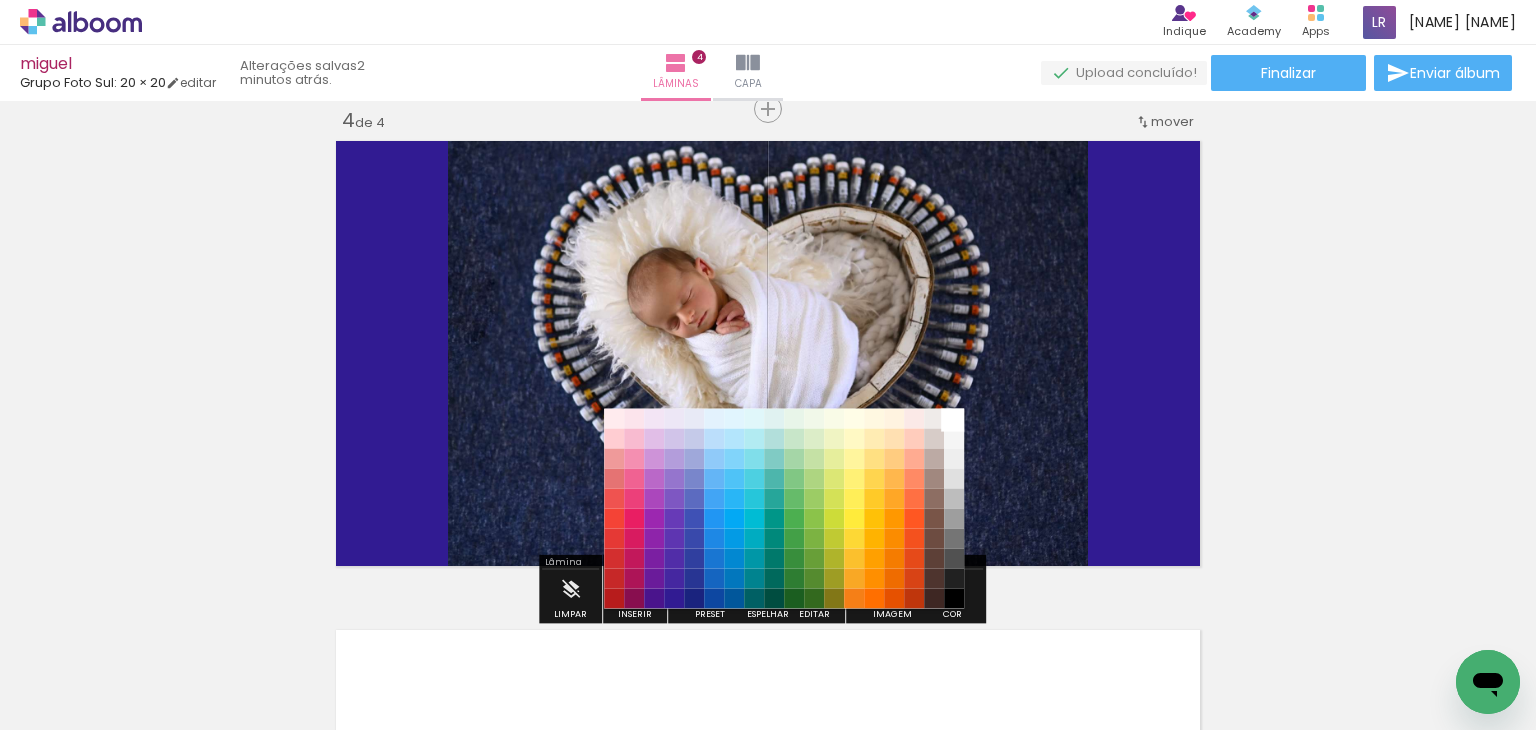drag, startPoint x: 962, startPoint y: 413, endPoint x: 1001, endPoint y: 396, distance: 42.544094 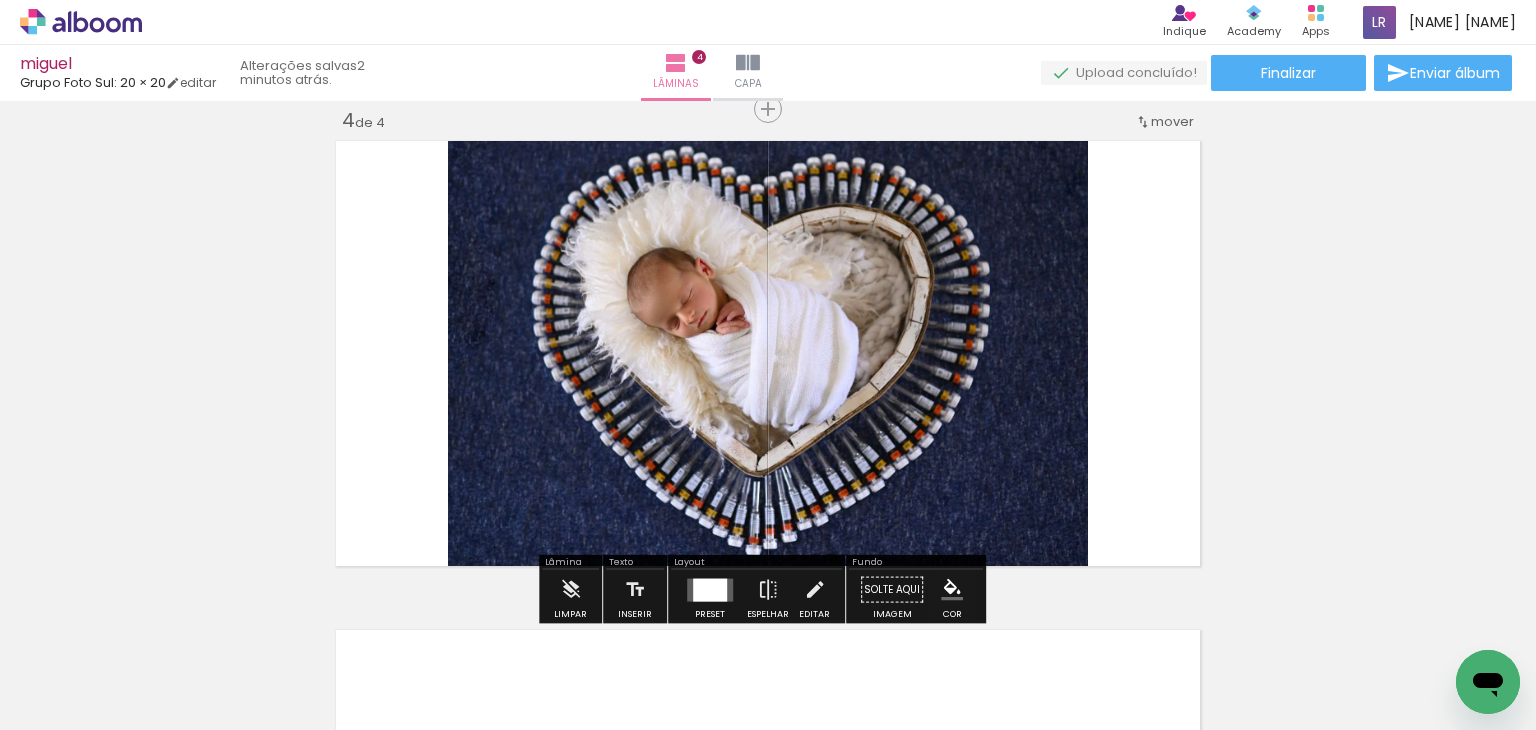 click on "Inserir lâmina 1  de 4  Inserir lâmina 2  de 4  Inserir lâmina 3  de 4  Inserir lâmina 4  de 4" at bounding box center [768, -161] 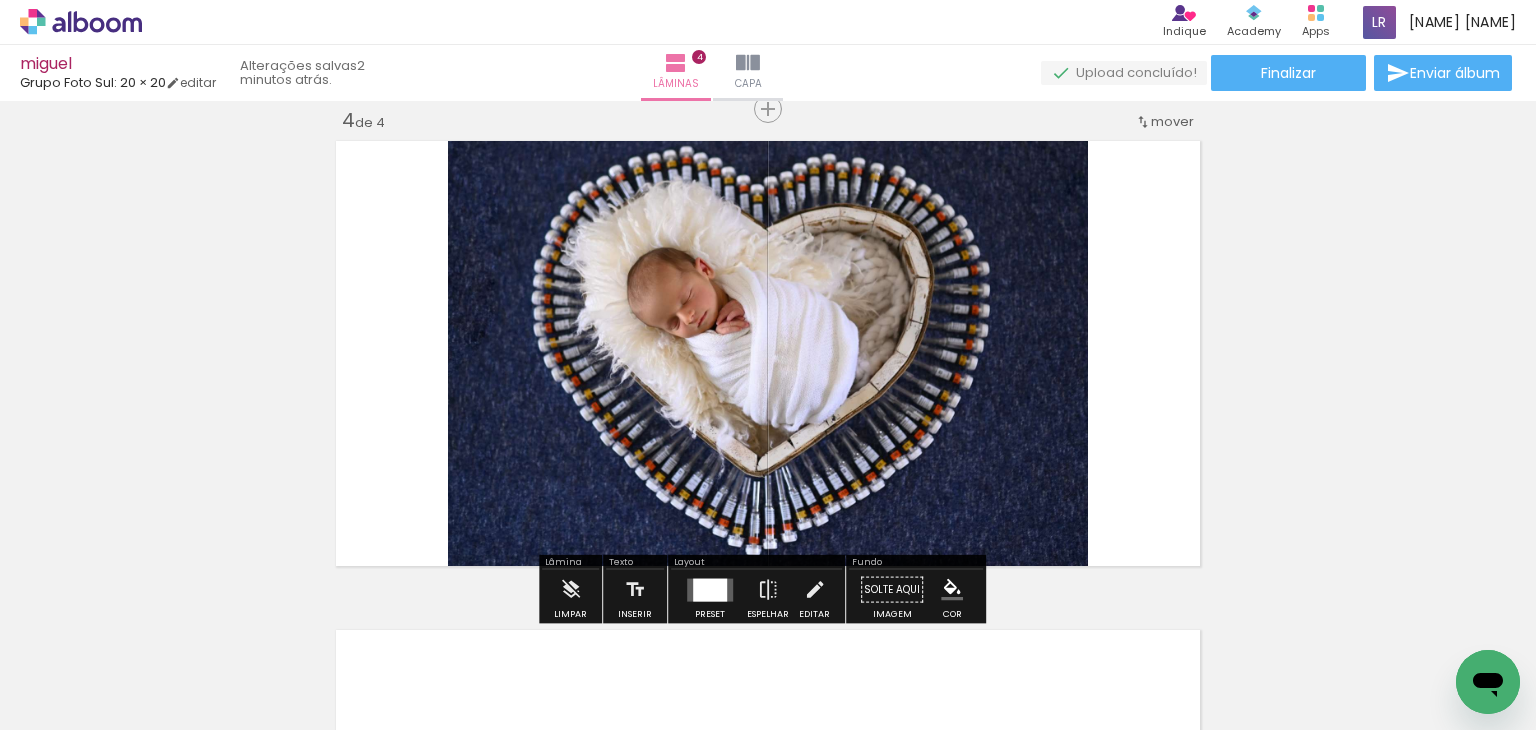 click on "Inserir lâmina 1  de 4  Inserir lâmina 2  de 4  Inserir lâmina 3  de 4  Inserir lâmina 4  de 4" at bounding box center (768, -161) 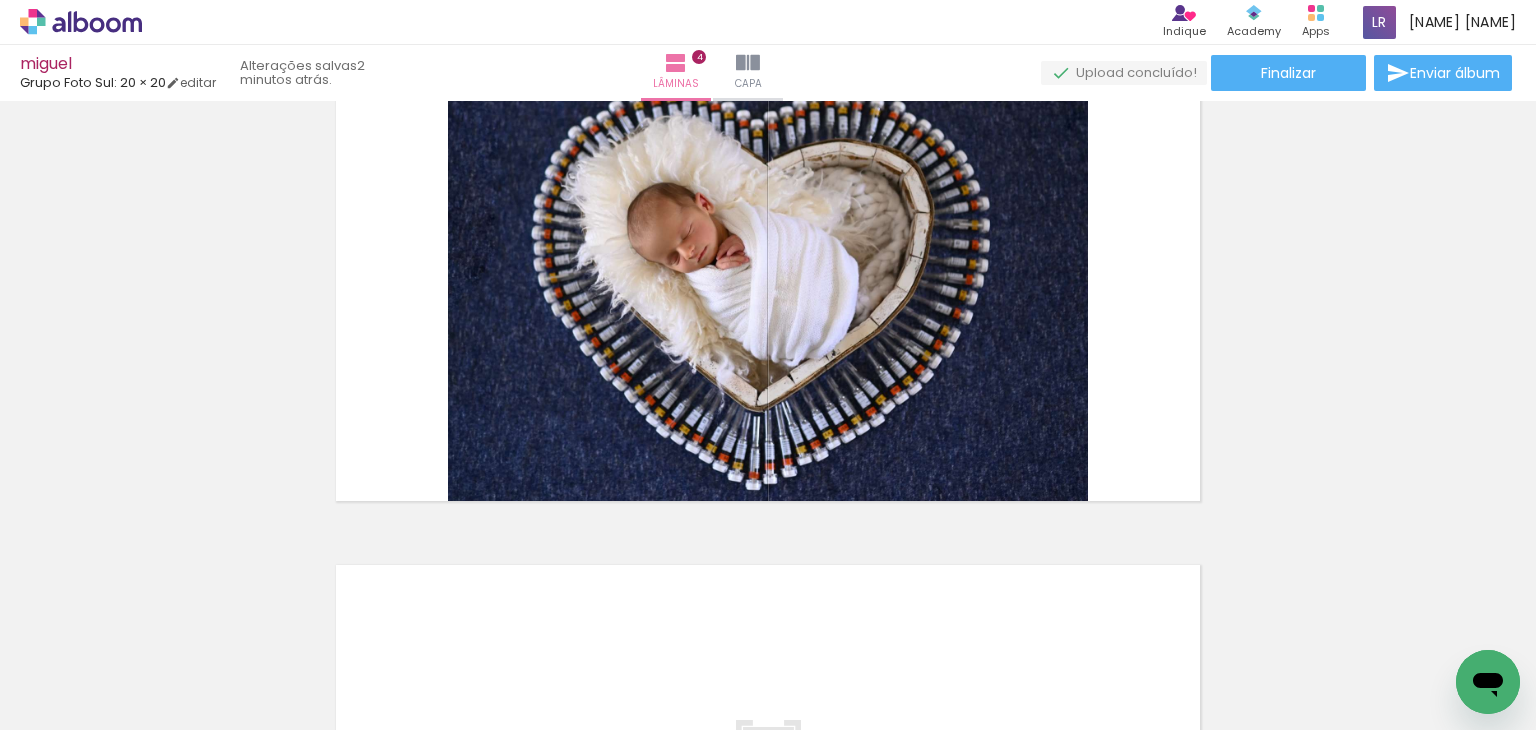 scroll, scrollTop: 1592, scrollLeft: 0, axis: vertical 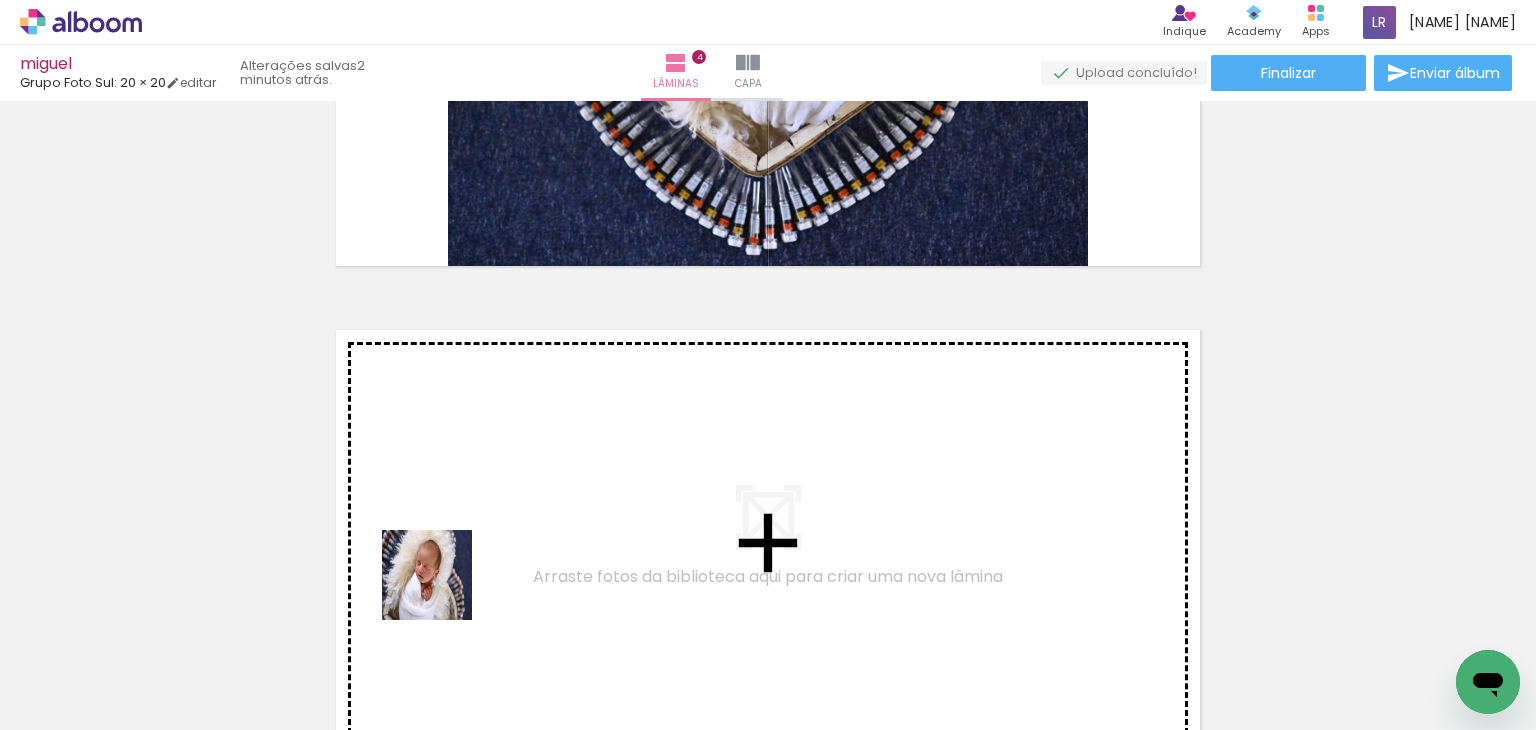 drag, startPoint x: 452, startPoint y: 646, endPoint x: 505, endPoint y: 639, distance: 53.460266 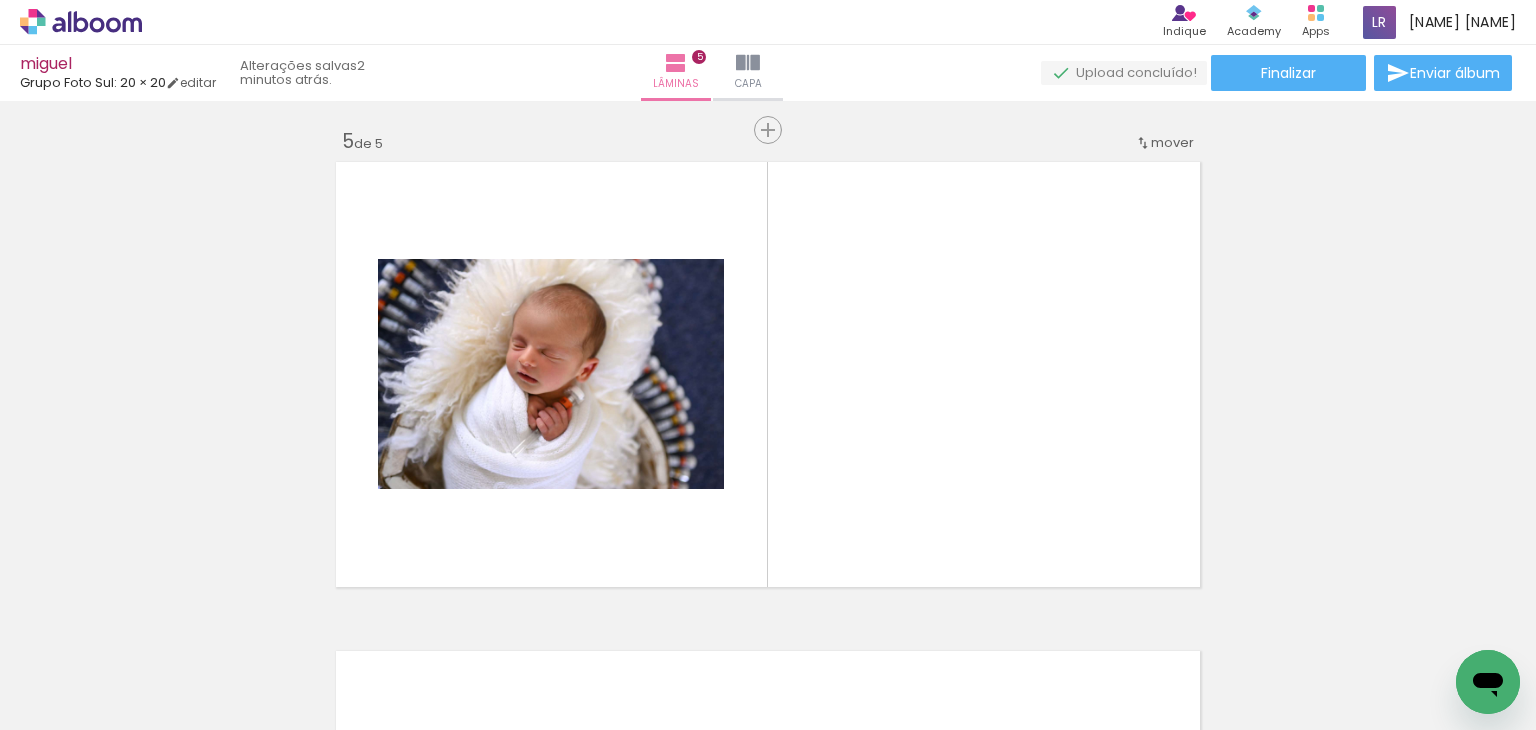 scroll, scrollTop: 1981, scrollLeft: 0, axis: vertical 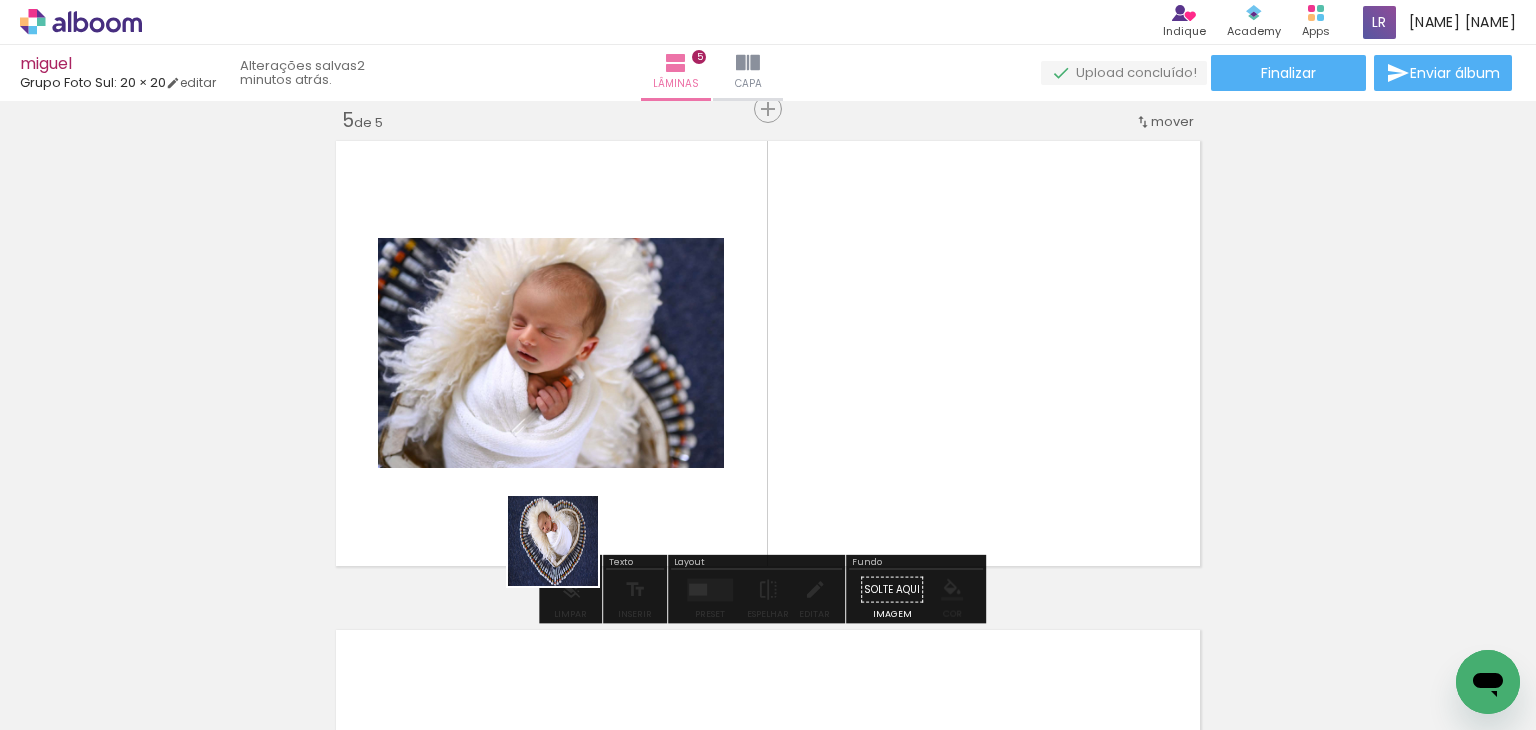 drag, startPoint x: 522, startPoint y: 654, endPoint x: 576, endPoint y: 568, distance: 101.54802 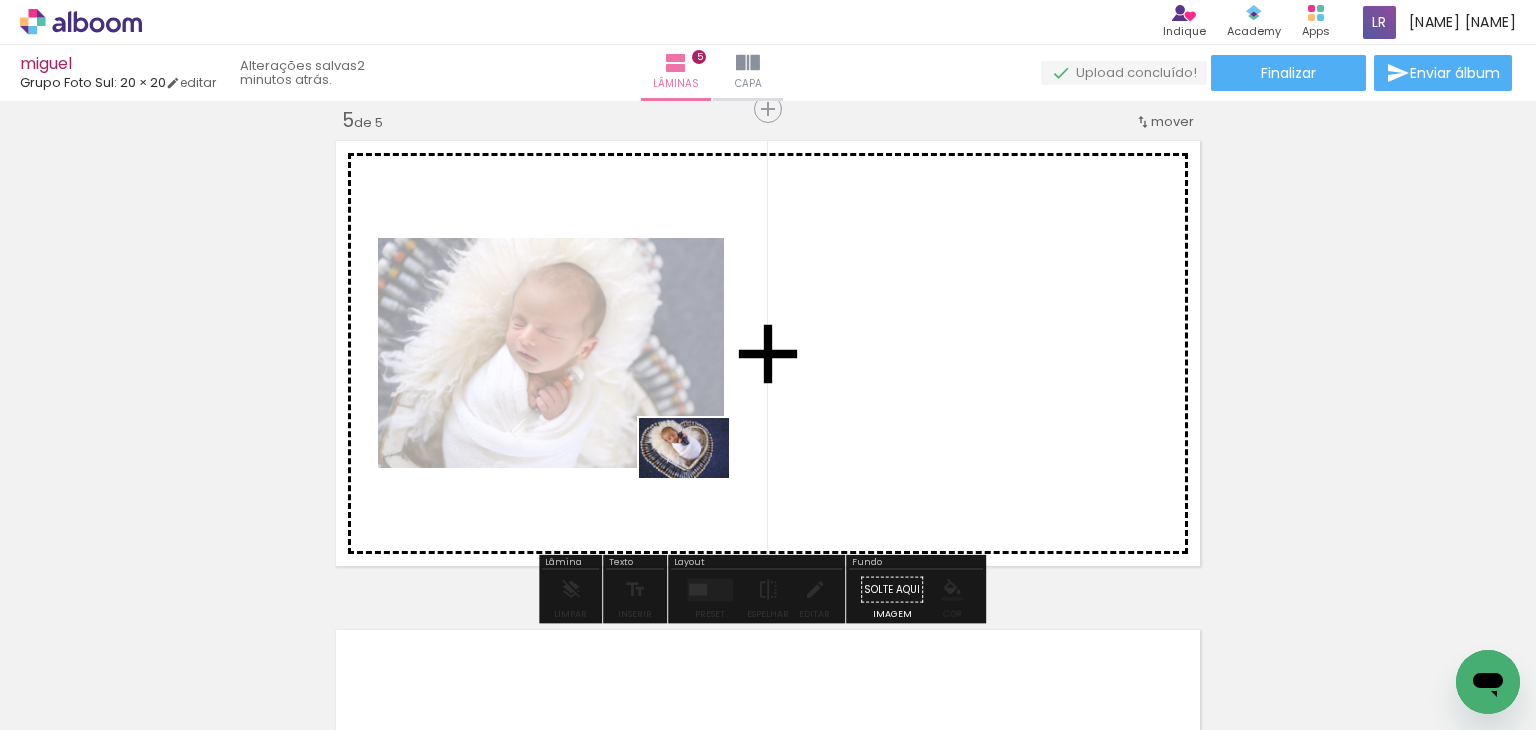 drag, startPoint x: 679, startPoint y: 622, endPoint x: 611, endPoint y: 630, distance: 68.46897 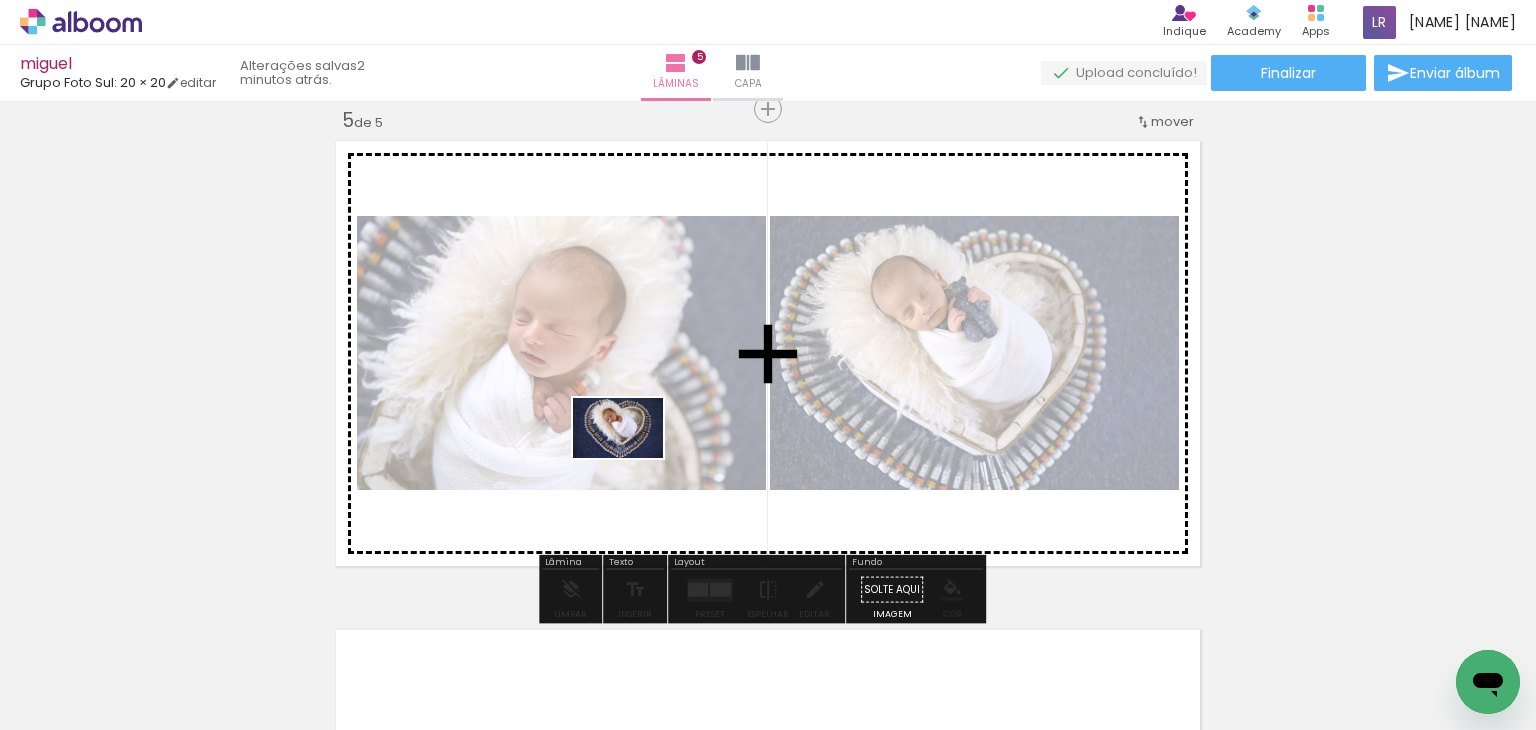 drag, startPoint x: 564, startPoint y: 676, endPoint x: 633, endPoint y: 458, distance: 228.65913 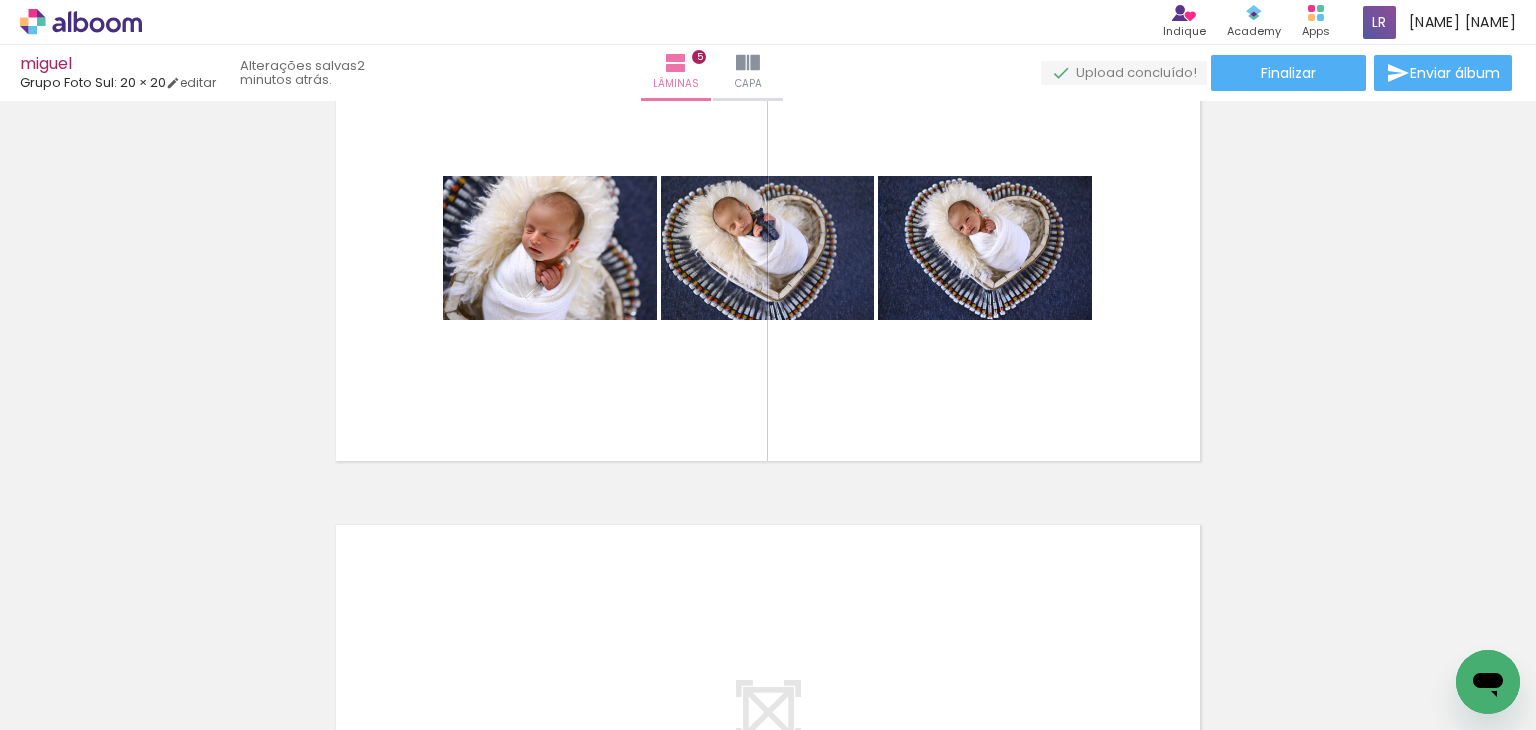 scroll, scrollTop: 2081, scrollLeft: 0, axis: vertical 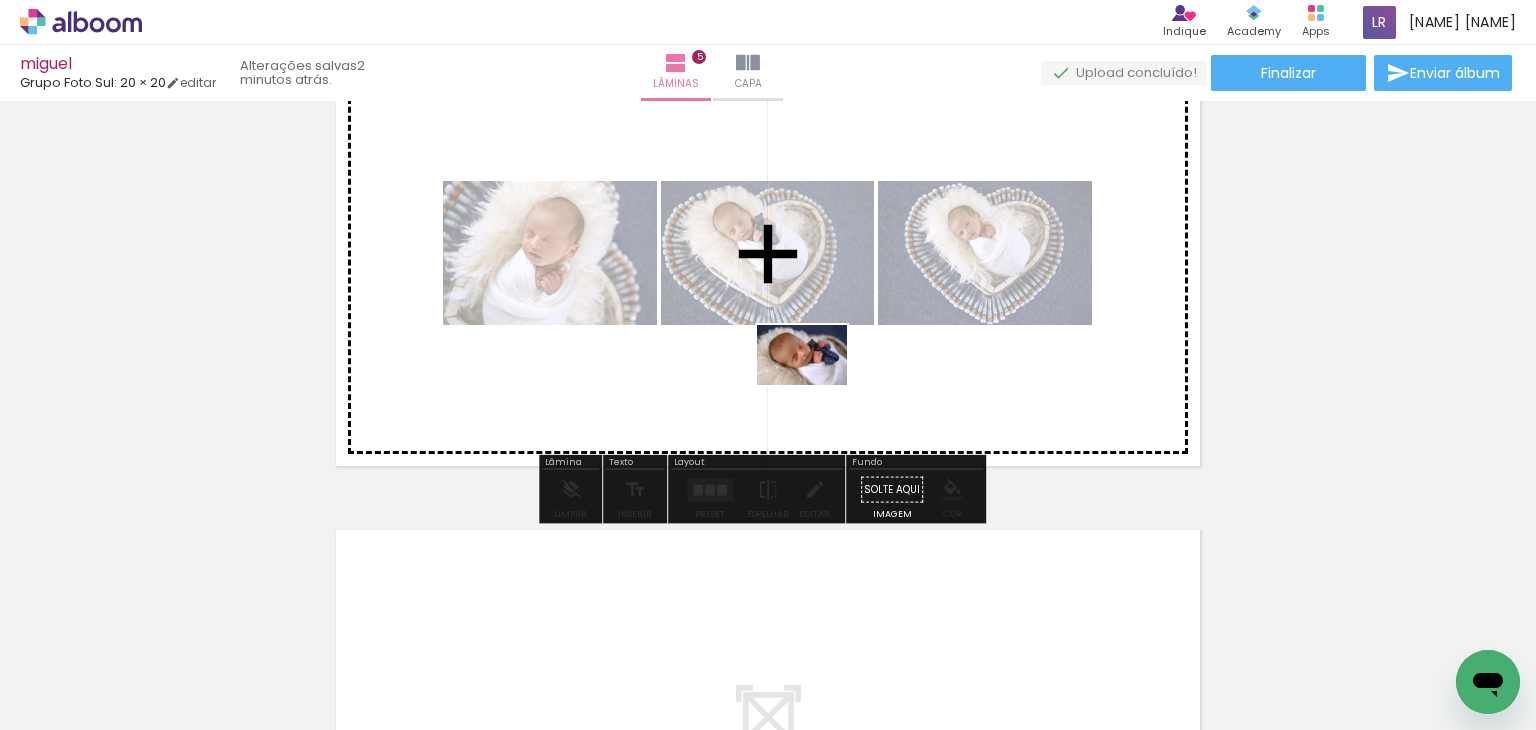 drag, startPoint x: 777, startPoint y: 680, endPoint x: 816, endPoint y: 383, distance: 299.54965 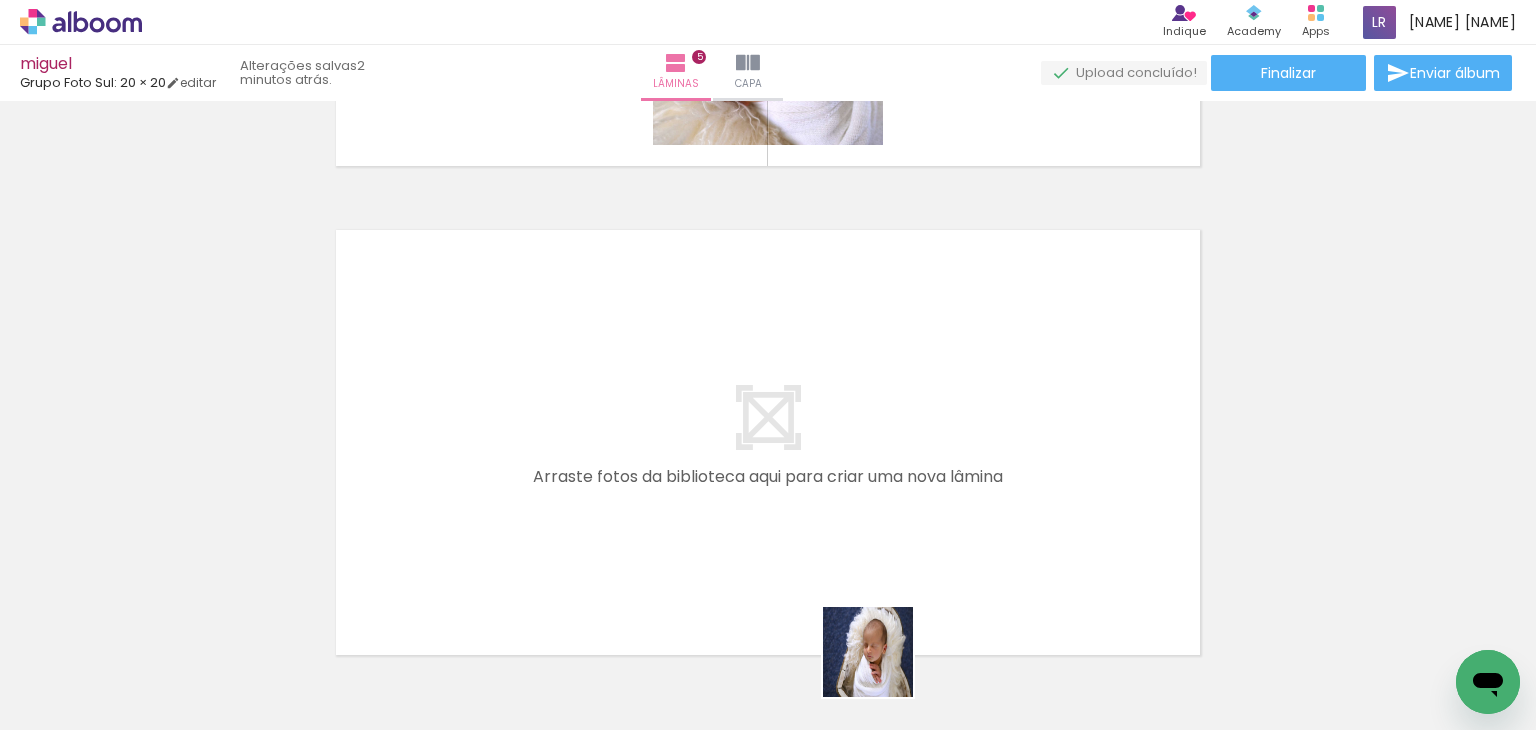 drag, startPoint x: 882, startPoint y: 673, endPoint x: 1016, endPoint y: 652, distance: 135.63554 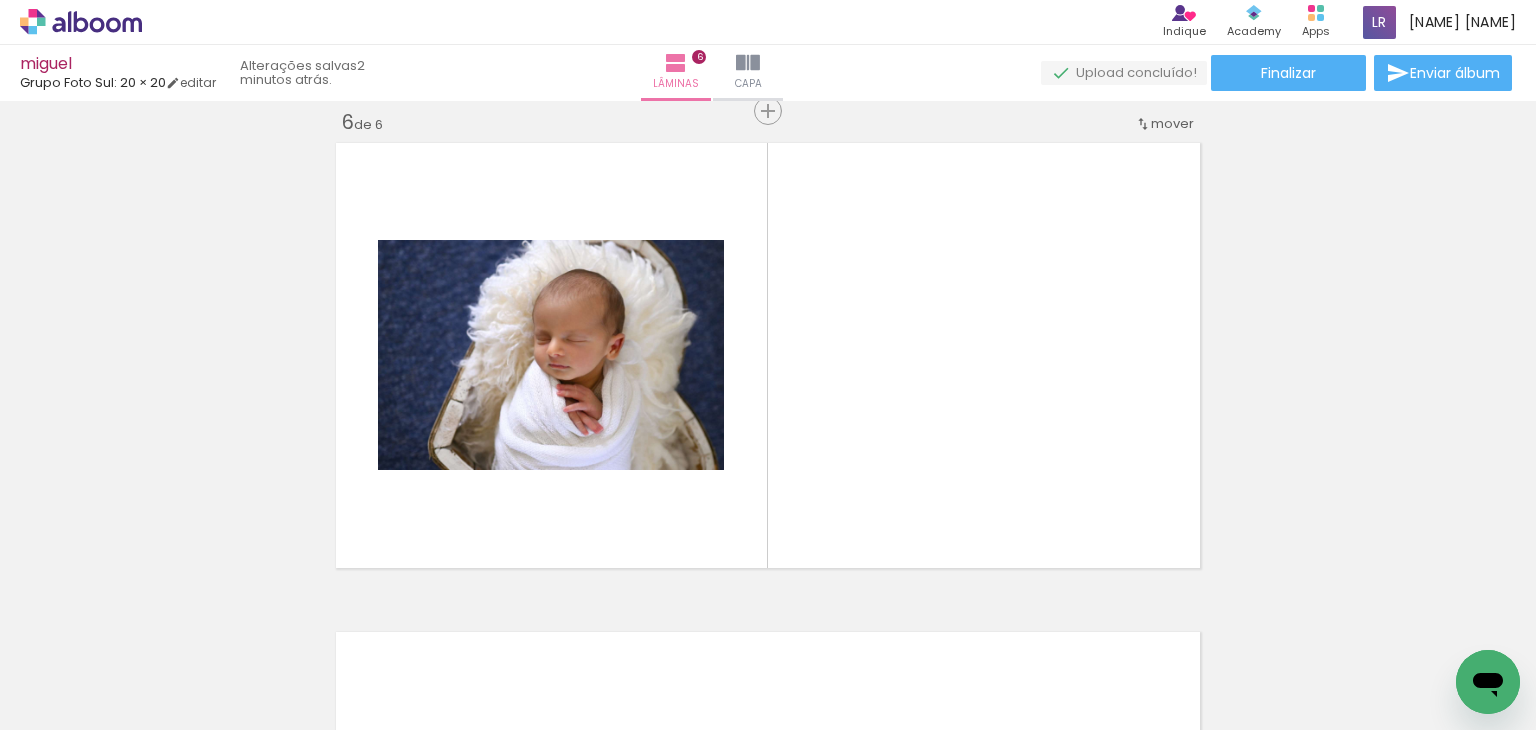 drag, startPoint x: 1020, startPoint y: 659, endPoint x: 1112, endPoint y: 646, distance: 92.91394 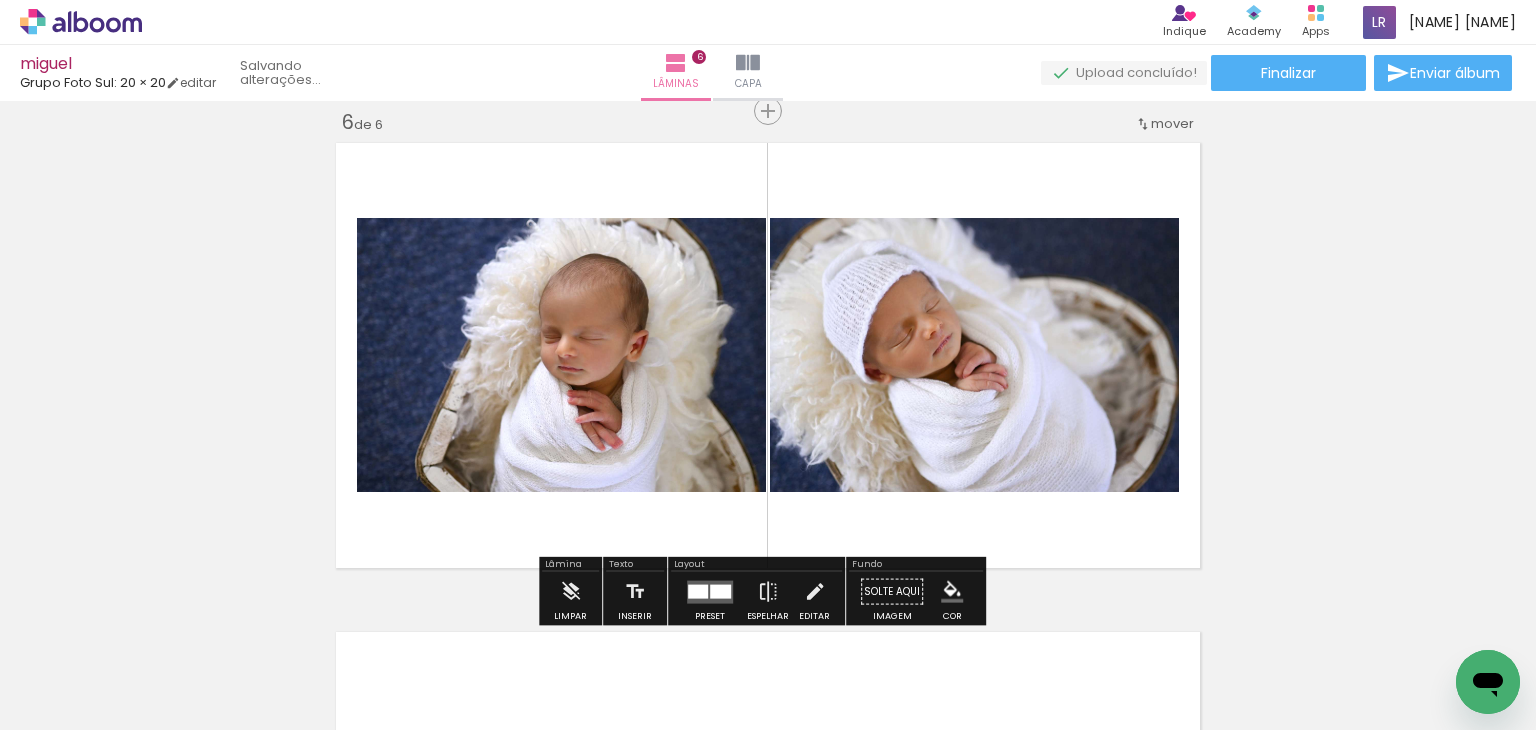 scroll, scrollTop: 2470, scrollLeft: 0, axis: vertical 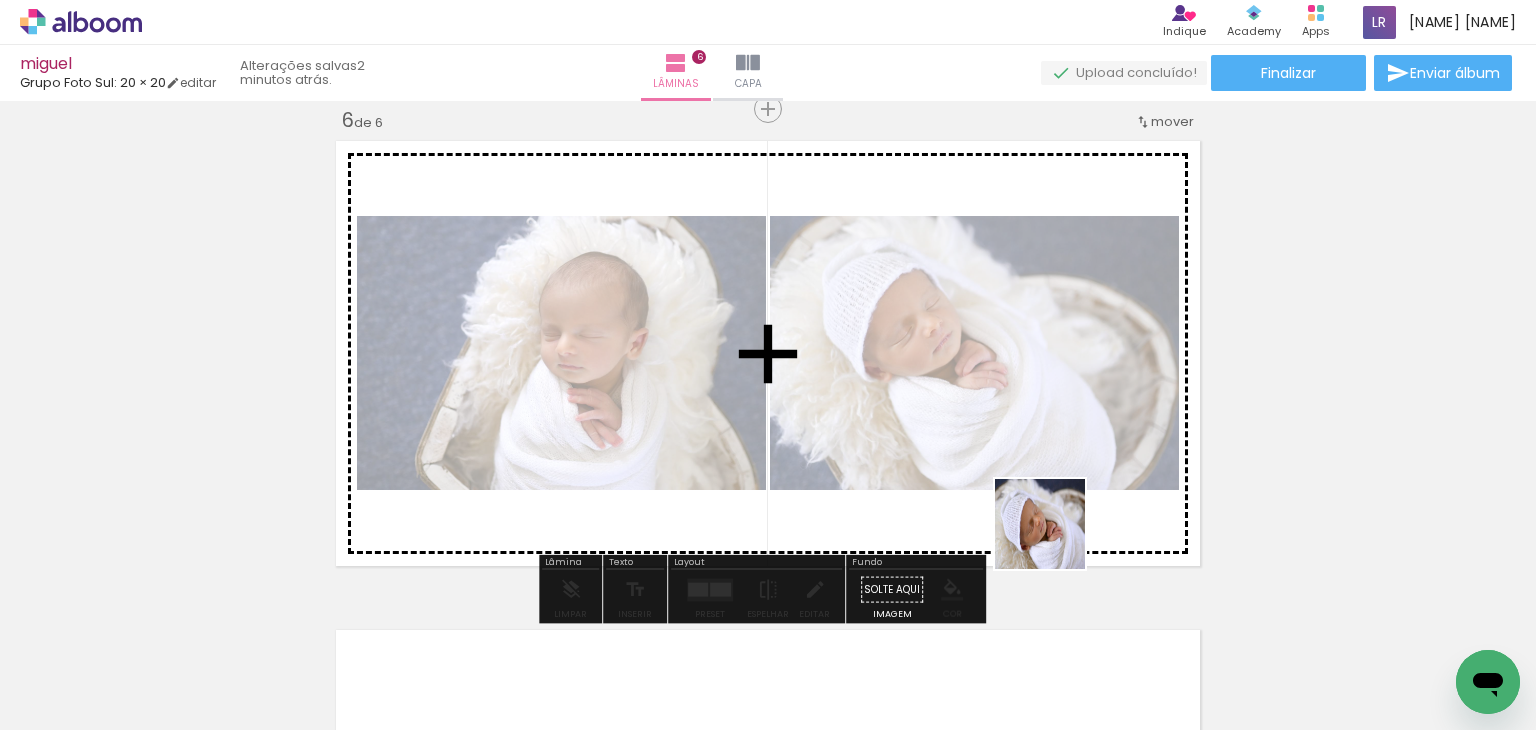 drag, startPoint x: 1122, startPoint y: 662, endPoint x: 1157, endPoint y: 621, distance: 53.90733 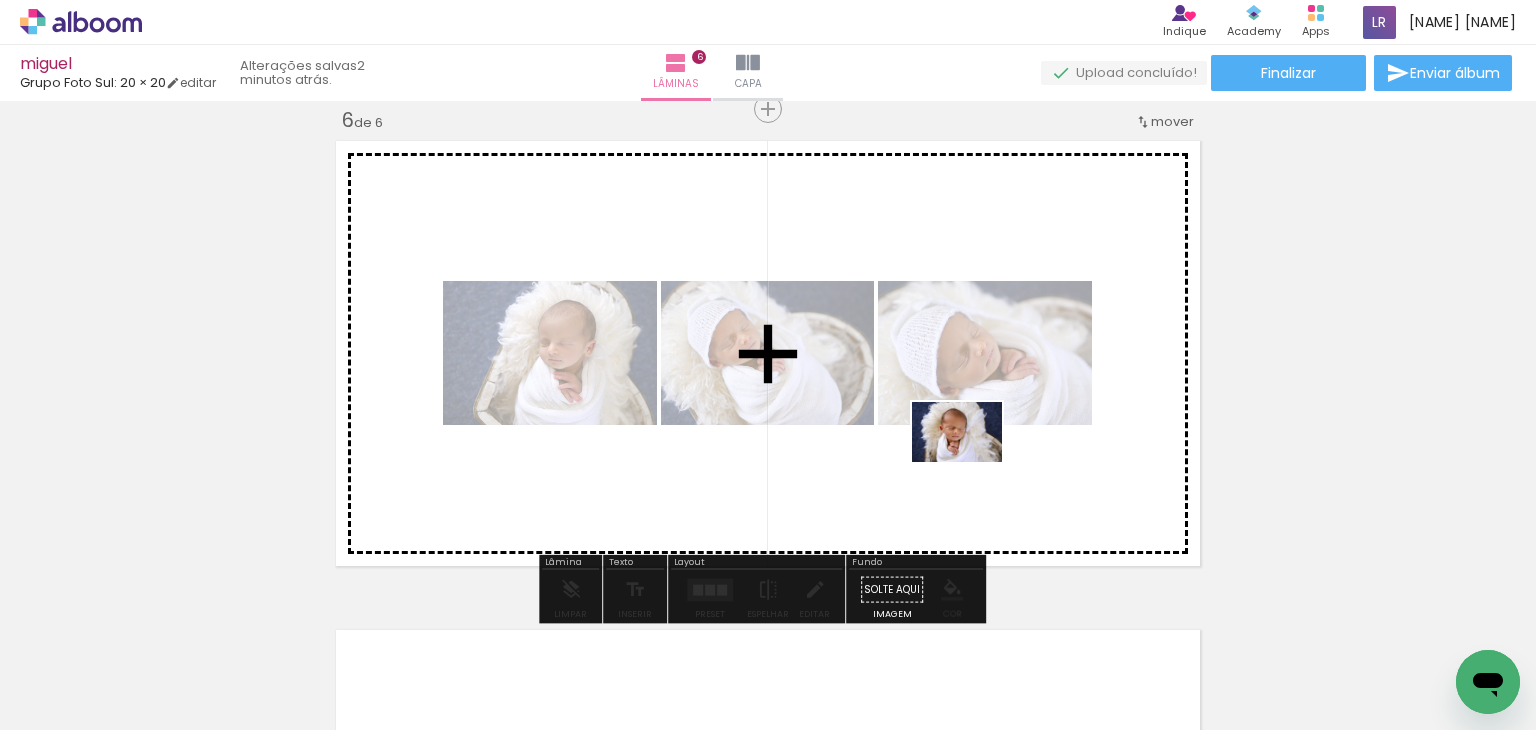 drag, startPoint x: 1217, startPoint y: 669, endPoint x: 972, endPoint y: 462, distance: 320.73978 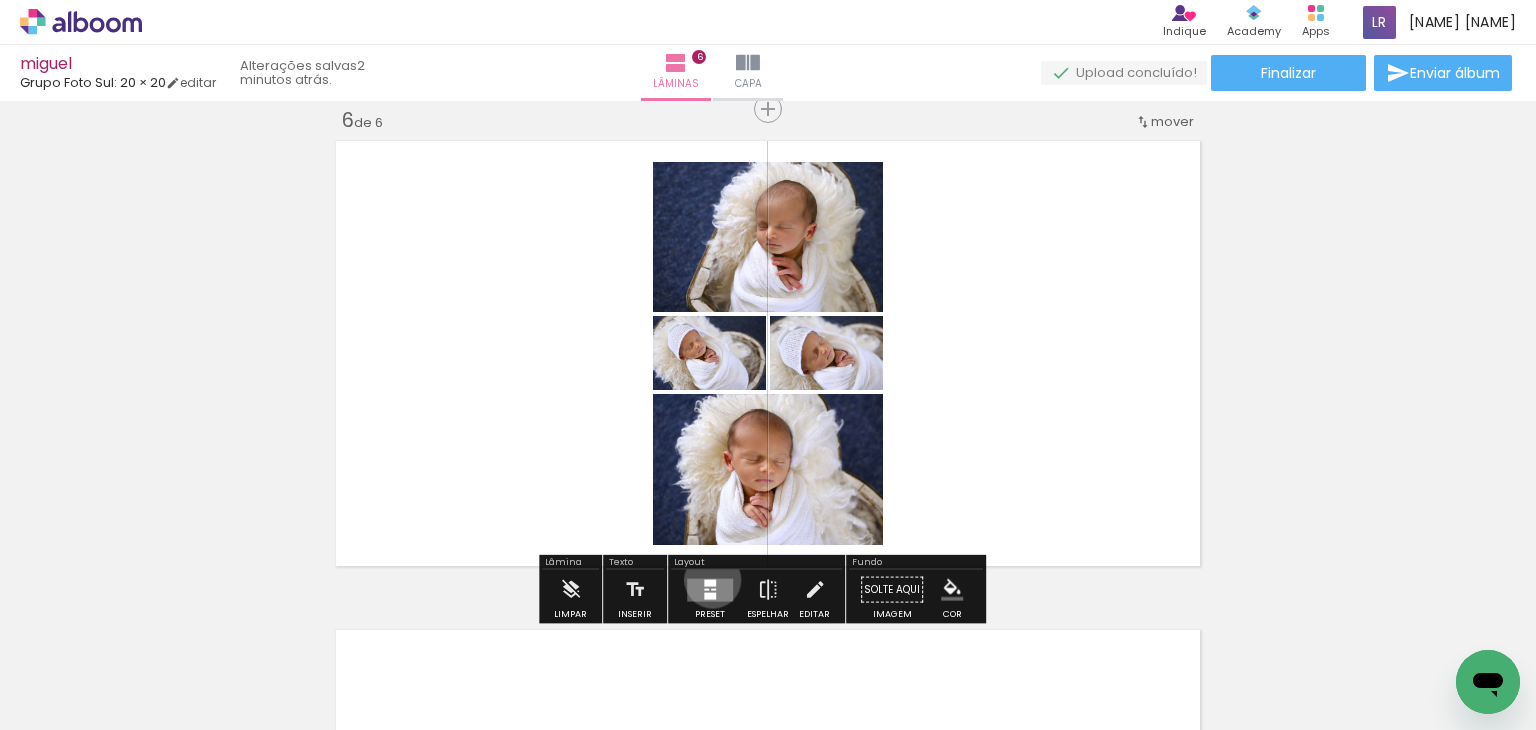 drag, startPoint x: 708, startPoint y: 579, endPoint x: 1164, endPoint y: 419, distance: 483.2556 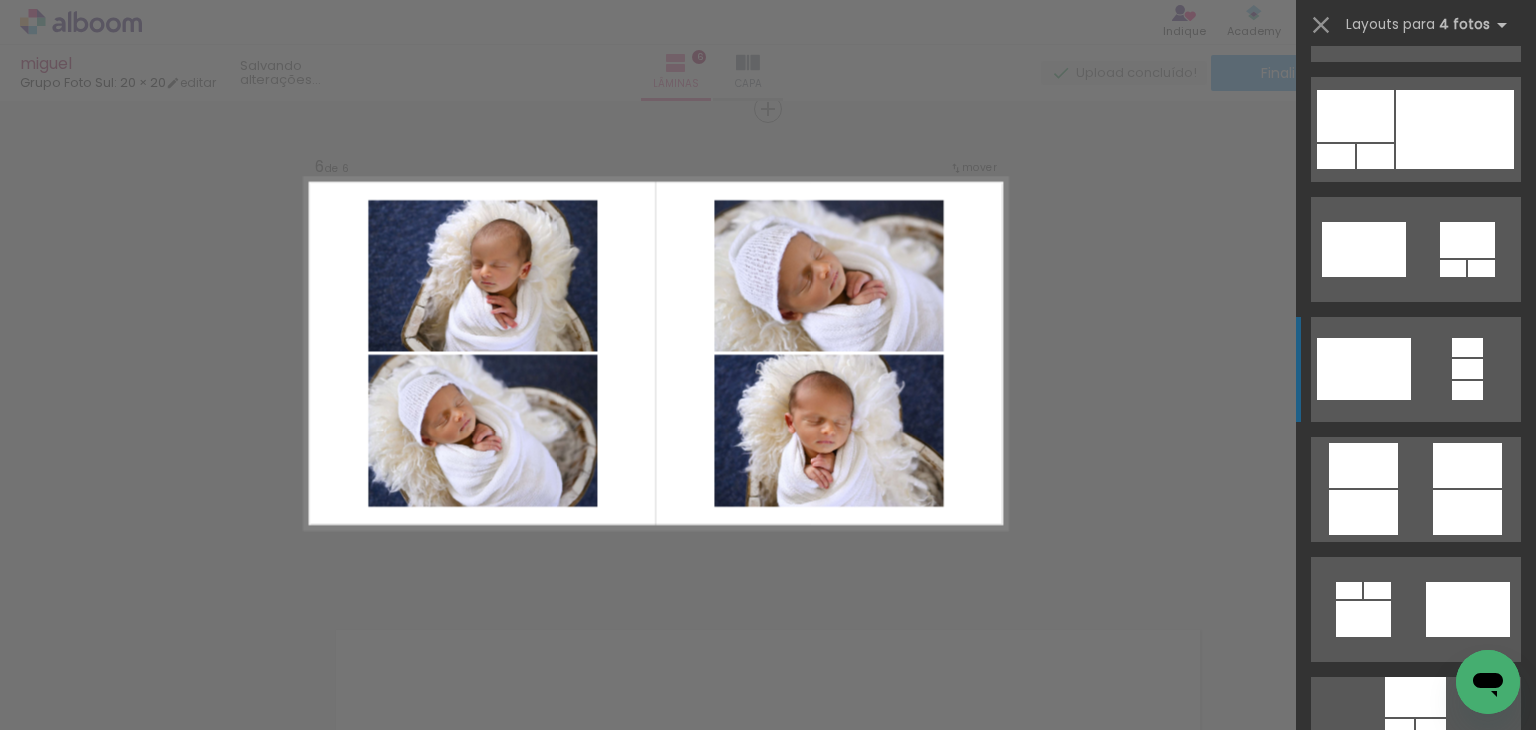 scroll, scrollTop: 5900, scrollLeft: 0, axis: vertical 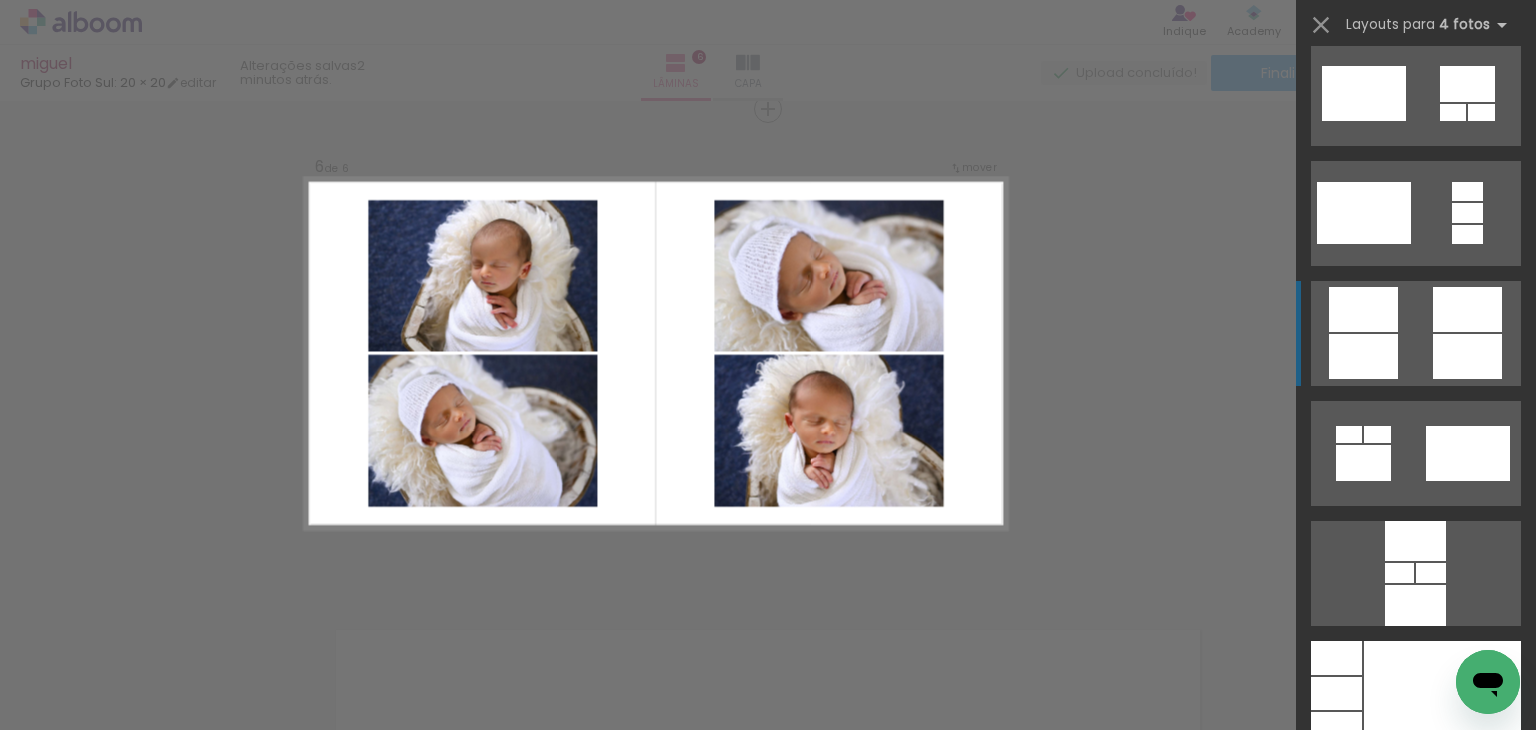 click at bounding box center [1467, 234] 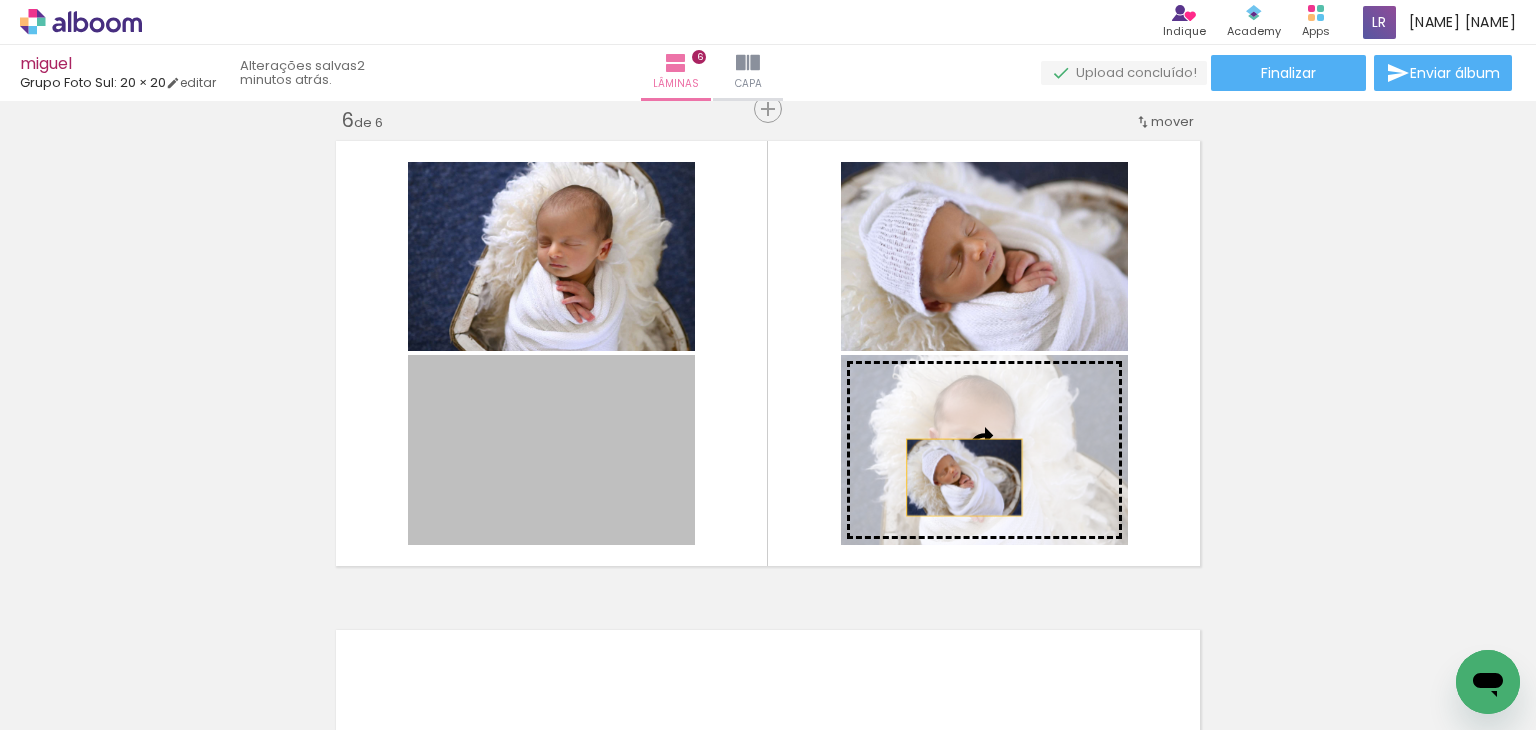 drag, startPoint x: 580, startPoint y: 481, endPoint x: 1138, endPoint y: 462, distance: 558.32336 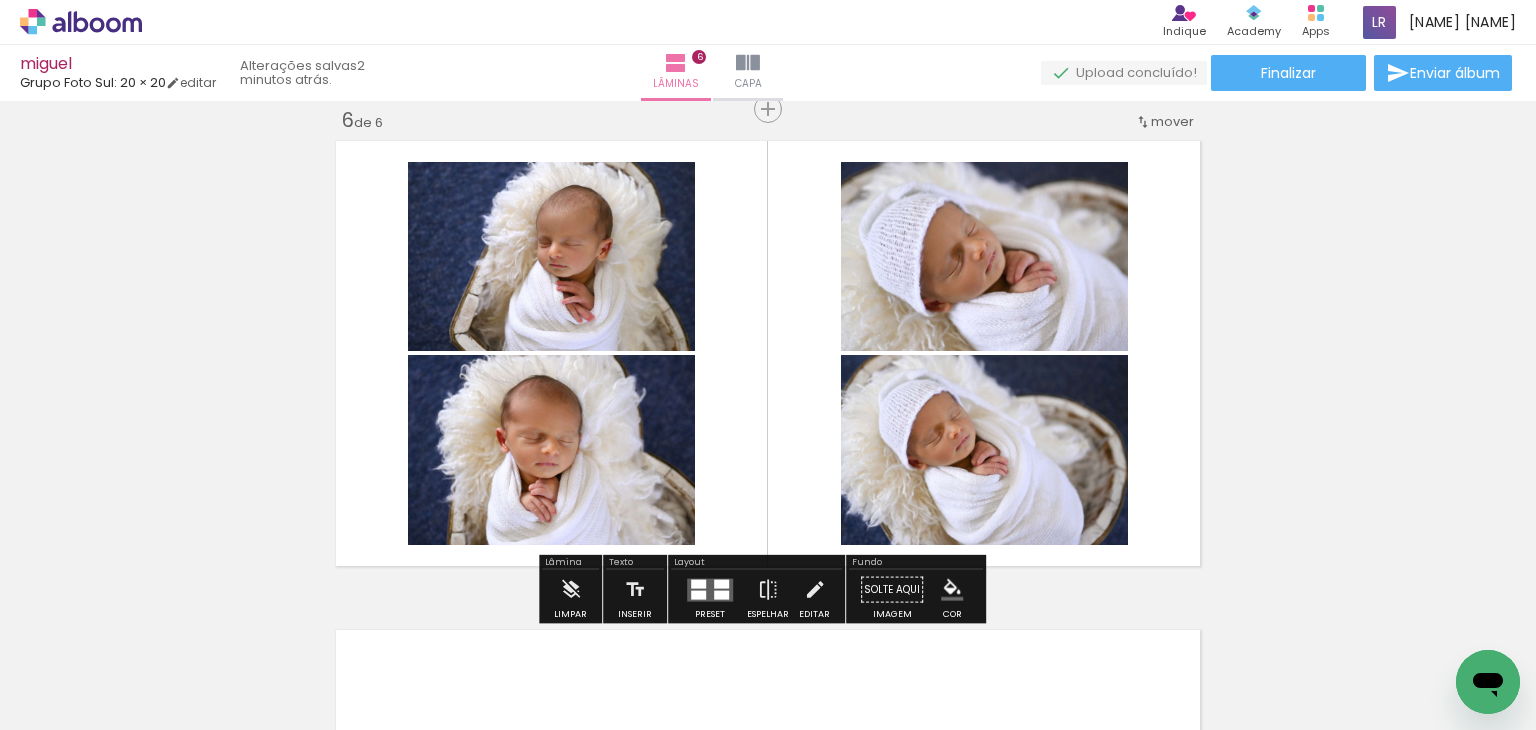 click on "Inserir lâmina 1  de 6  Inserir lâmina 2  de 6  Inserir lâmina 3  de 6  Inserir lâmina 4  de 6  Inserir lâmina 5  de 6  Inserir lâmina 6  de 6" at bounding box center (768, -650) 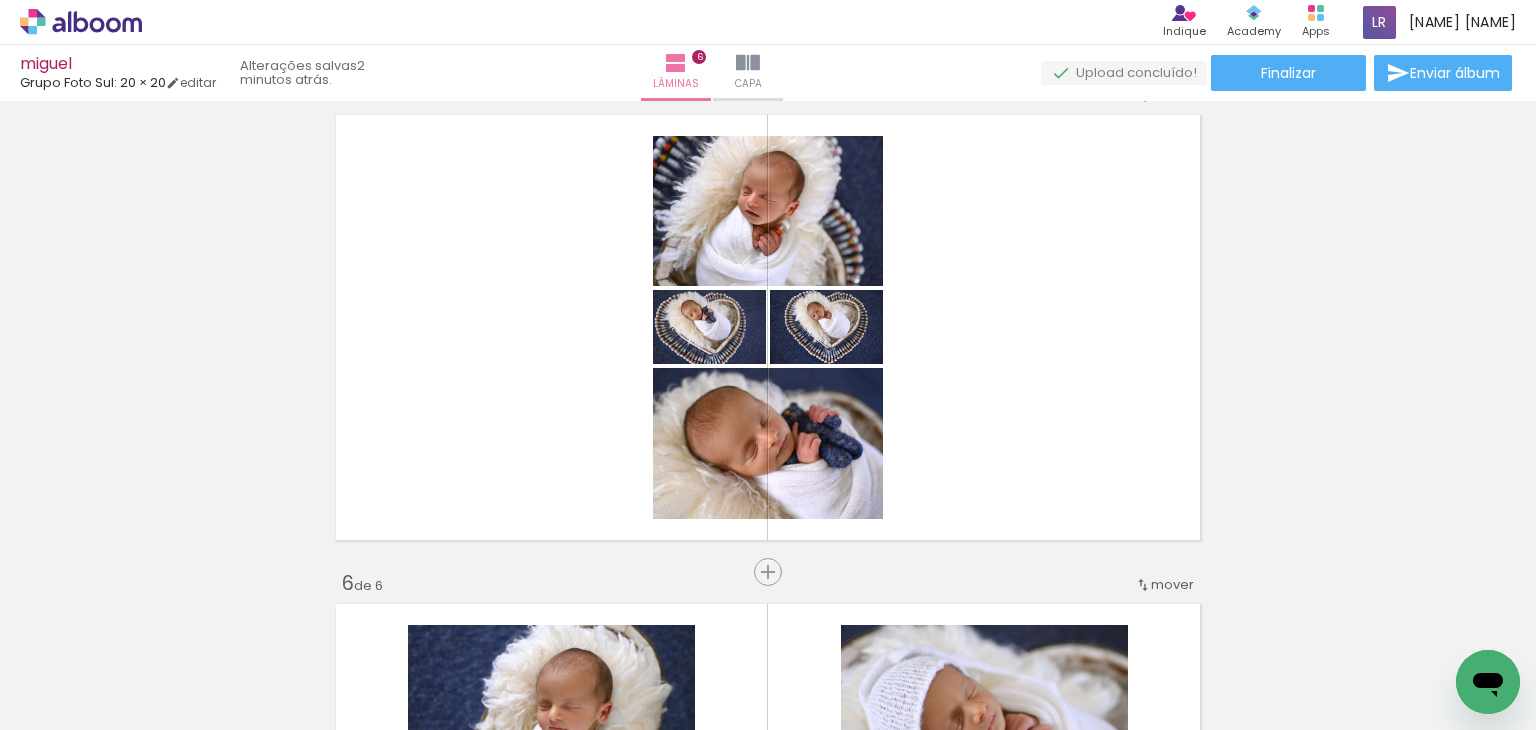 scroll, scrollTop: 1970, scrollLeft: 0, axis: vertical 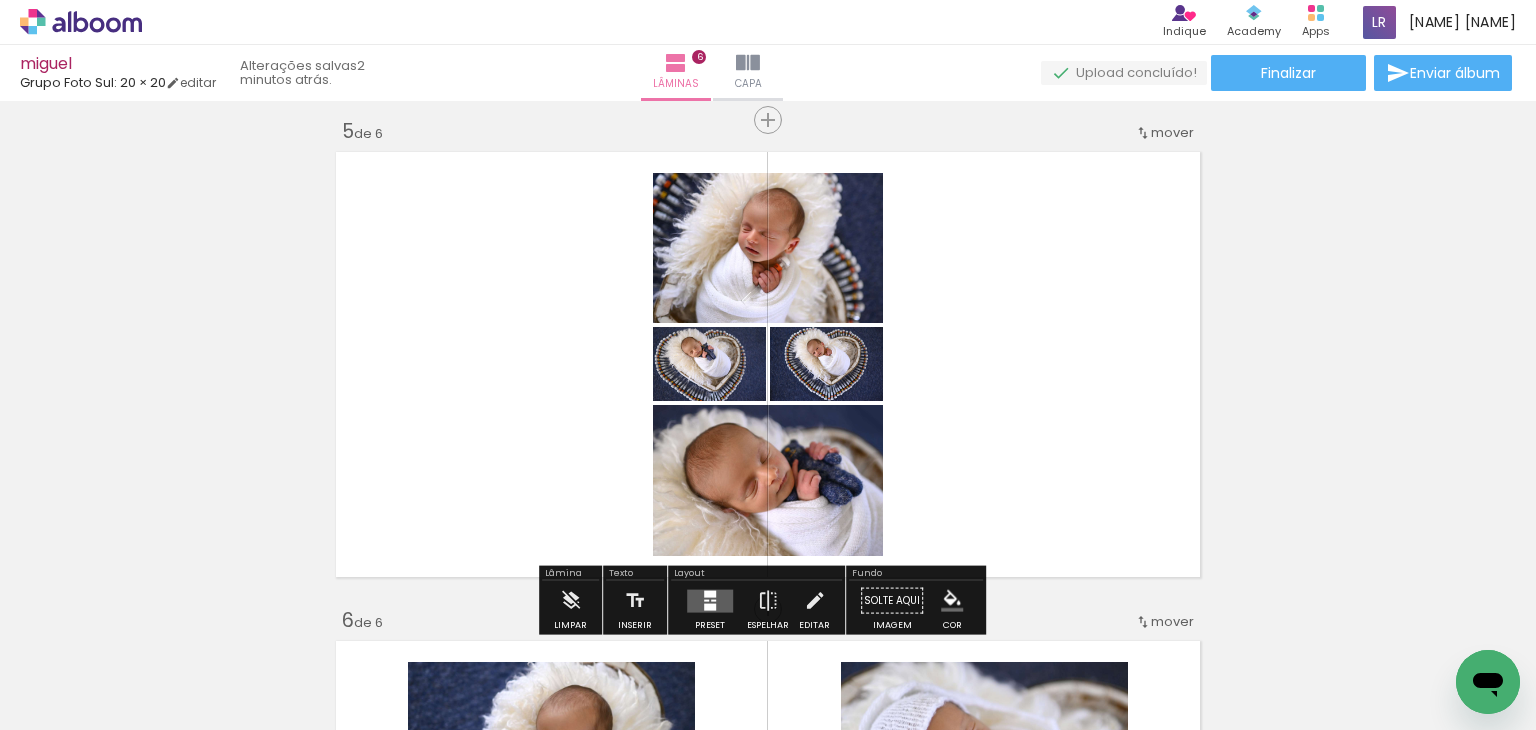 click at bounding box center [710, 600] 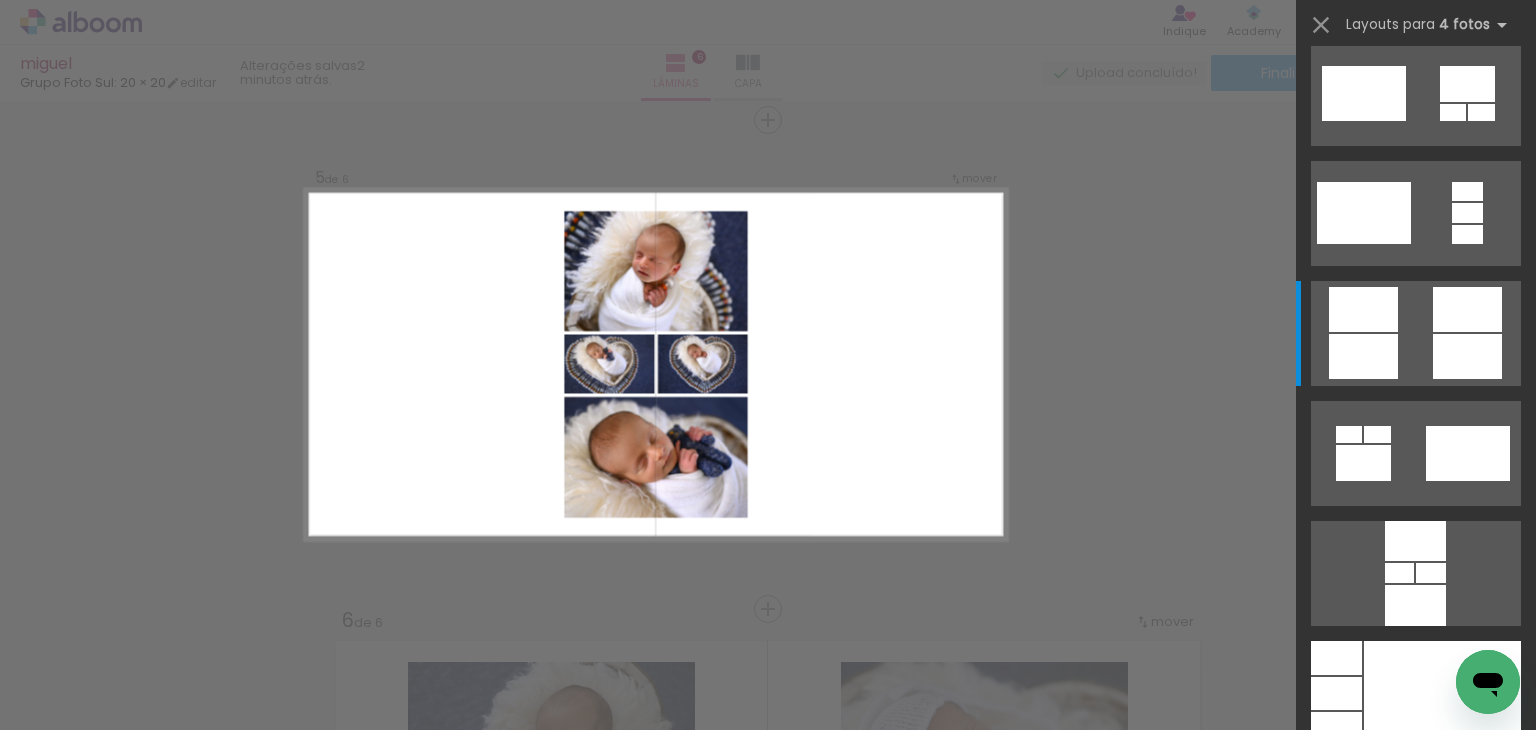 scroll, scrollTop: 0, scrollLeft: 0, axis: both 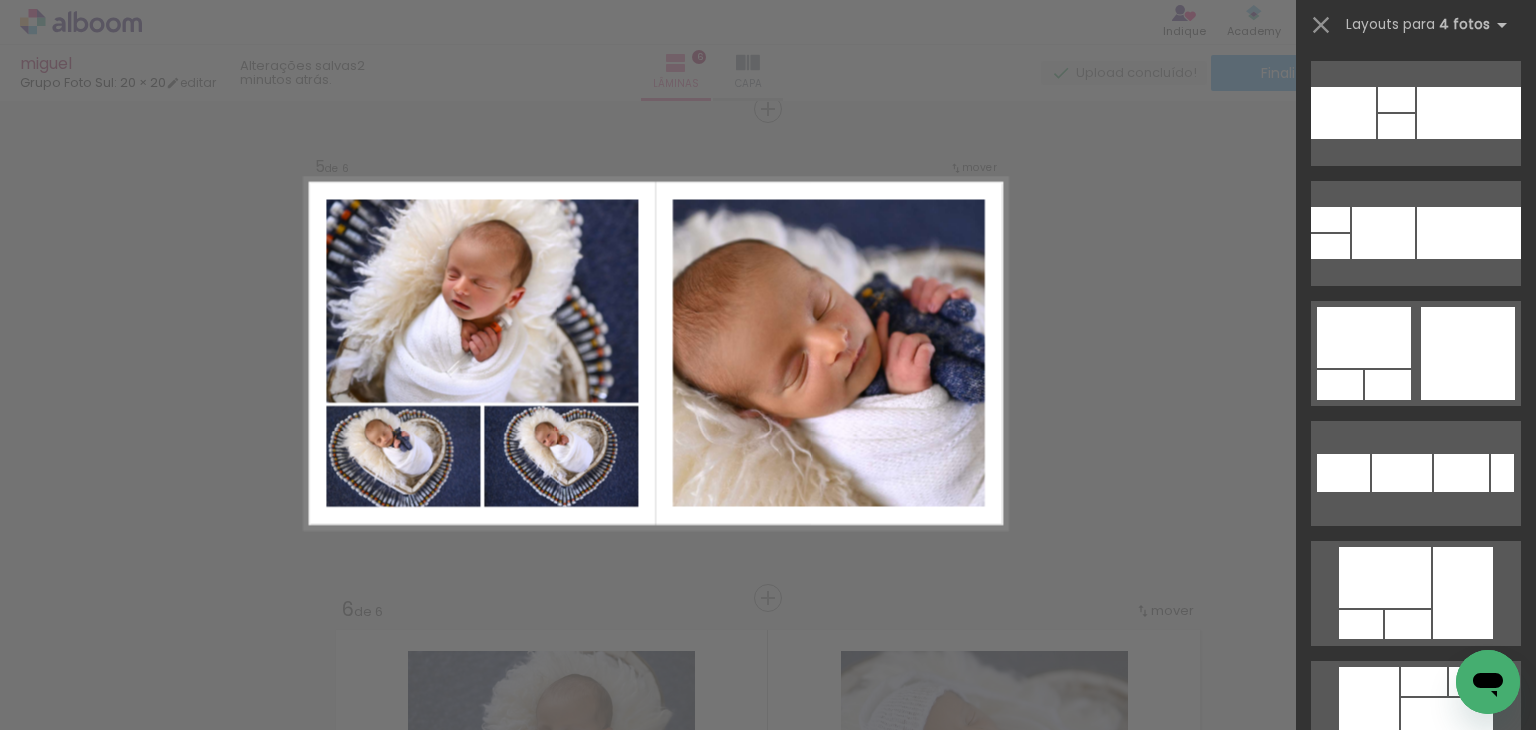 click at bounding box center [1502, 473] 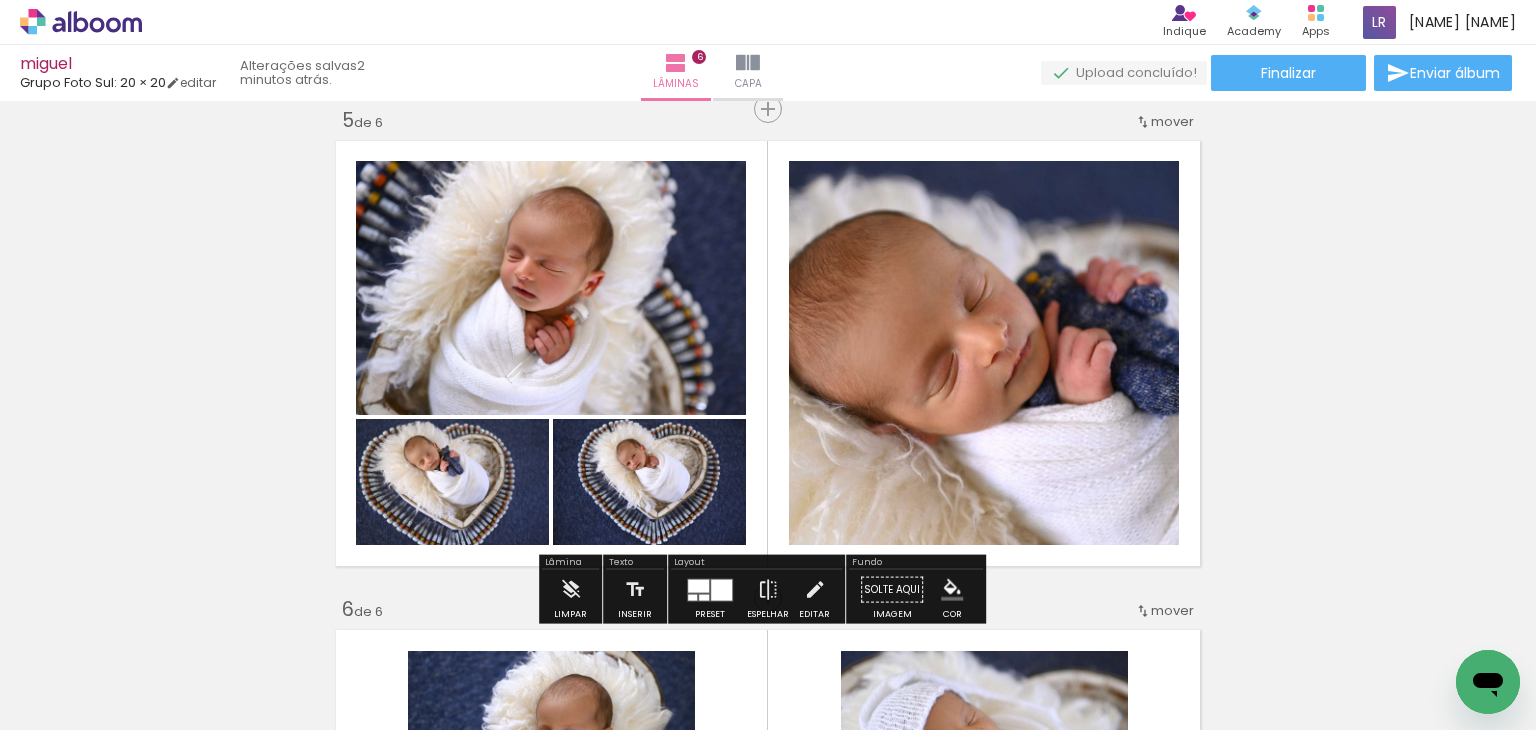 click on "Inserir lâmina 1  de 6  Inserir lâmina 2  de 6  Inserir lâmina 3  de 6  Inserir lâmina 4  de 6  Inserir lâmina 5  de 6  Inserir lâmina 6  de 6" at bounding box center [768, -161] 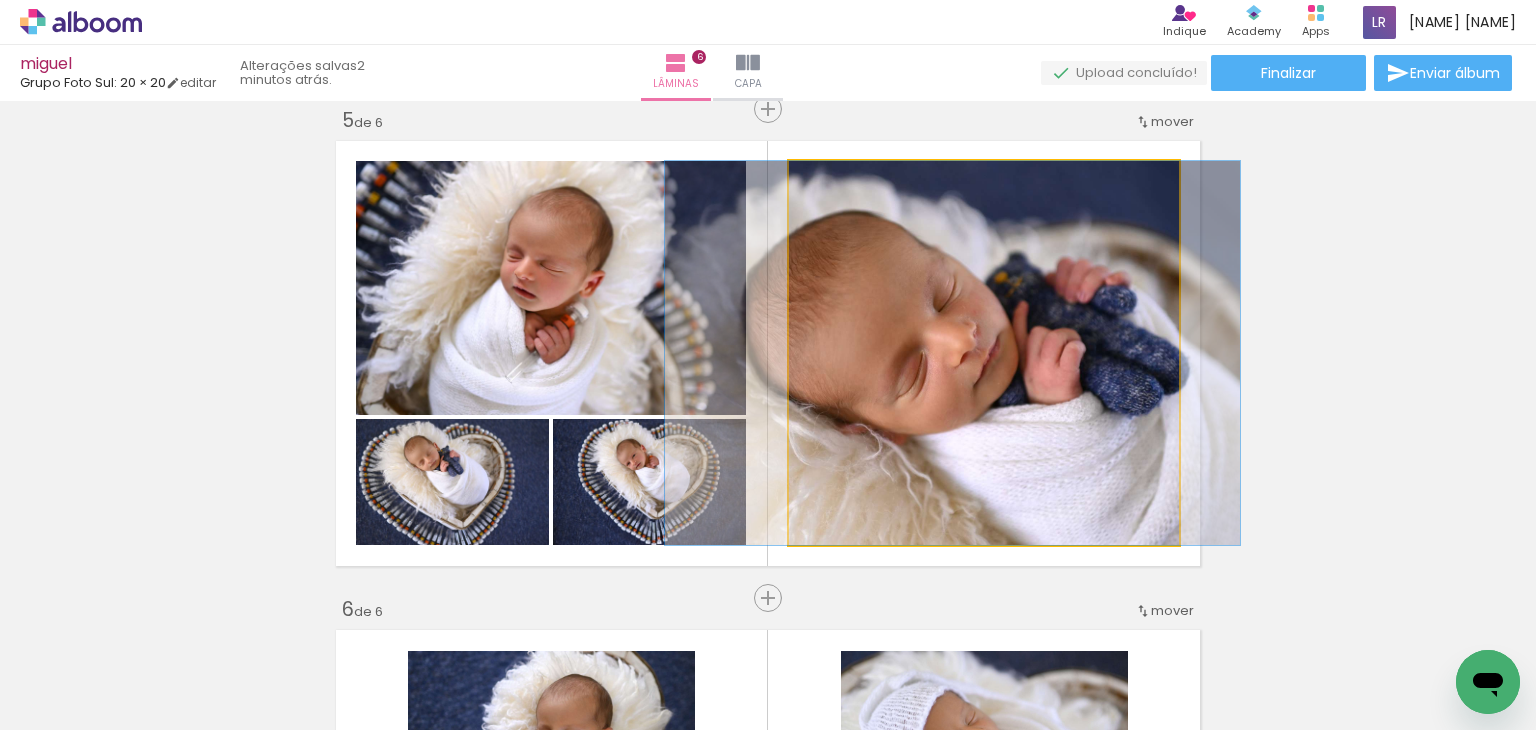 drag, startPoint x: 1072, startPoint y: 416, endPoint x: 1043, endPoint y: 417, distance: 29.017237 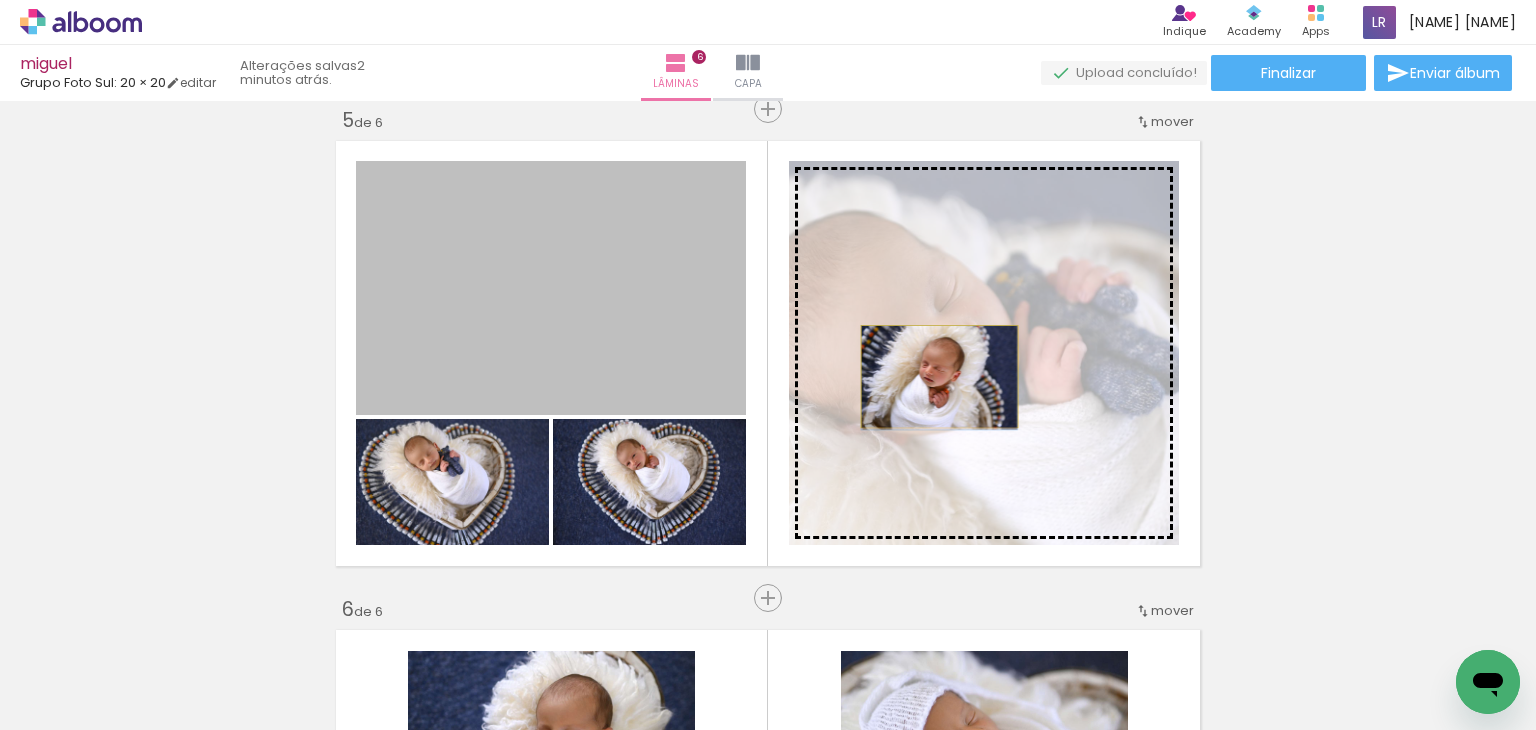 drag, startPoint x: 578, startPoint y: 356, endPoint x: 931, endPoint y: 376, distance: 353.56613 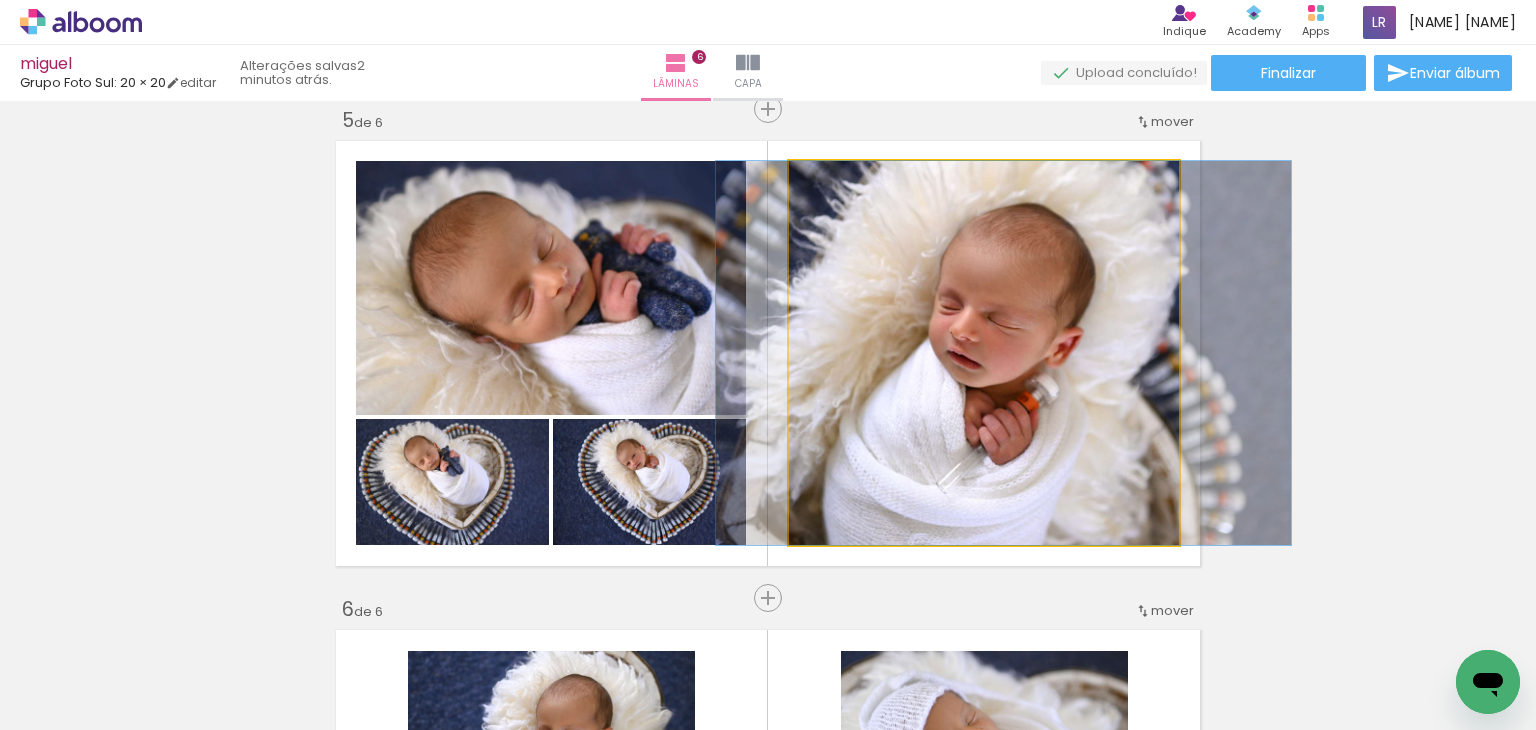 drag, startPoint x: 977, startPoint y: 397, endPoint x: 997, endPoint y: 398, distance: 20.024984 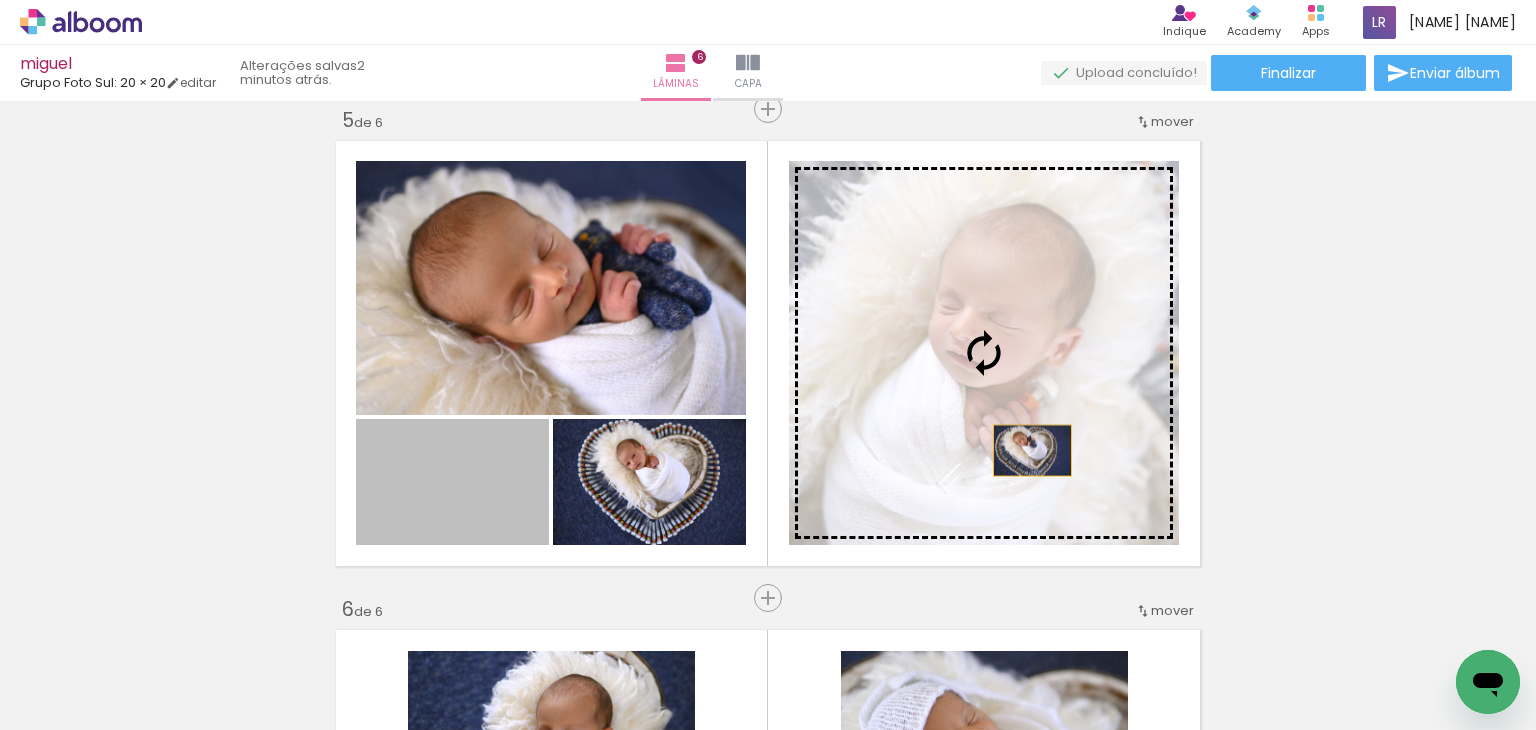 drag, startPoint x: 448, startPoint y: 497, endPoint x: 1024, endPoint y: 448, distance: 578.08044 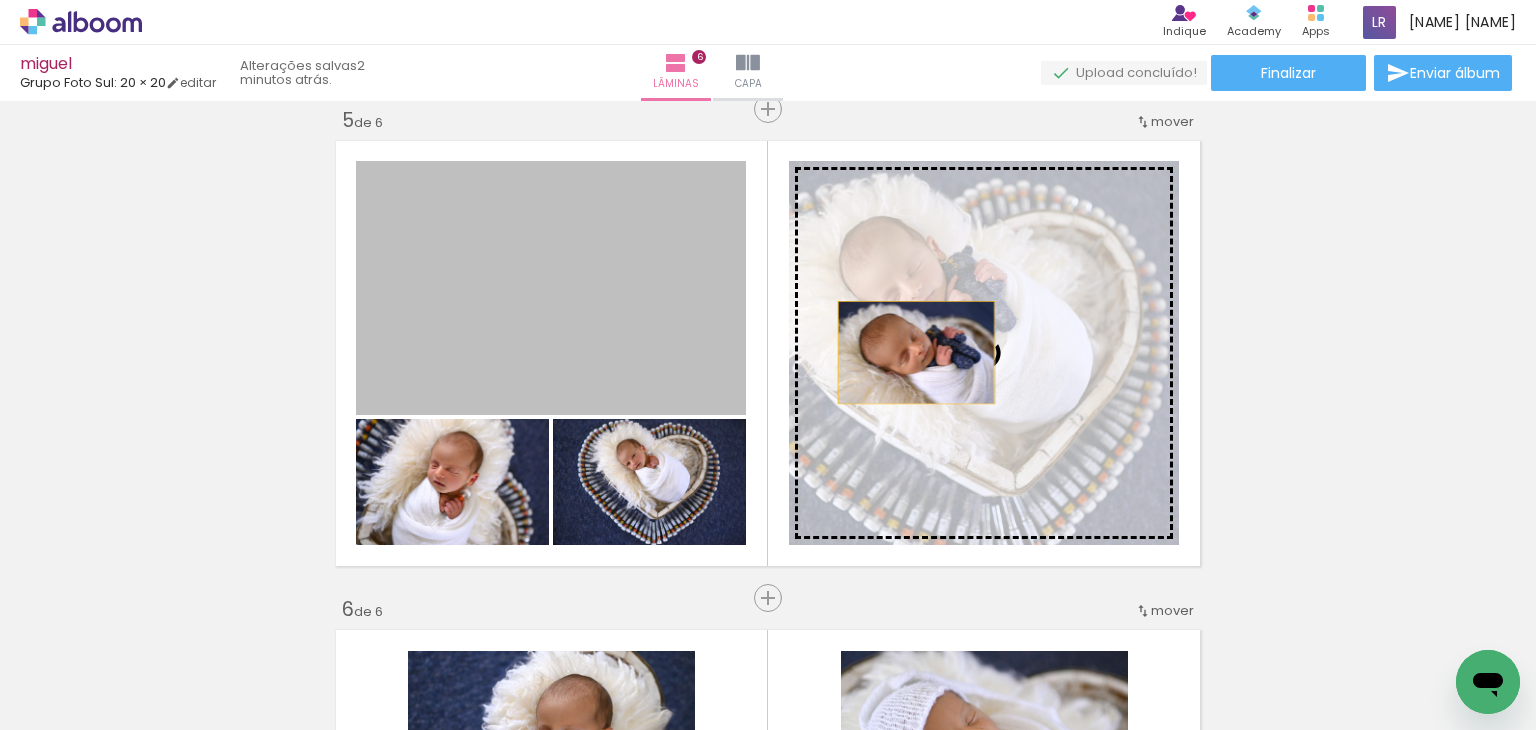 drag, startPoint x: 698, startPoint y: 349, endPoint x: 911, endPoint y: 352, distance: 213.02112 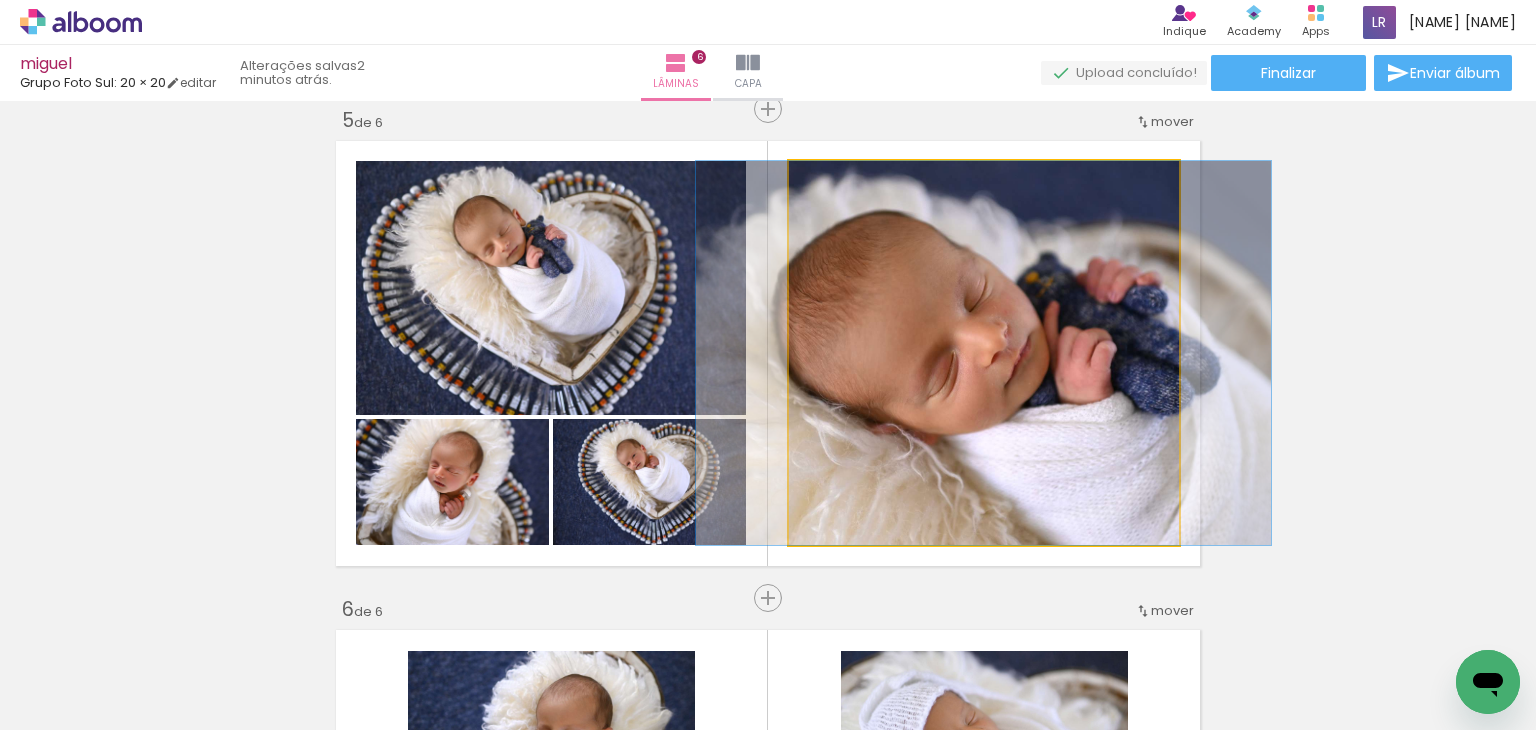 click 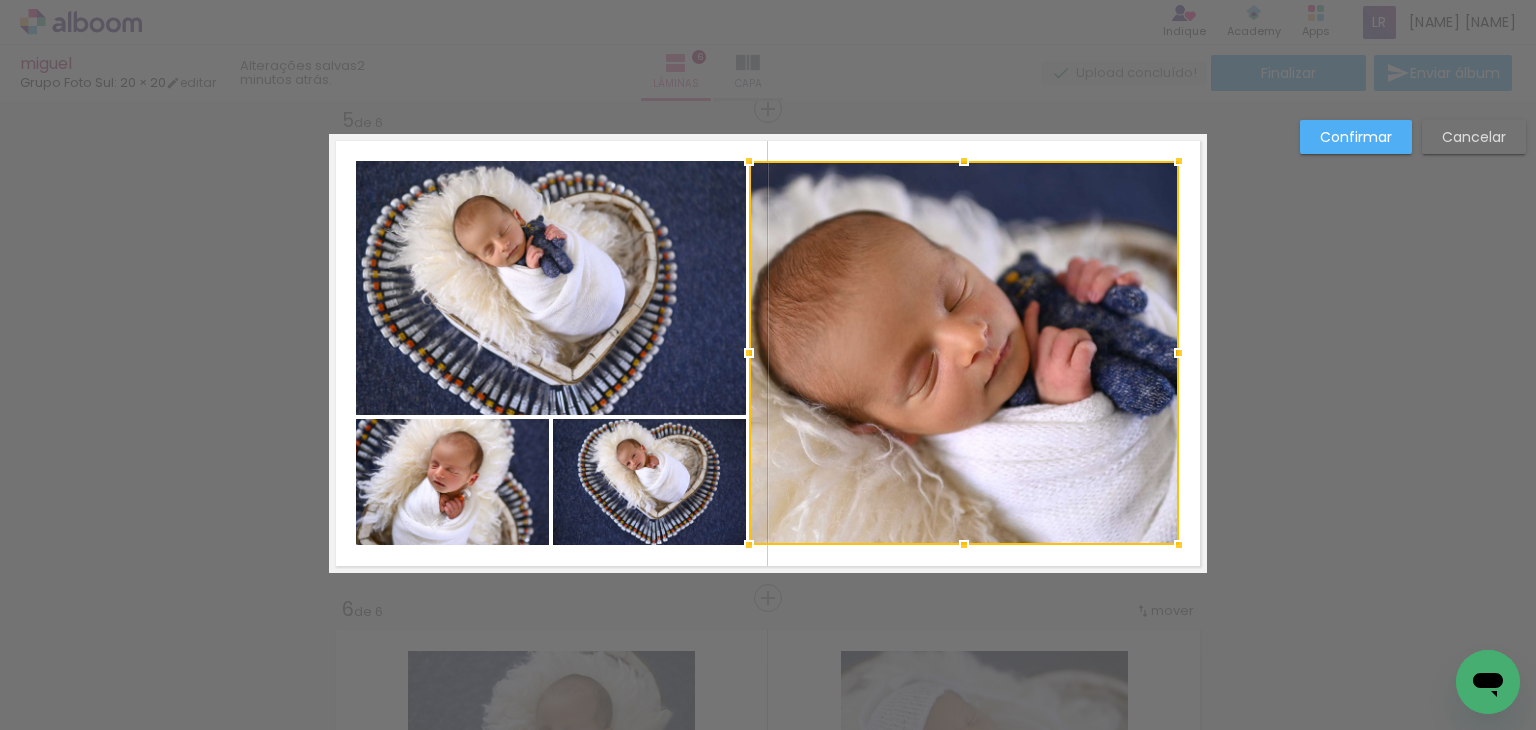 drag, startPoint x: 784, startPoint y: 351, endPoint x: 744, endPoint y: 351, distance: 40 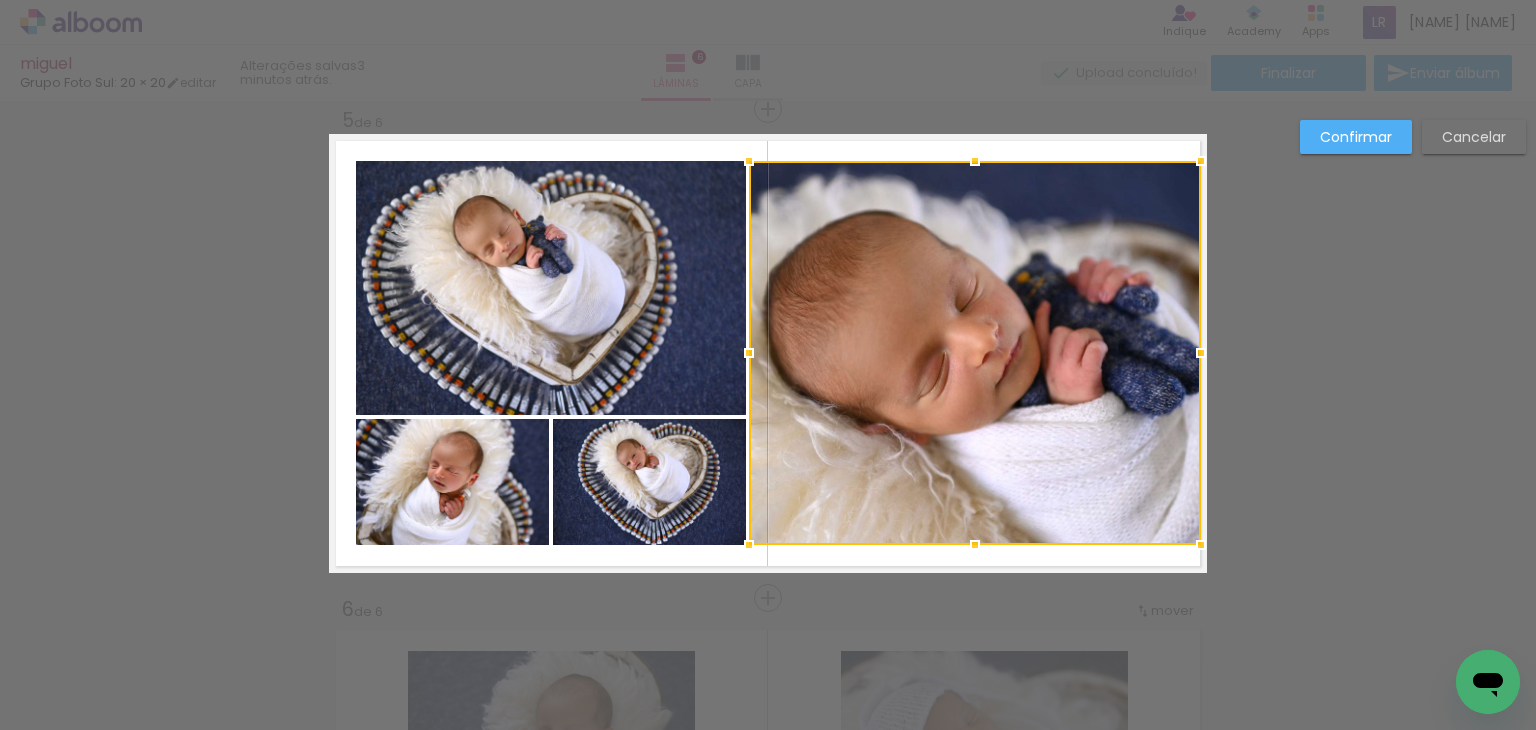 drag, startPoint x: 1167, startPoint y: 355, endPoint x: 1188, endPoint y: 359, distance: 21.377558 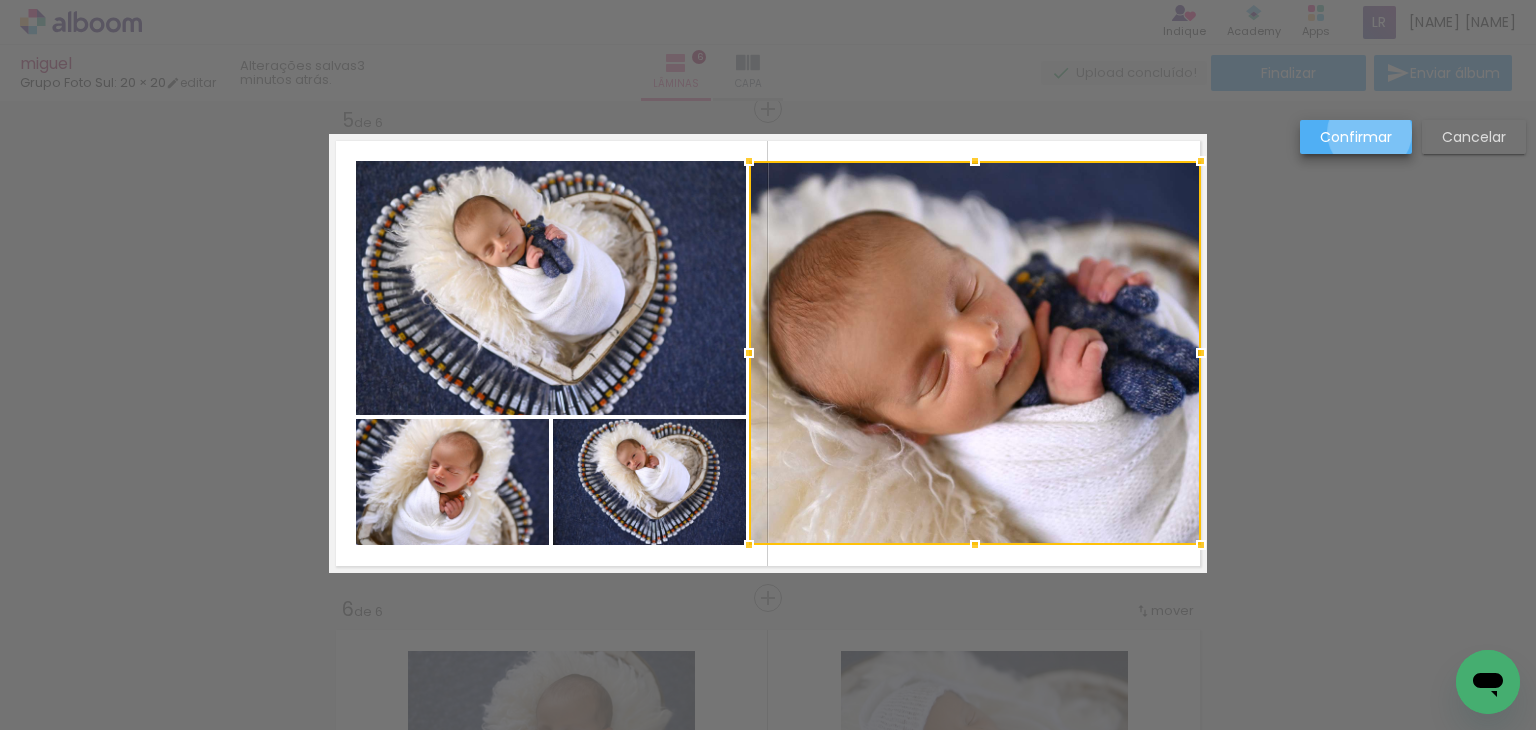 drag, startPoint x: 1370, startPoint y: 133, endPoint x: 1382, endPoint y: 131, distance: 12.165525 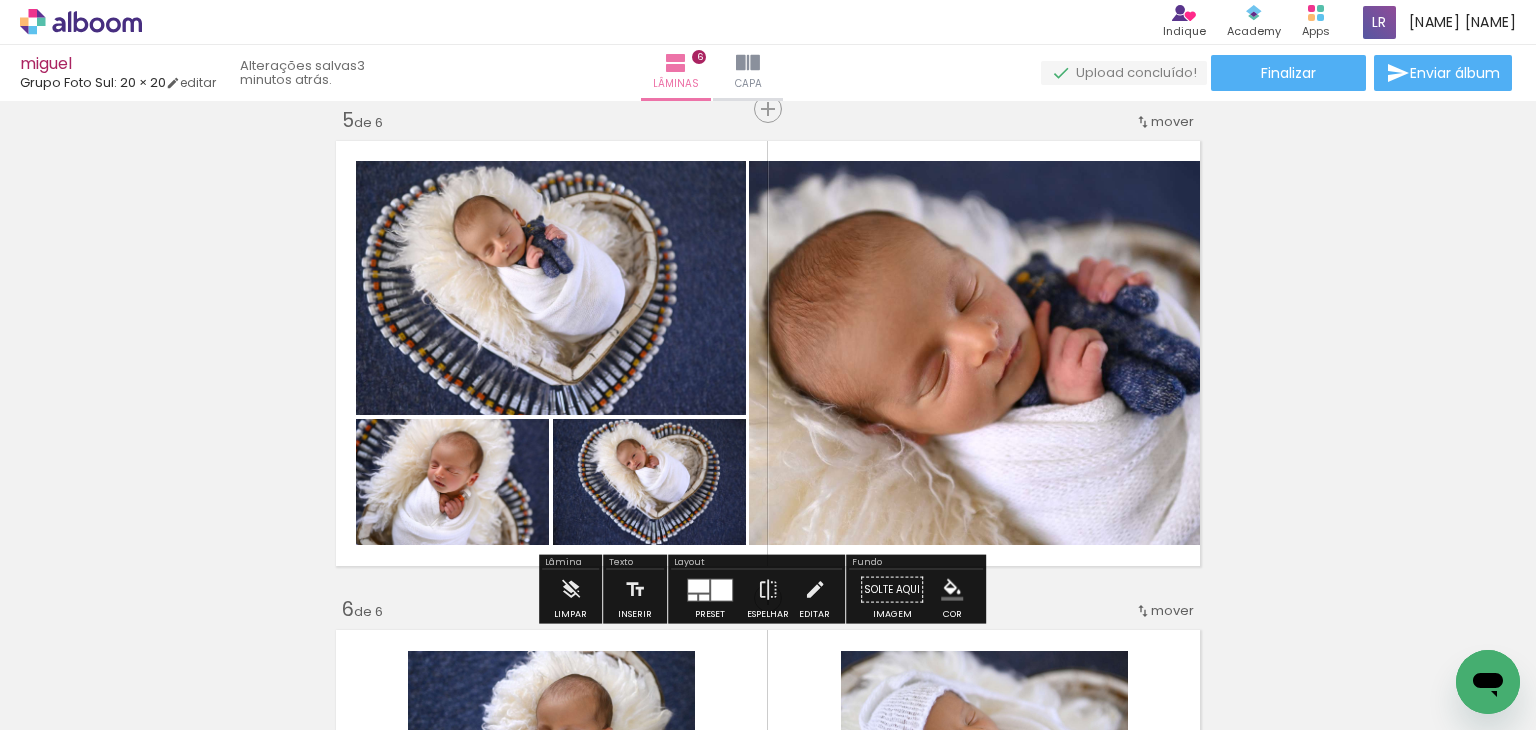 click on "Inserir lâmina 1  de 6  Inserir lâmina 2  de 6  Inserir lâmina 3  de 6  Inserir lâmina 4  de 6  Inserir lâmina 5  de 6  Inserir lâmina 6  de 6" at bounding box center [768, -161] 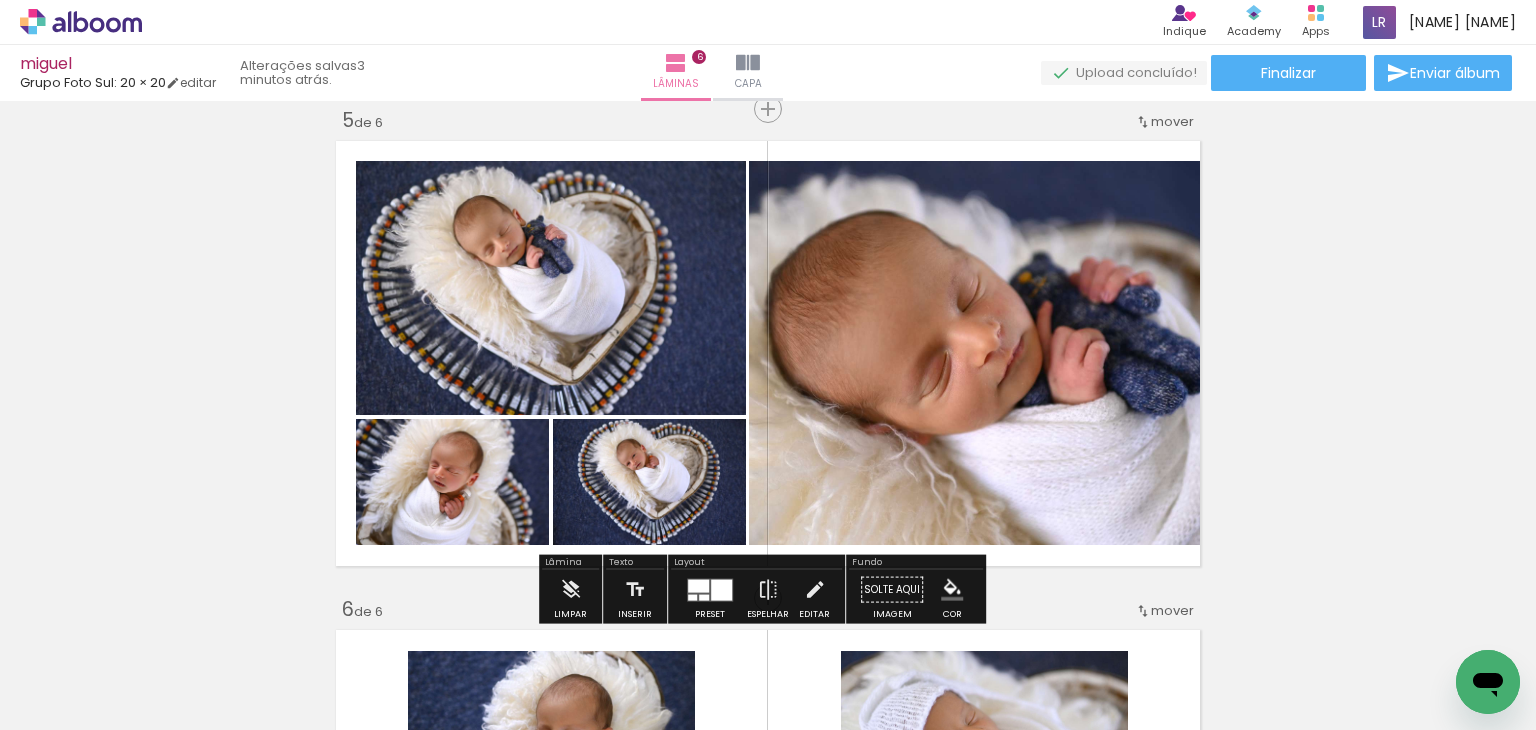 click on "Inserir lâmina 1  de 6  Inserir lâmina 2  de 6  Inserir lâmina 3  de 6  Inserir lâmina 4  de 6  Inserir lâmina 5  de 6  Inserir lâmina 6  de 6" at bounding box center [768, -161] 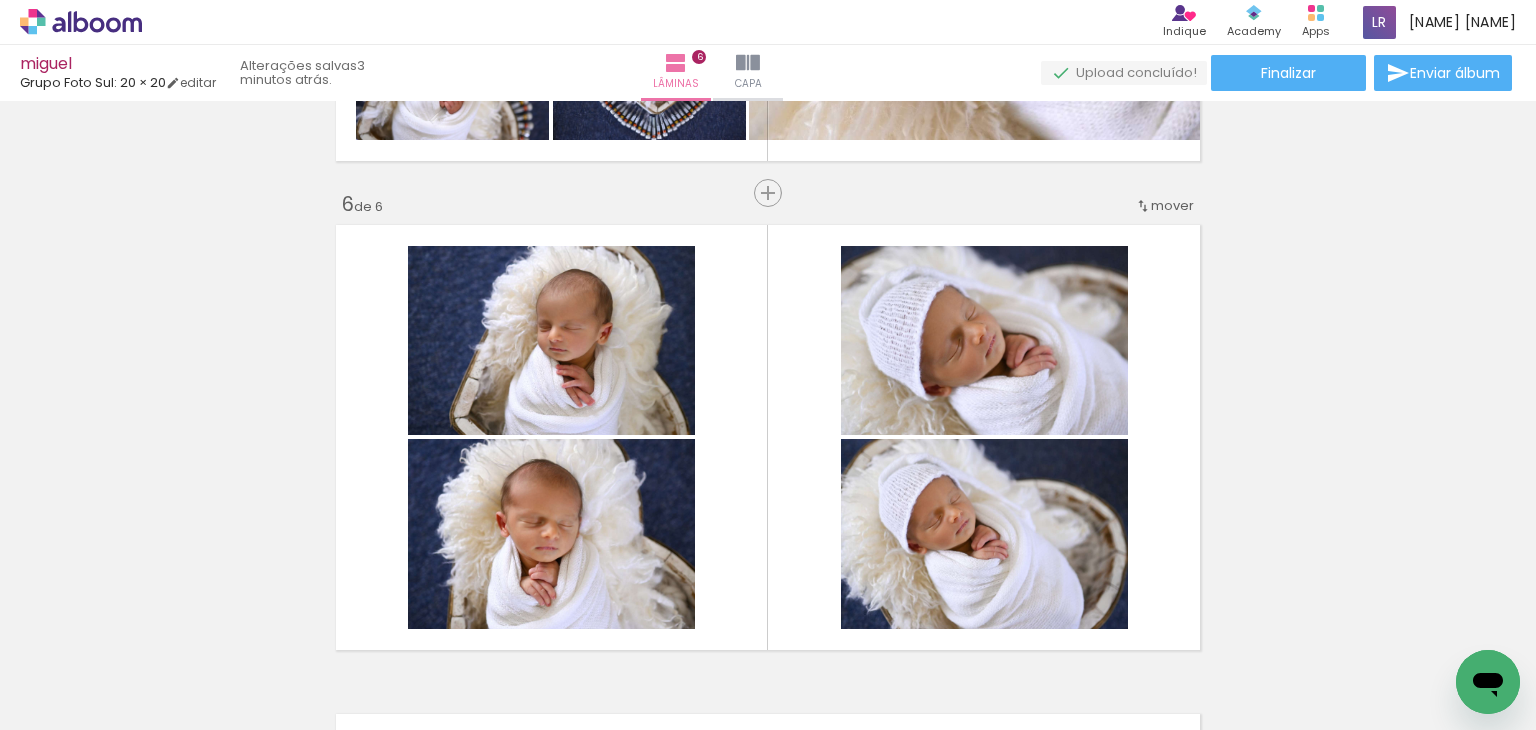 scroll, scrollTop: 2481, scrollLeft: 0, axis: vertical 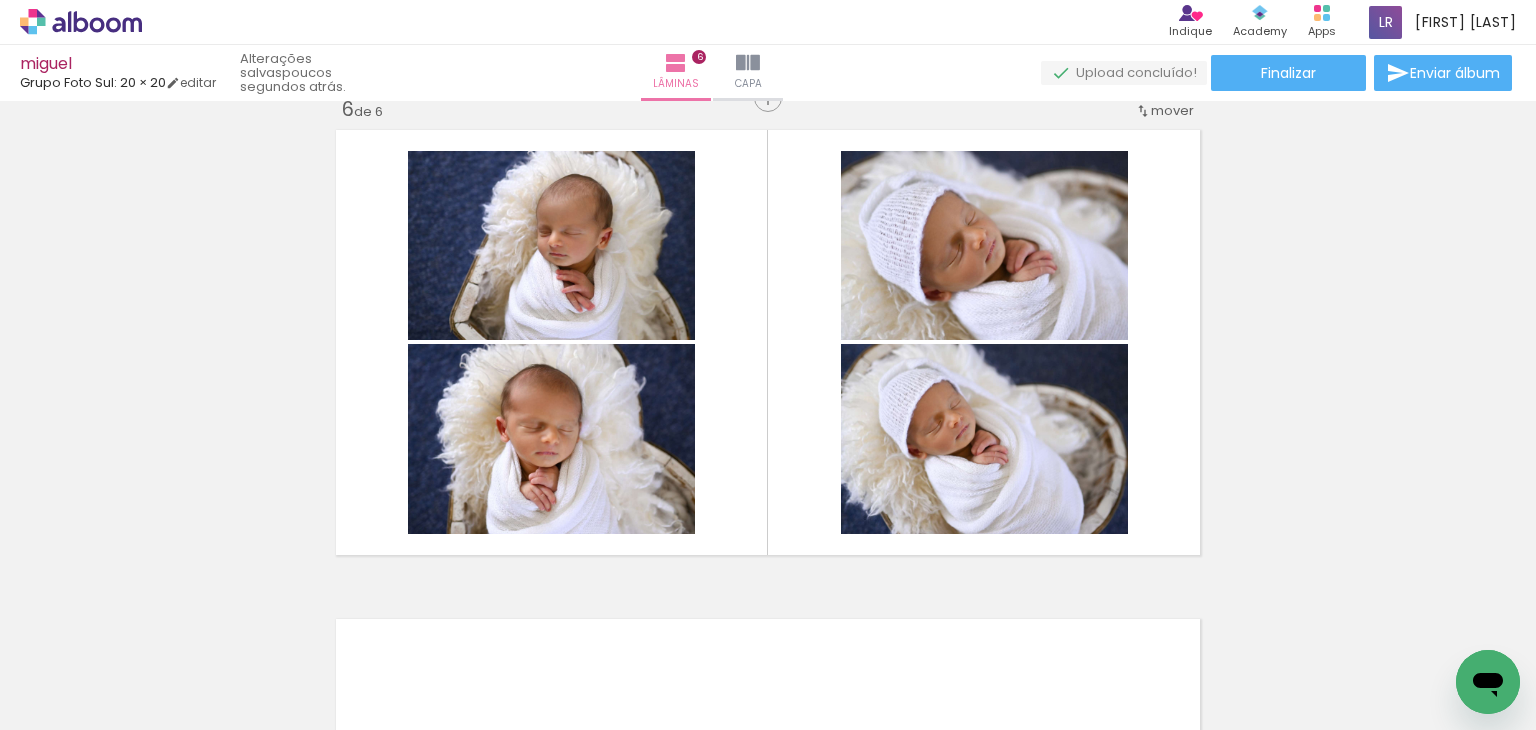 click on "Inserir lâmina 1  de 6  Inserir lâmina 2  de 6  Inserir lâmina 3  de 6  Inserir lâmina 4  de 6  Inserir lâmina 5  de 6  Inserir lâmina 6  de 6" at bounding box center [768, -661] 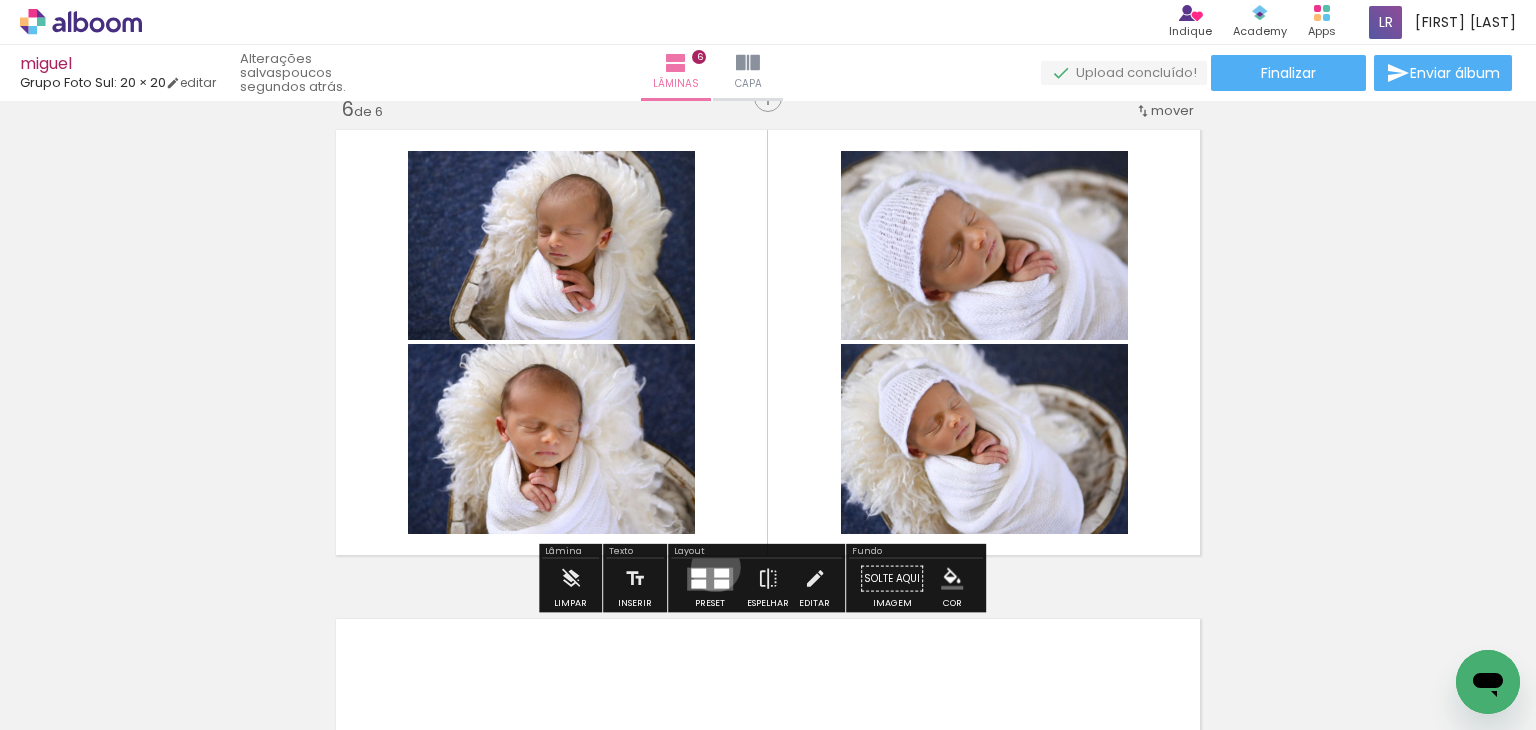 click at bounding box center [721, 572] 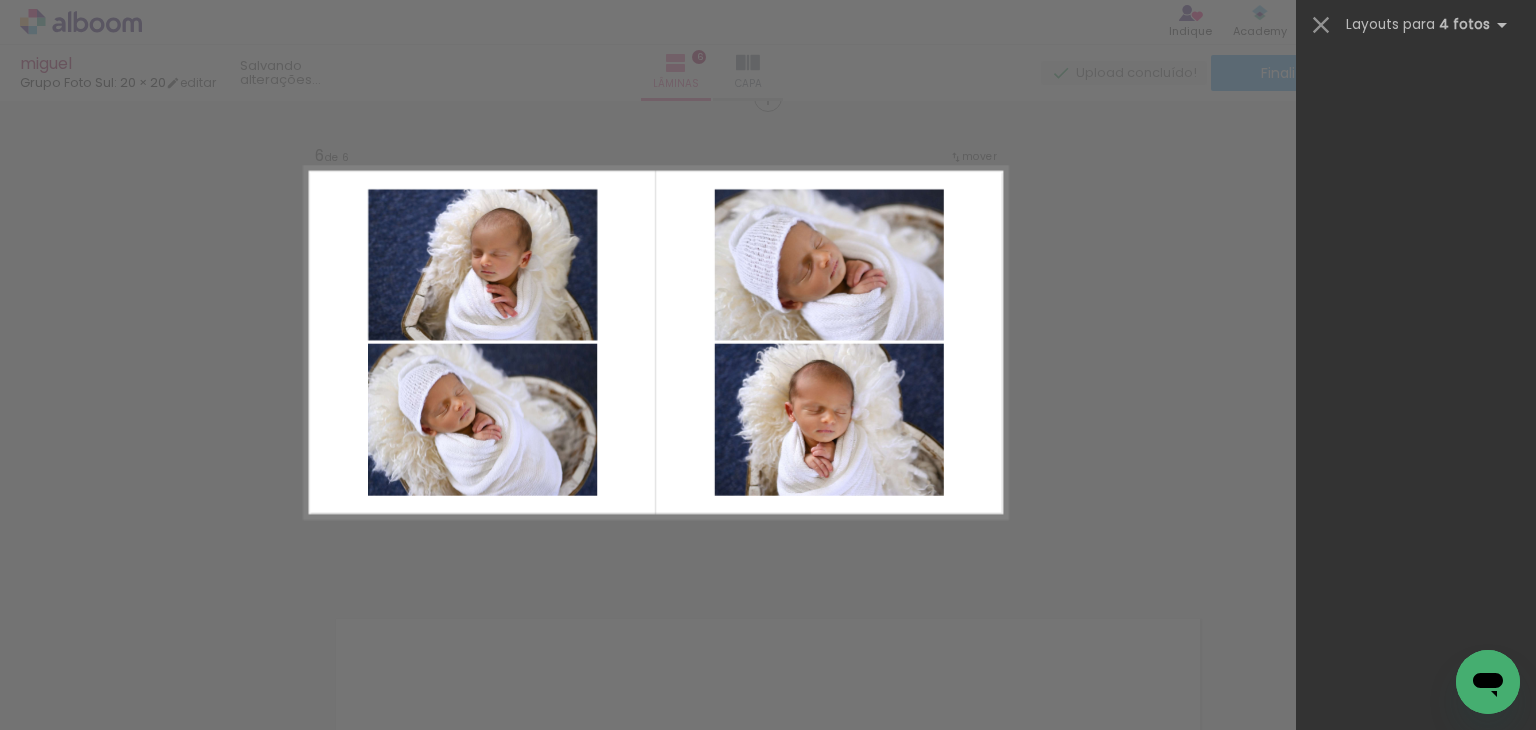 scroll, scrollTop: 6120, scrollLeft: 0, axis: vertical 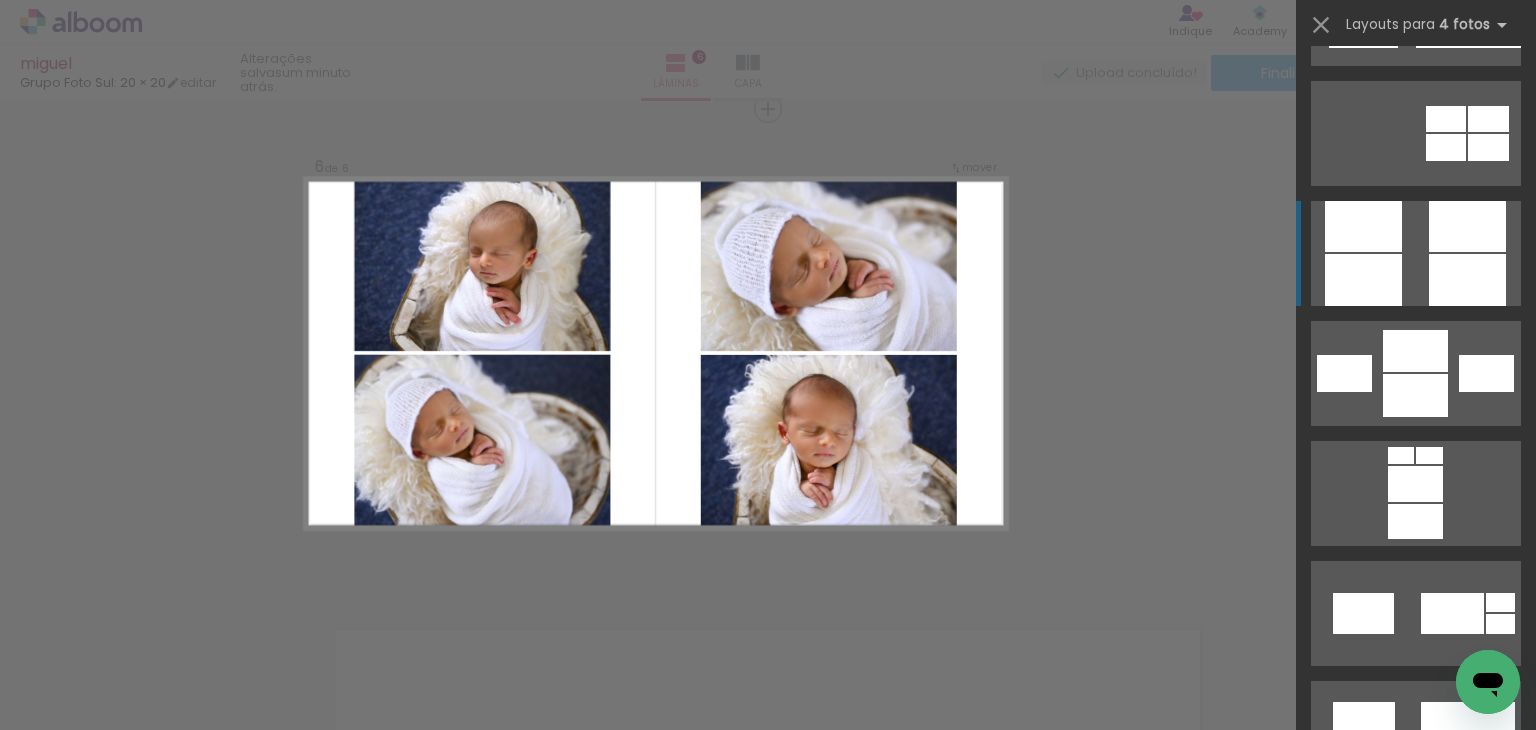 click at bounding box center [1416, 133] 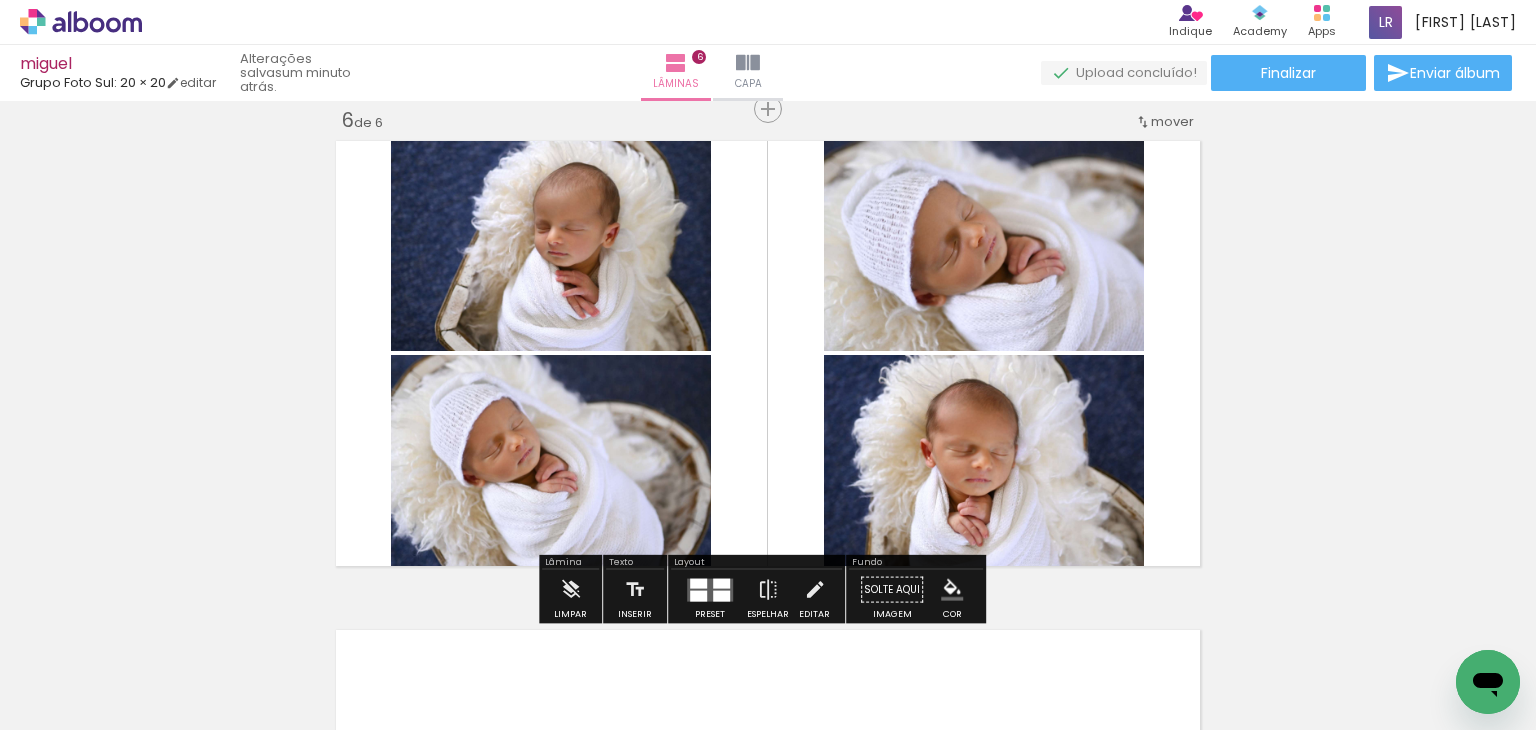 click on "Inserir lâmina 1  de 6  Inserir lâmina 2  de 6  Inserir lâmina 3  de 6  Inserir lâmina 4  de 6  Inserir lâmina 5  de 6  Inserir lâmina 6  de 6" at bounding box center [768, -650] 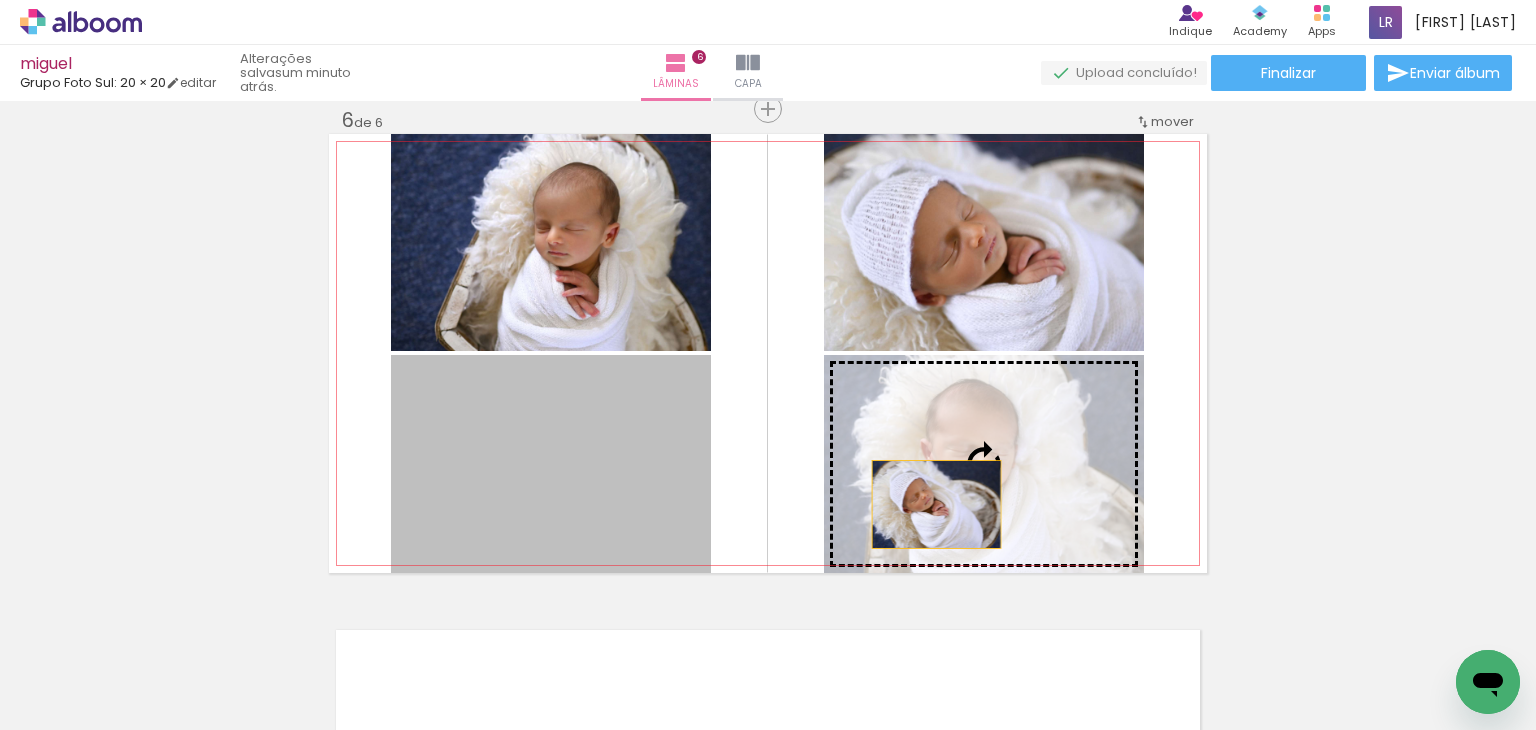 drag, startPoint x: 652, startPoint y: 506, endPoint x: 928, endPoint y: 504, distance: 276.00723 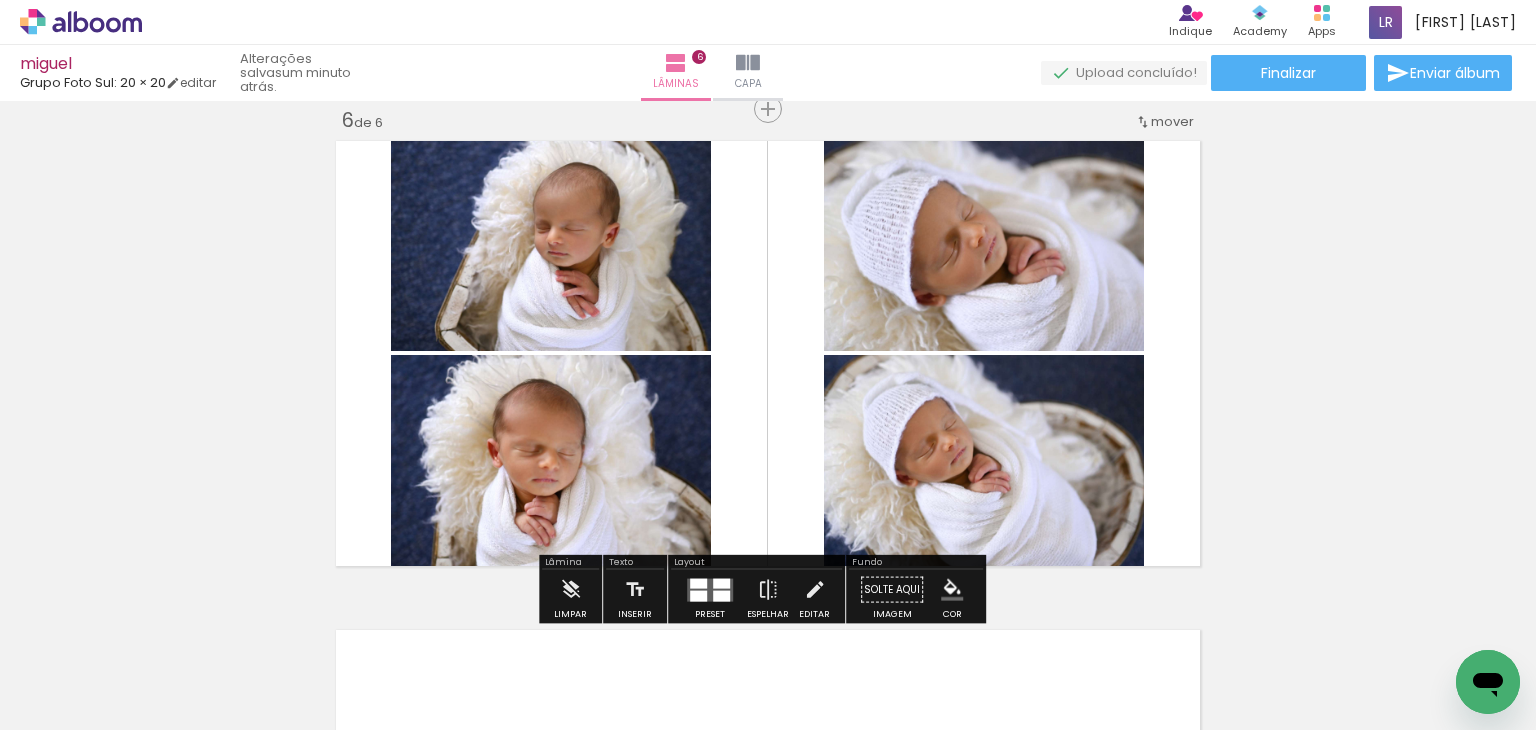 click on "Inserir lâmina 1  de 6  Inserir lâmina 2  de 6  Inserir lâmina 3  de 6  Inserir lâmina 4  de 6  Inserir lâmina 5  de 6  Inserir lâmina 6  de 6" at bounding box center [768, -650] 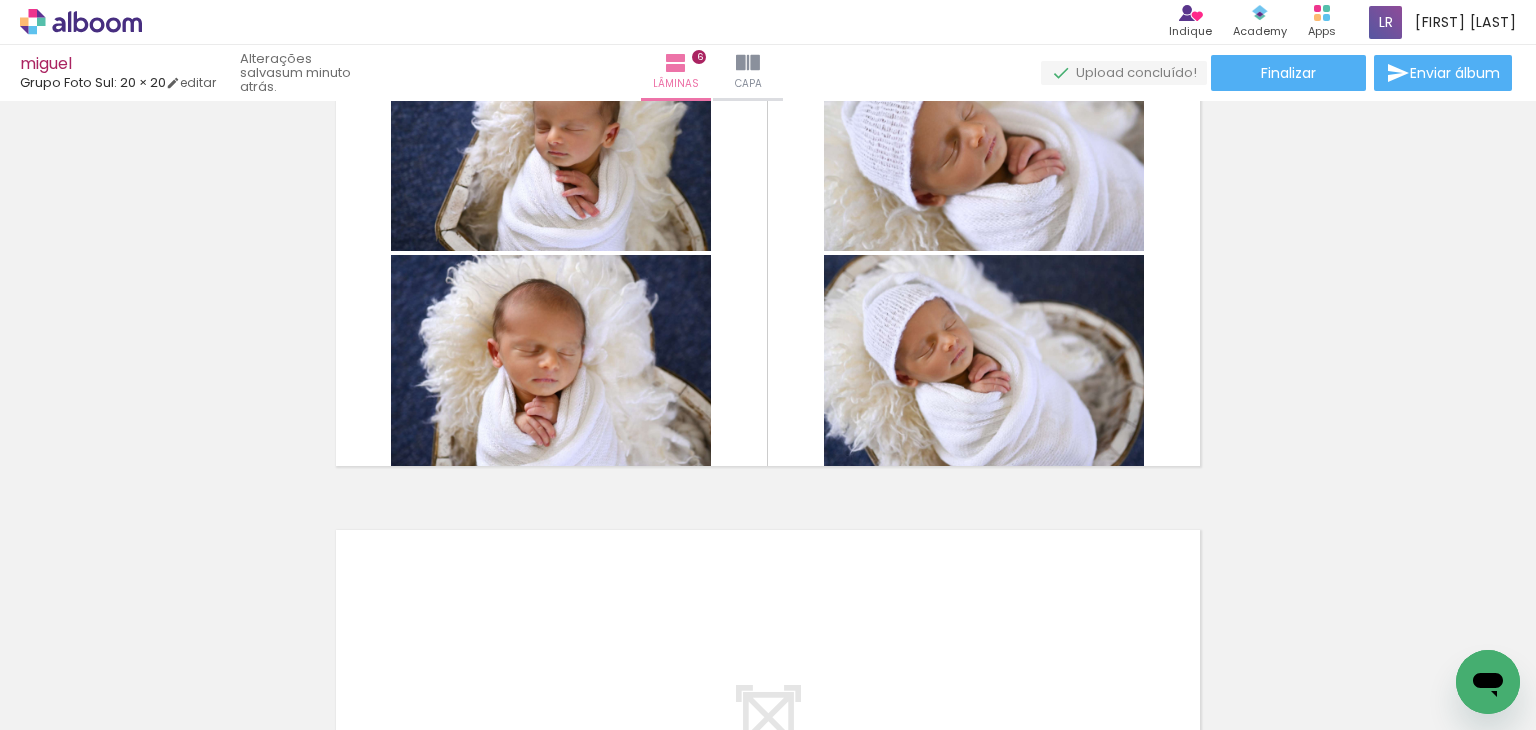 click on "Inserir lâmina 1  de 6  Inserir lâmina 2  de 6  Inserir lâmina 3  de 6  Inserir lâmina 4  de 6  Inserir lâmina 5  de 6  Inserir lâmina 6  de 6" at bounding box center [768, -750] 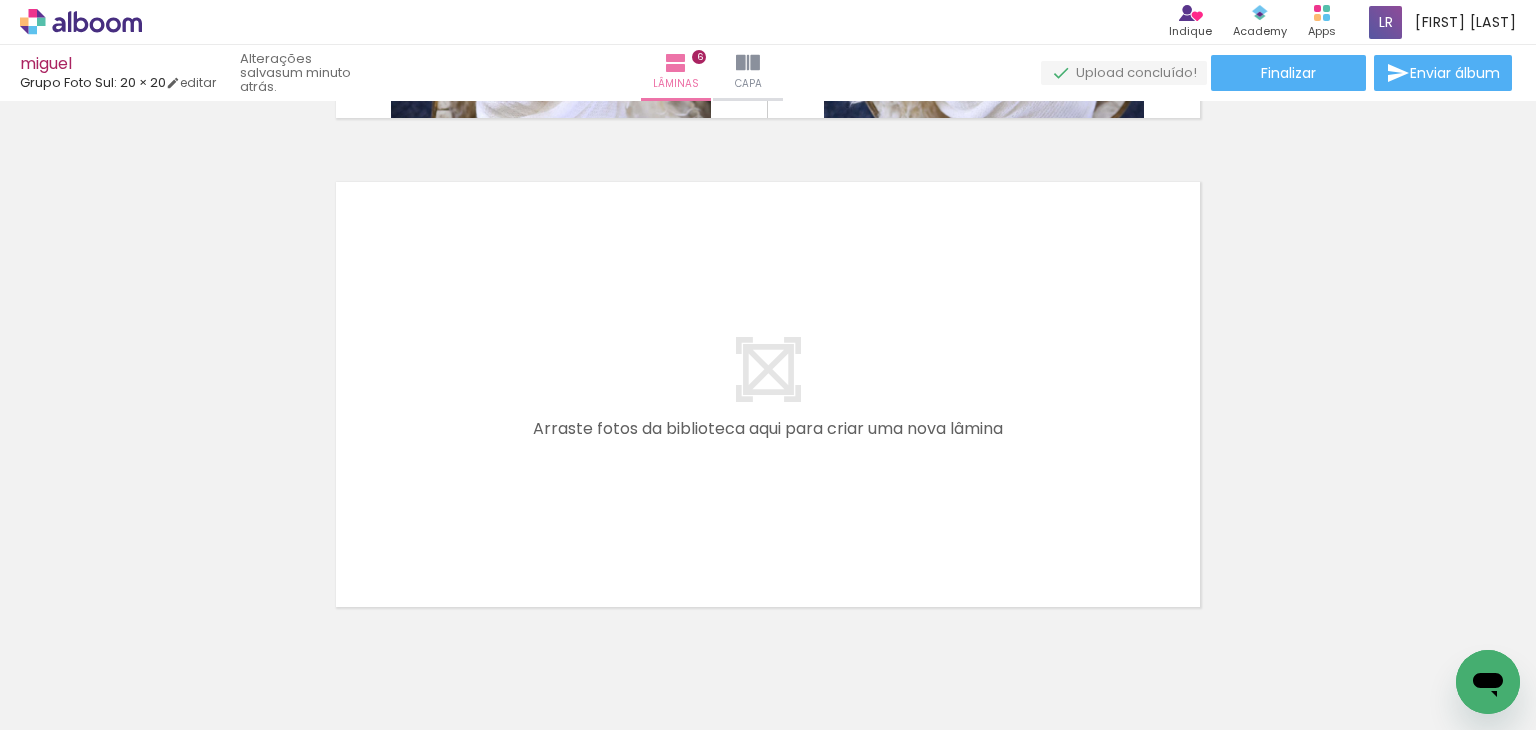 scroll, scrollTop: 2970, scrollLeft: 0, axis: vertical 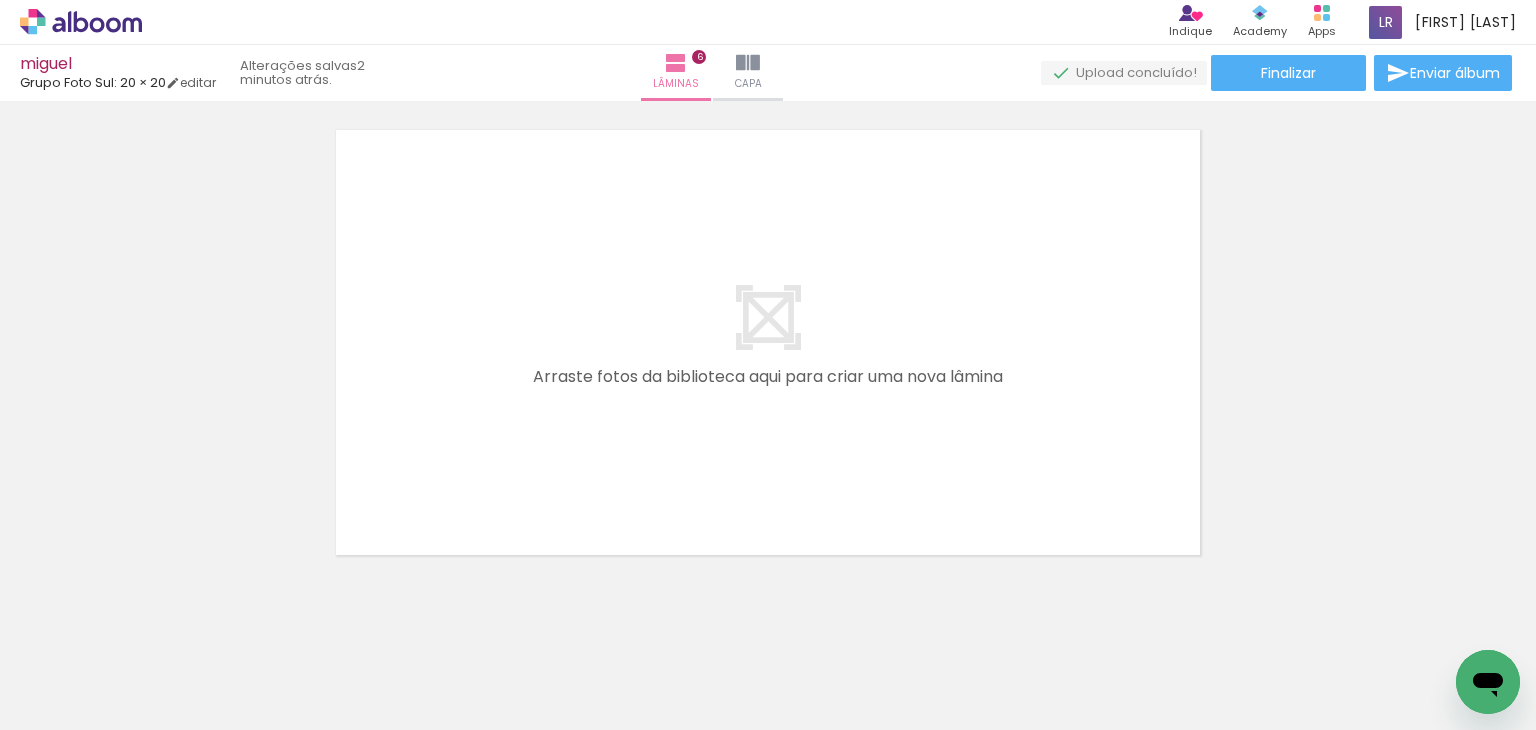 click on "Inserir lâmina 1  de 6  Inserir lâmina 2  de 6  Inserir lâmina 3  de 6  Inserir lâmina 4  de 6  Inserir lâmina 5  de 6  Inserir lâmina 6  de 6" at bounding box center (768, -1150) 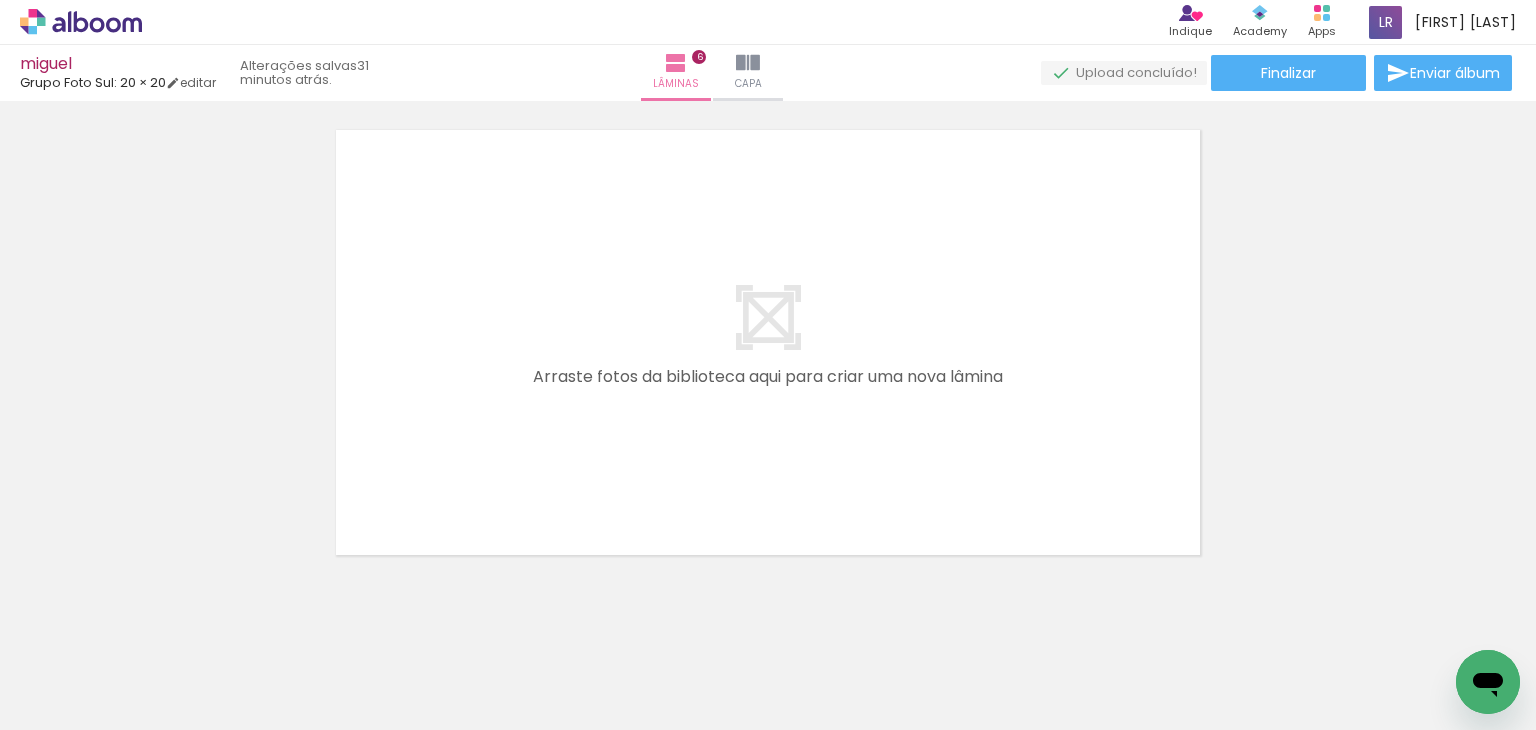 drag, startPoint x: 1302, startPoint y: 297, endPoint x: 623, endPoint y: 83, distance: 711.92487 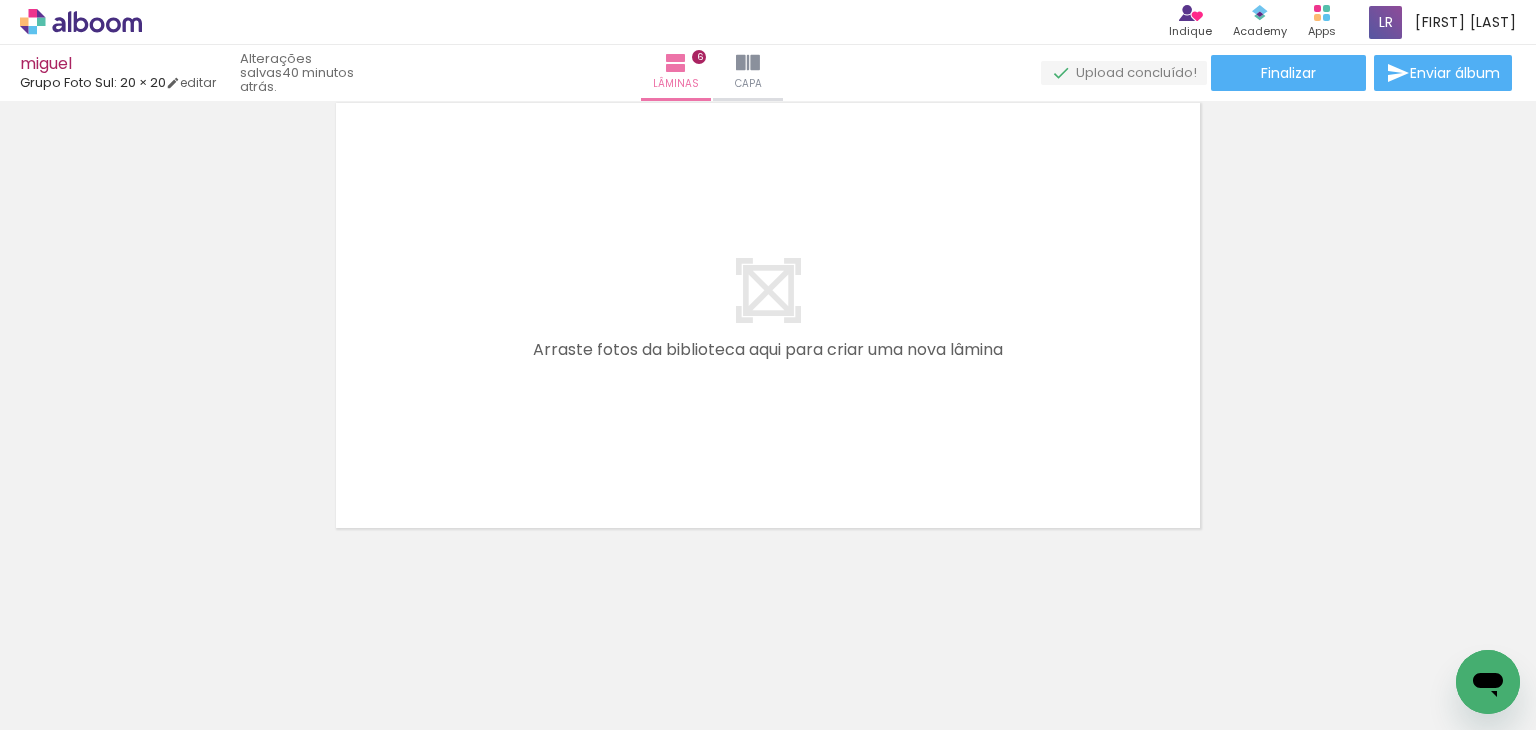 click on "Inserir lâmina 1  de 6  Inserir lâmina 2  de 6  Inserir lâmina 3  de 6  Inserir lâmina 4  de 6  Inserir lâmina 5  de 6  Inserir lâmina 6  de 6" at bounding box center [768, -1177] 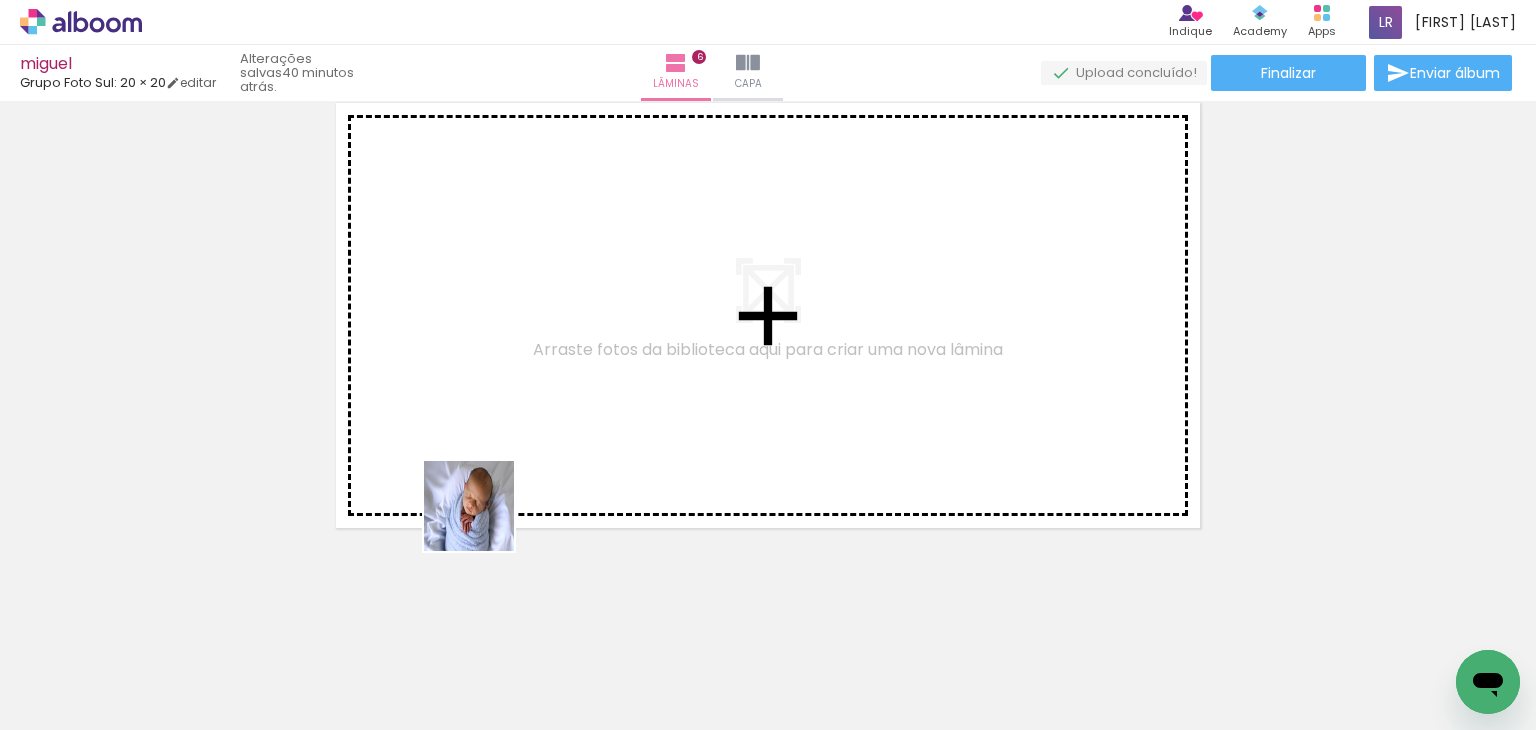 drag, startPoint x: 476, startPoint y: 669, endPoint x: 484, endPoint y: 521, distance: 148.21606 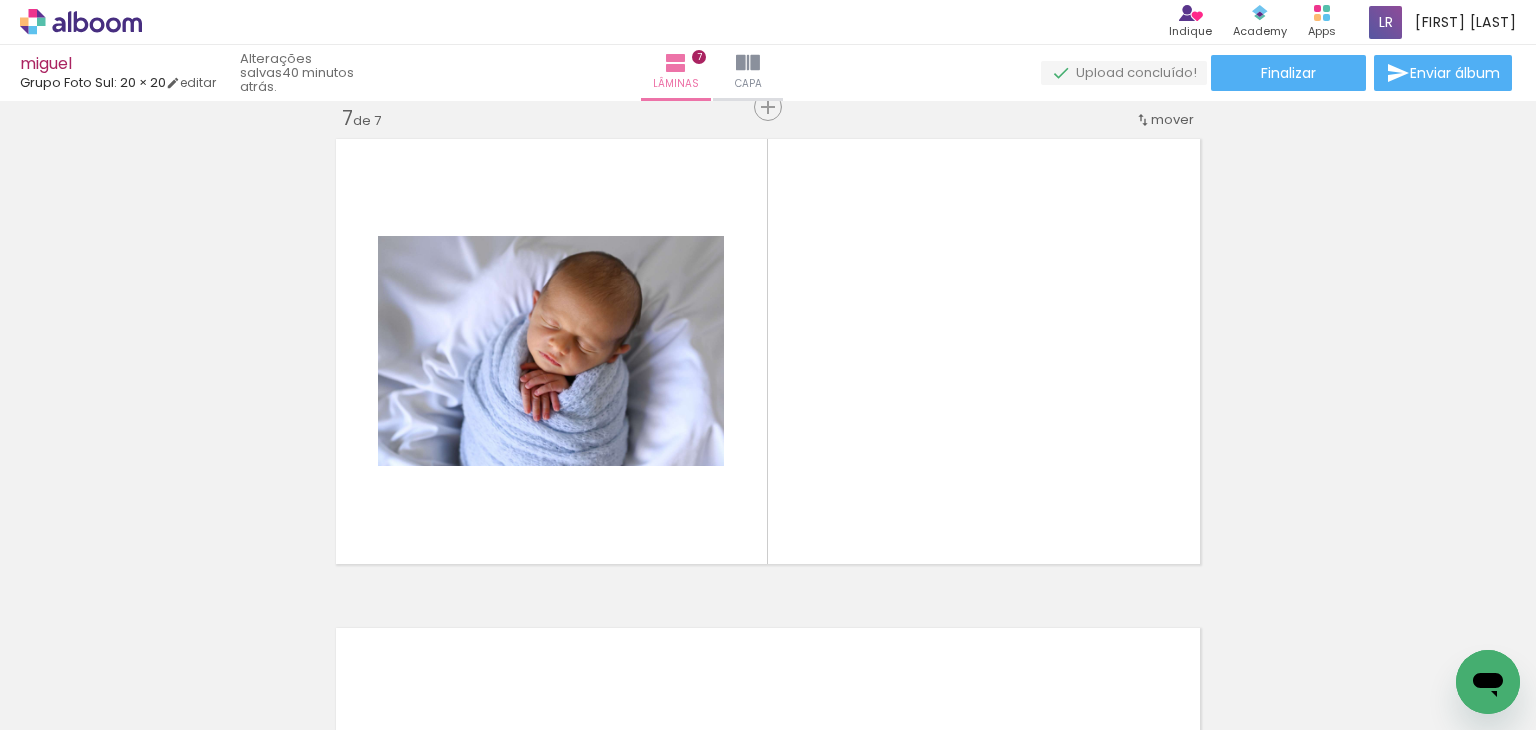 scroll, scrollTop: 2959, scrollLeft: 0, axis: vertical 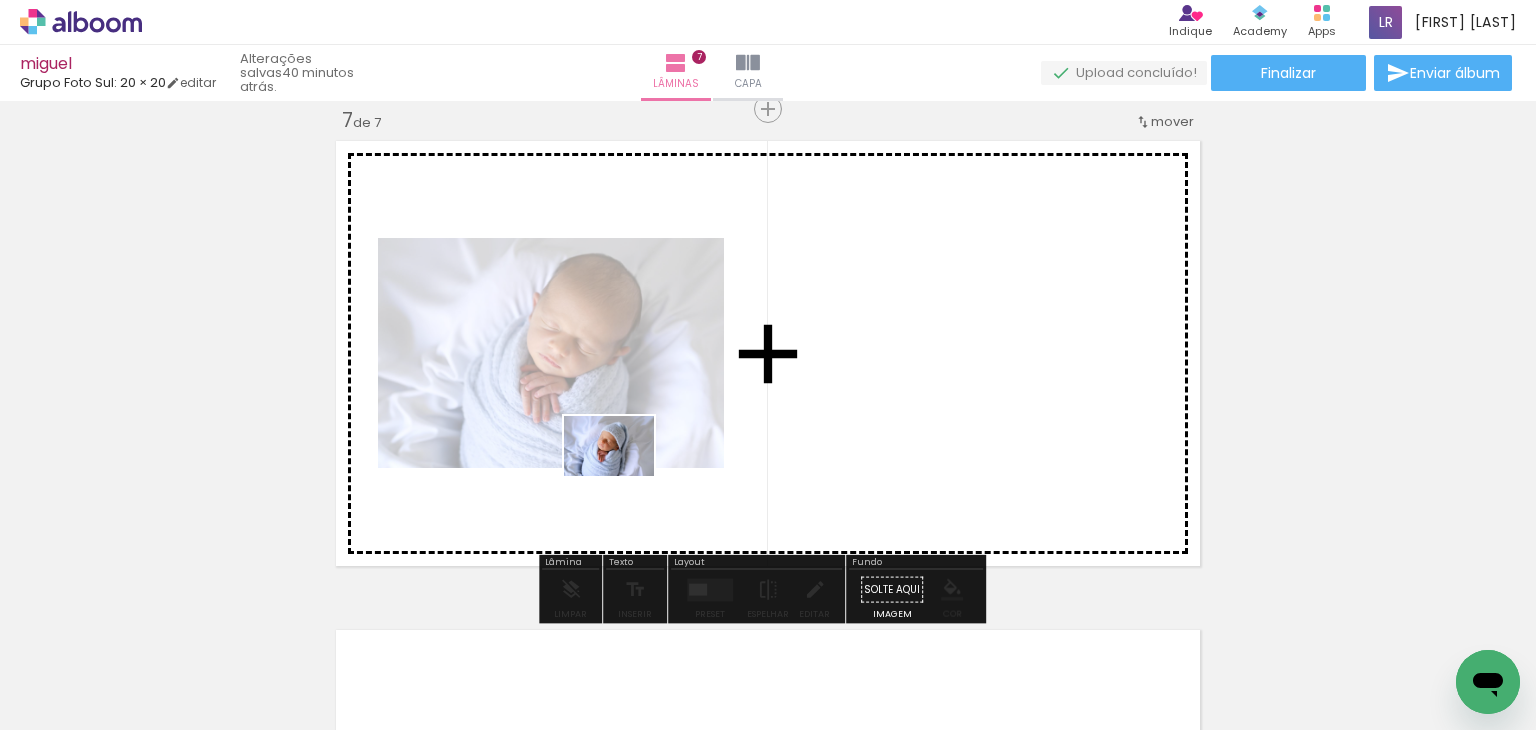 drag, startPoint x: 598, startPoint y: 665, endPoint x: 621, endPoint y: 479, distance: 187.41664 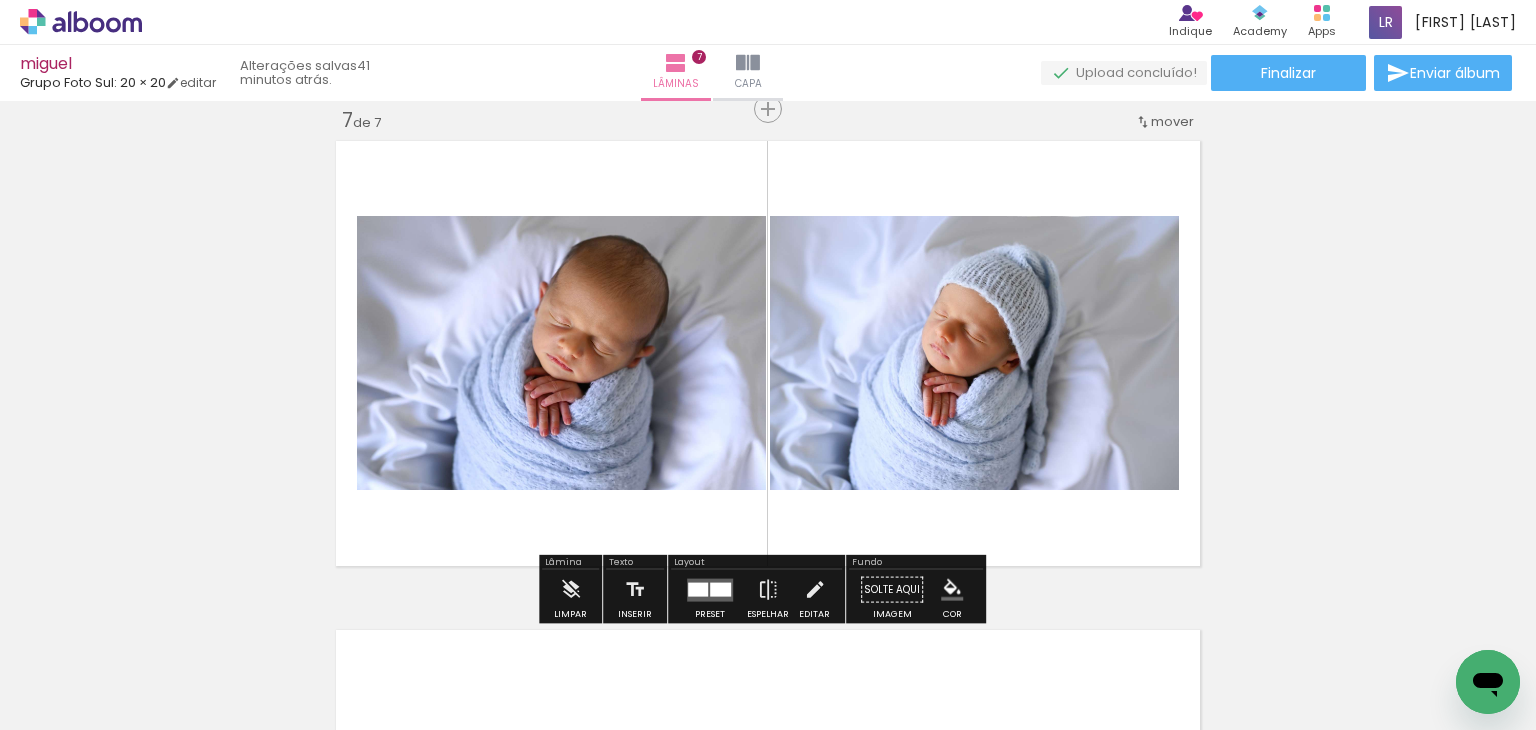 click on "Inserir lâmina 1  de 7  Inserir lâmina 2  de 7  Inserir lâmina 3  de 7  Inserir lâmina 4  de 7  Inserir lâmina 5  de 7  Inserir lâmina 6  de 7  Inserir lâmina 7  de 7" at bounding box center [768, -895] 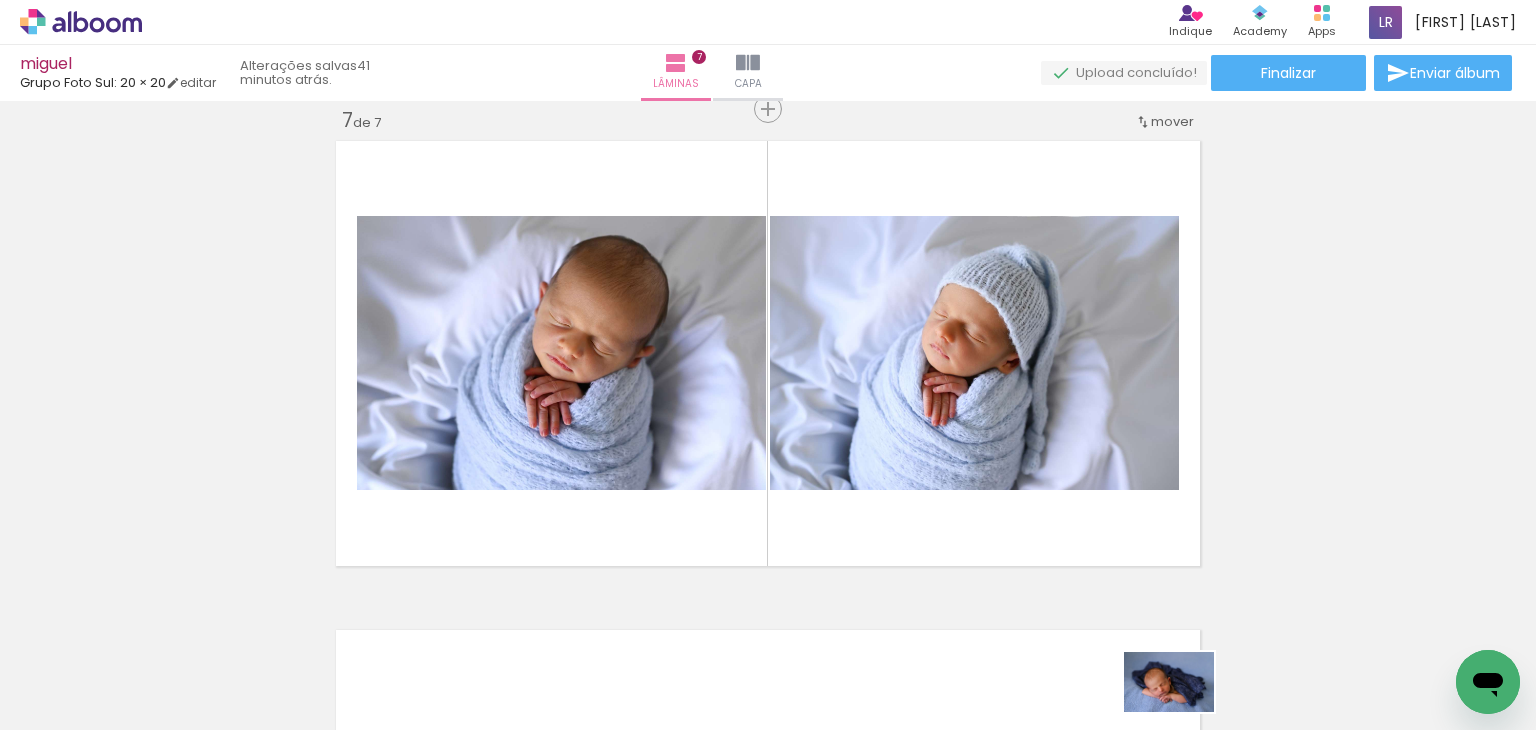 drag, startPoint x: 1152, startPoint y: 710, endPoint x: 1183, endPoint y: 712, distance: 31.06445 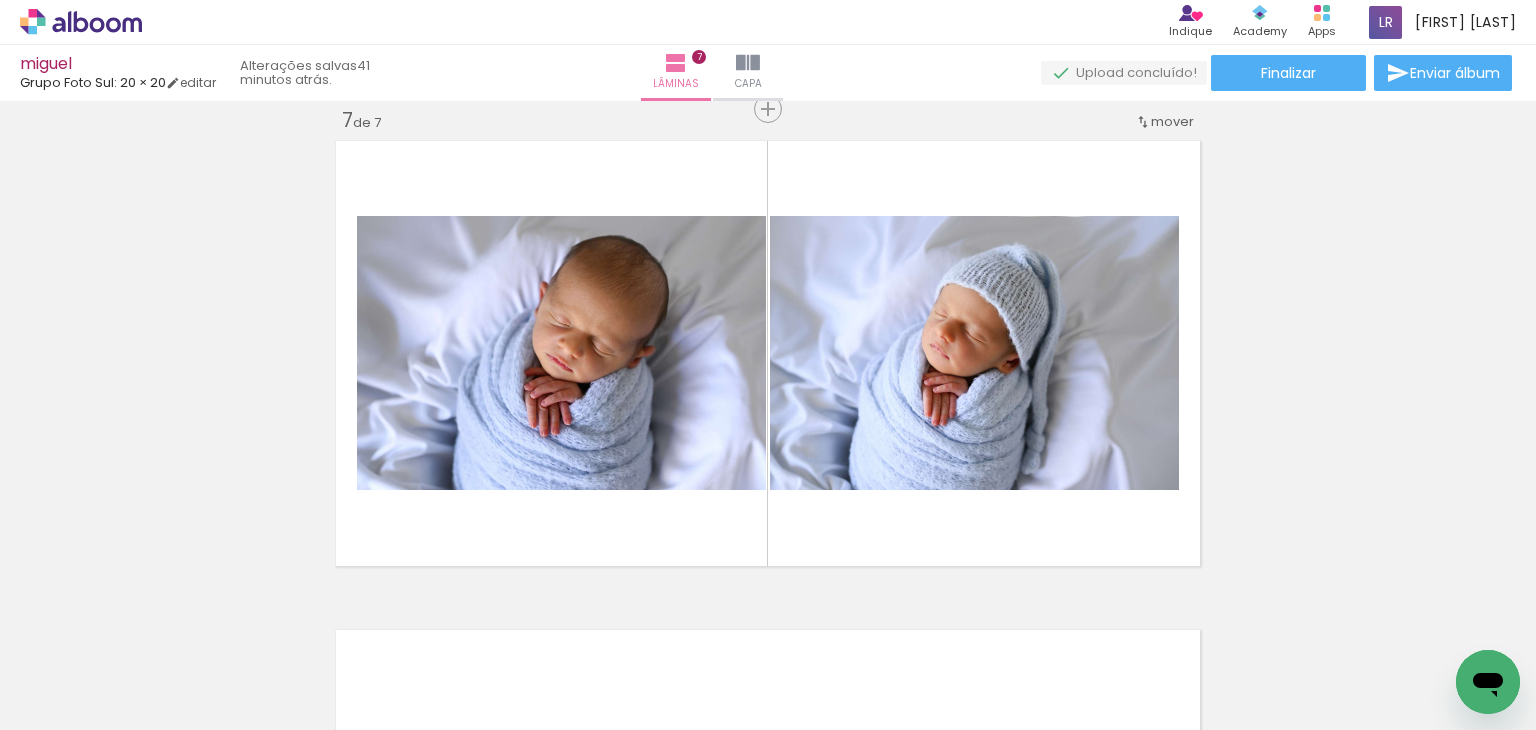 scroll, scrollTop: 0, scrollLeft: 1996, axis: horizontal 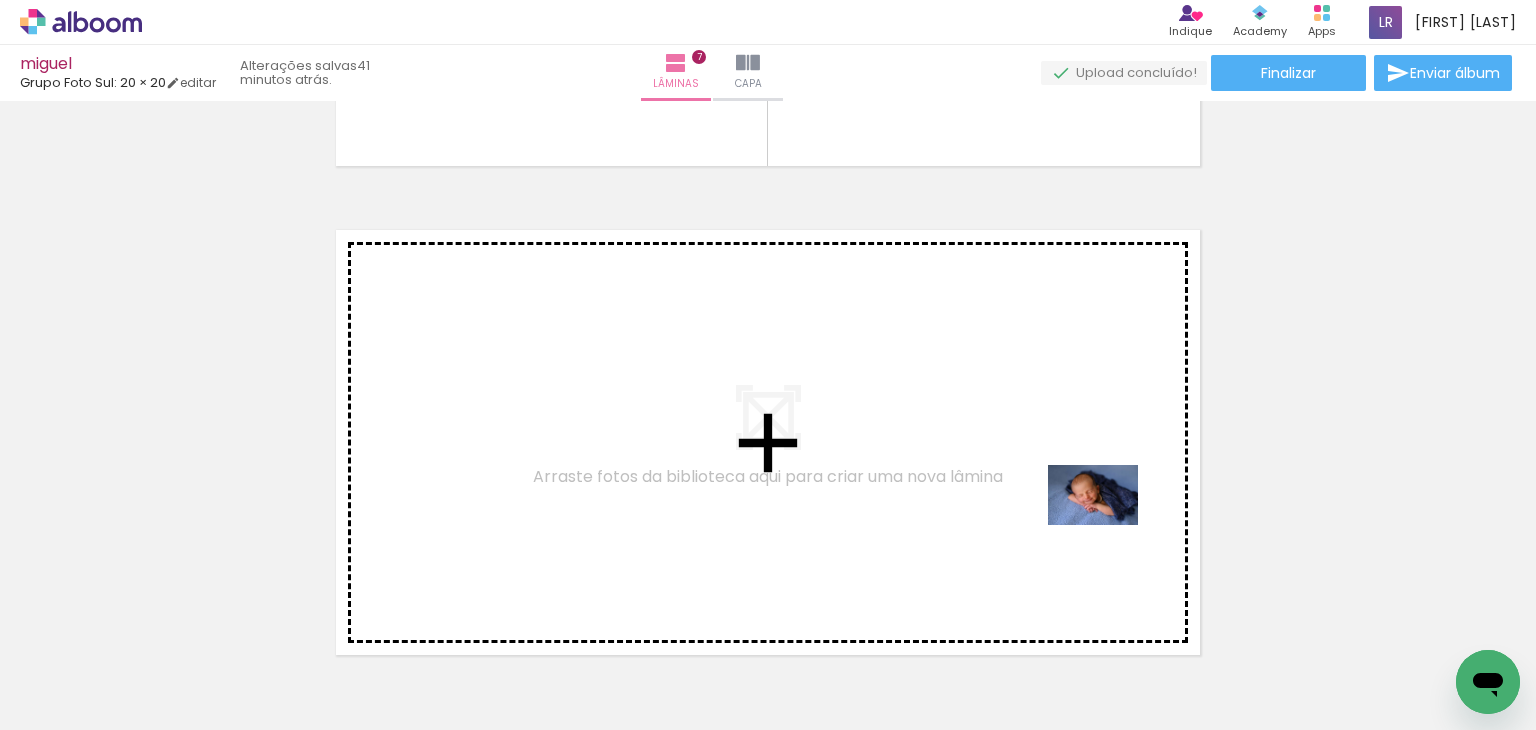 drag, startPoint x: 1130, startPoint y: 588, endPoint x: 1108, endPoint y: 525, distance: 66.730804 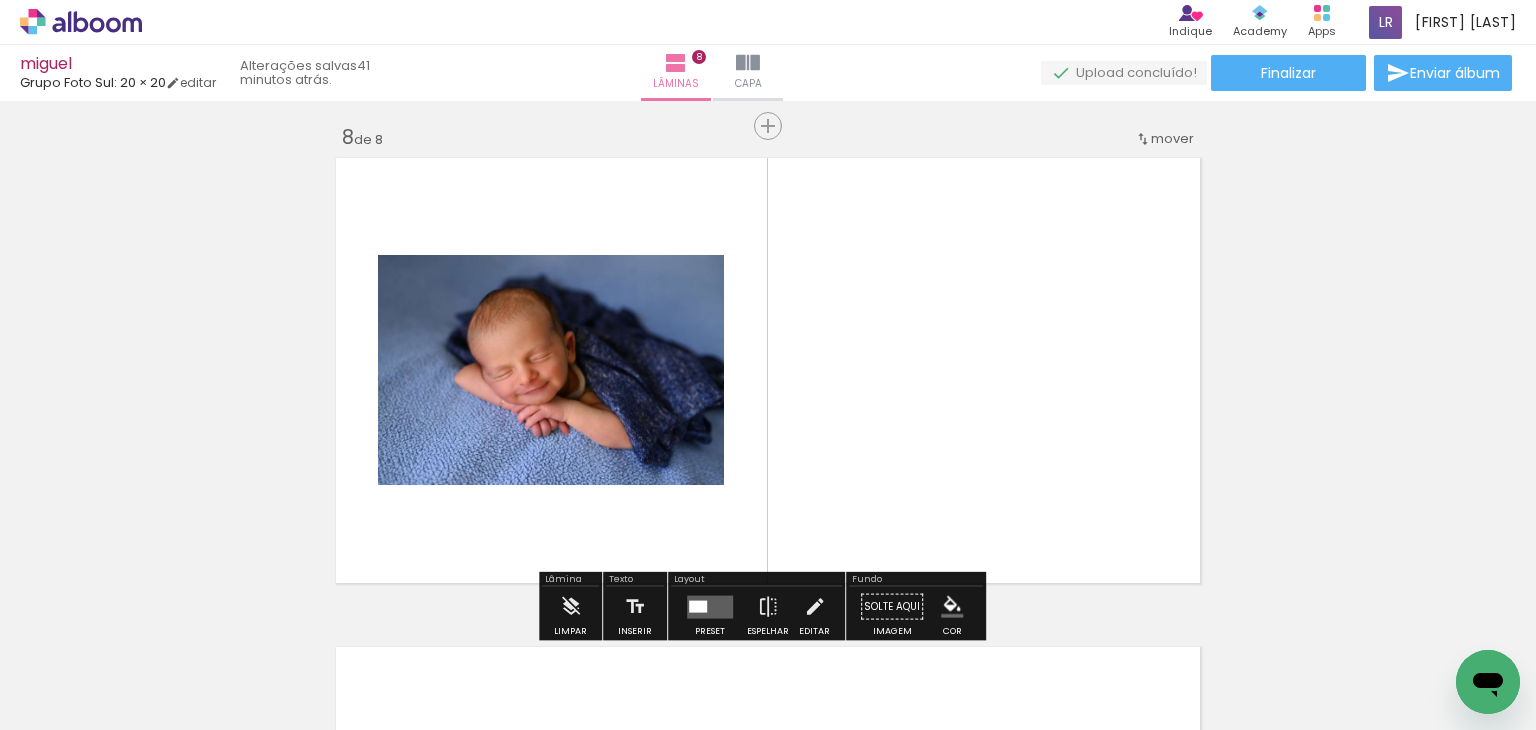 scroll, scrollTop: 3448, scrollLeft: 0, axis: vertical 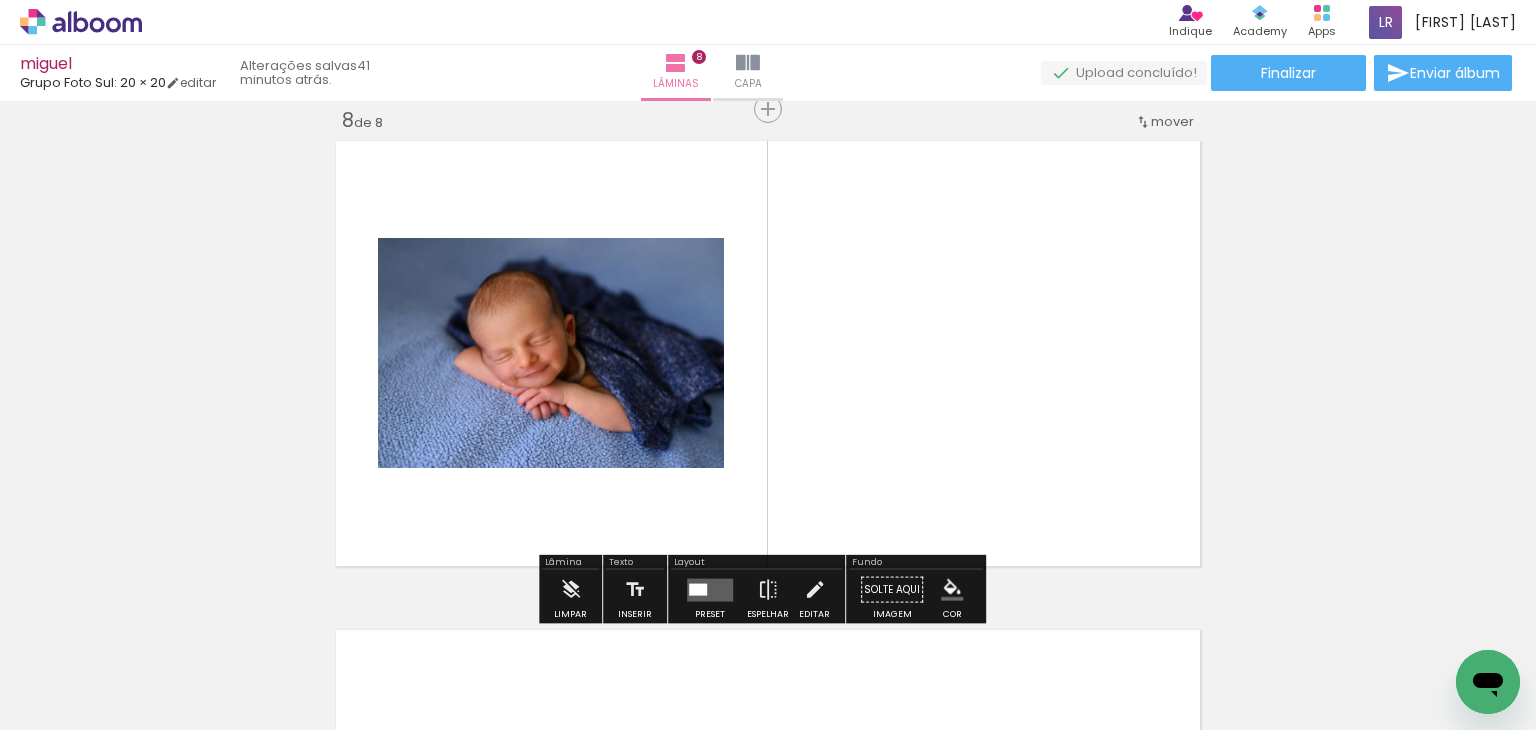 drag, startPoint x: 715, startPoint y: 585, endPoint x: 762, endPoint y: 553, distance: 56.859474 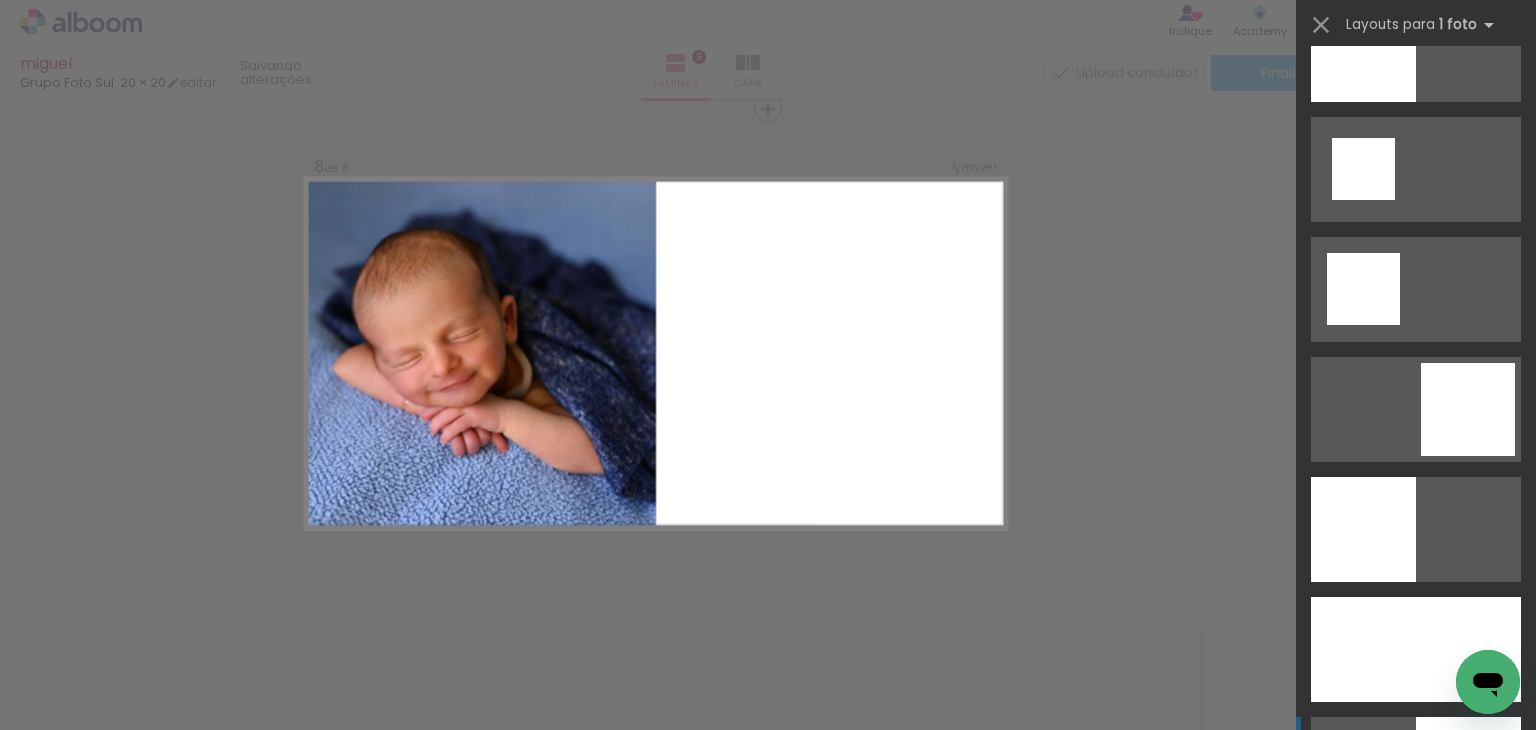 scroll, scrollTop: 2700, scrollLeft: 0, axis: vertical 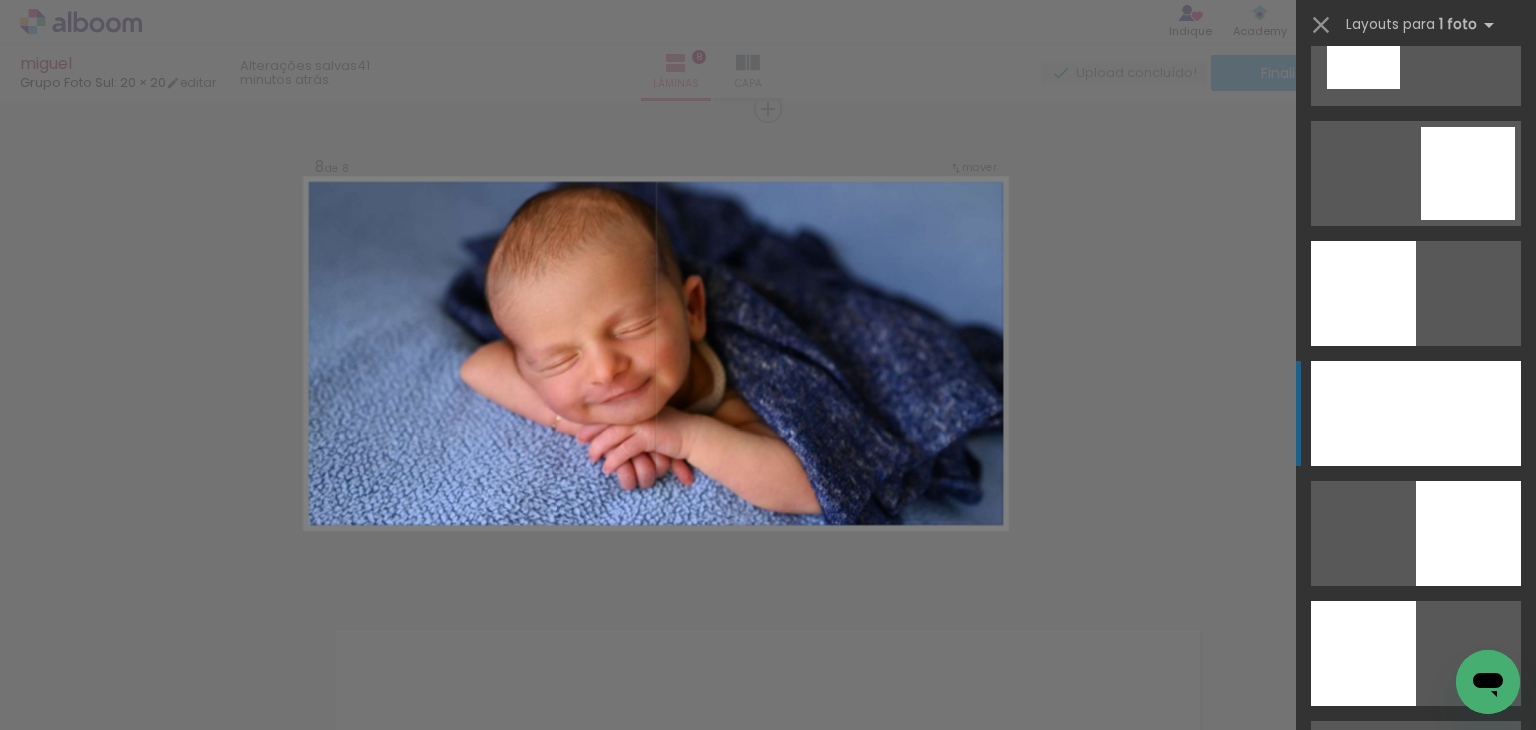 click at bounding box center [1376, 893] 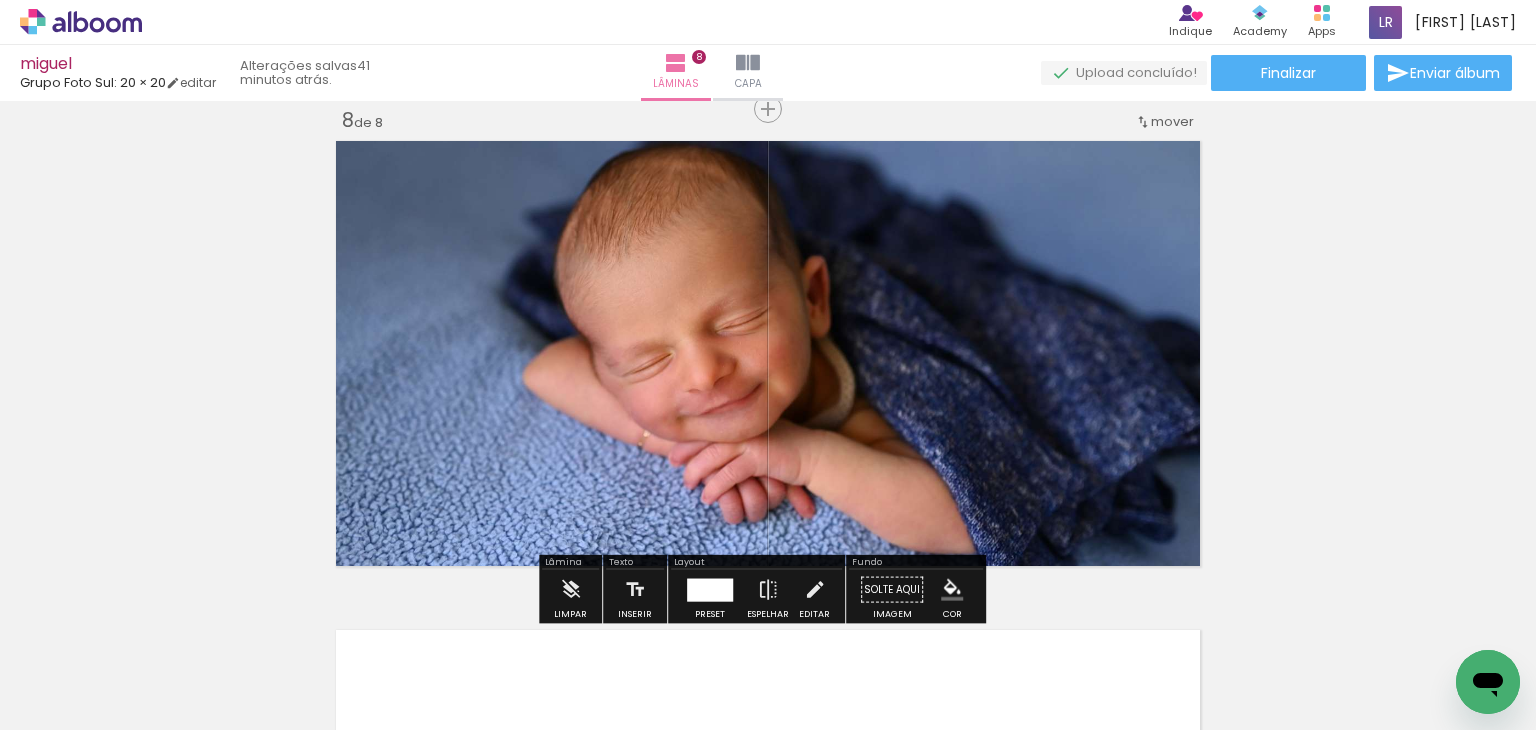 click on "Inserir lâmina 1  de 8  Inserir lâmina 2  de 8  Inserir lâmina 3  de 8  Inserir lâmina 4  de 8  Inserir lâmina 5  de 8  Inserir lâmina 6  de 8  Inserir lâmina 7  de 8  Inserir lâmina 8  de 8" at bounding box center (768, -1139) 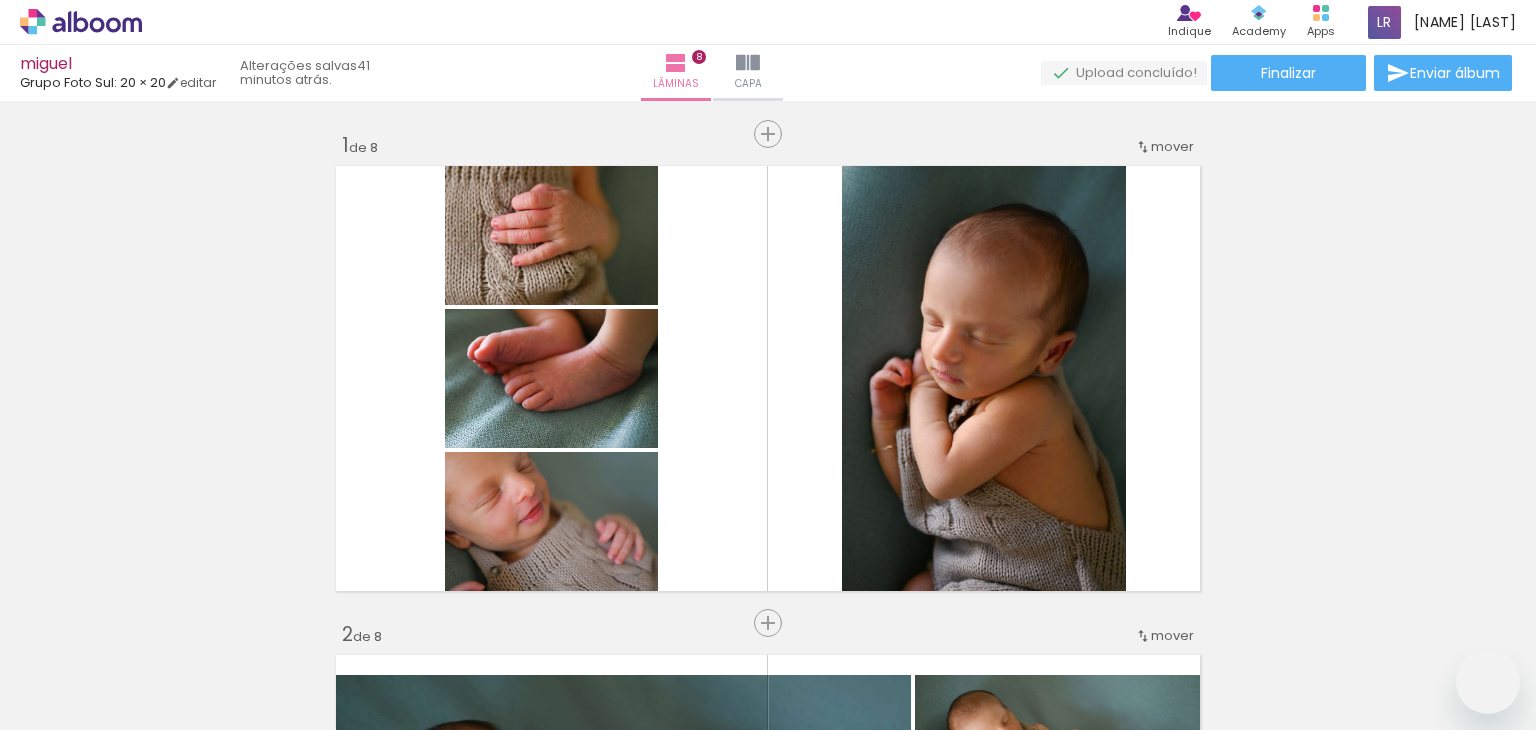 scroll, scrollTop: 0, scrollLeft: 0, axis: both 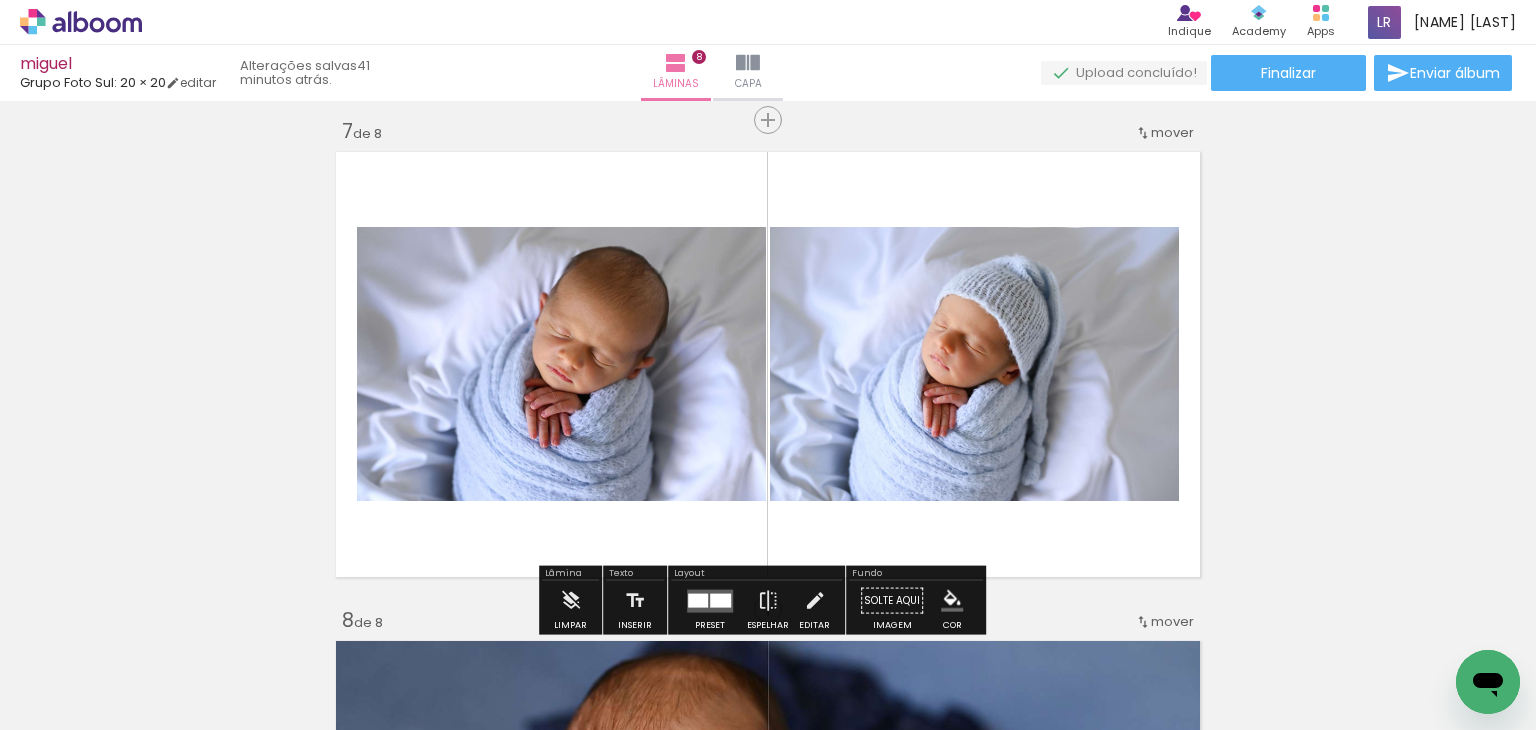 click on "Inserir lâmina 1  de 8  Inserir lâmina 2  de 8  Inserir lâmina 3  de 8  Inserir lâmina 4  de 8  Inserir lâmina 5  de 8  Inserir lâmina 6  de 8  Inserir lâmina 7  de 8  Inserir lâmina 8  de 8" at bounding box center (768, -639) 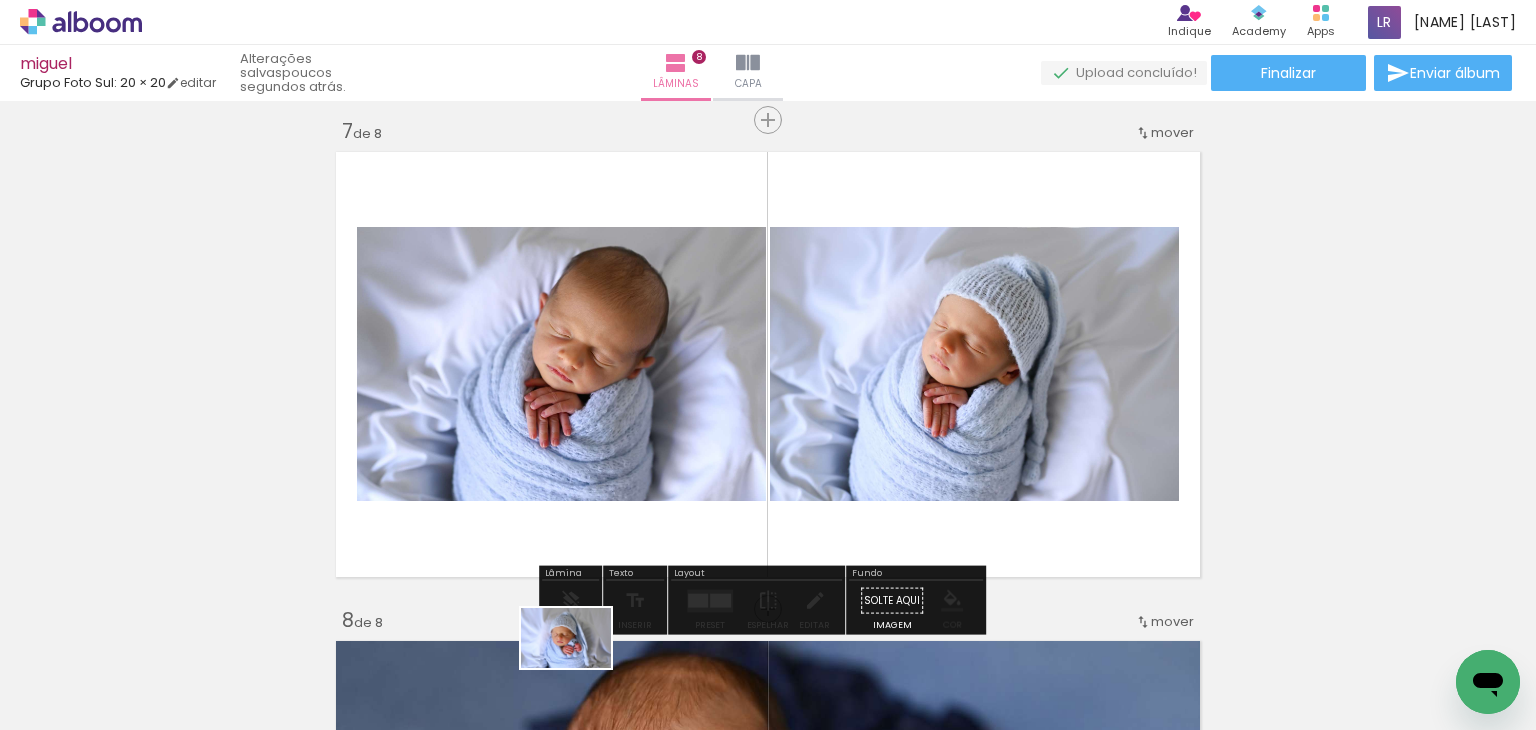 click at bounding box center (556, 662) 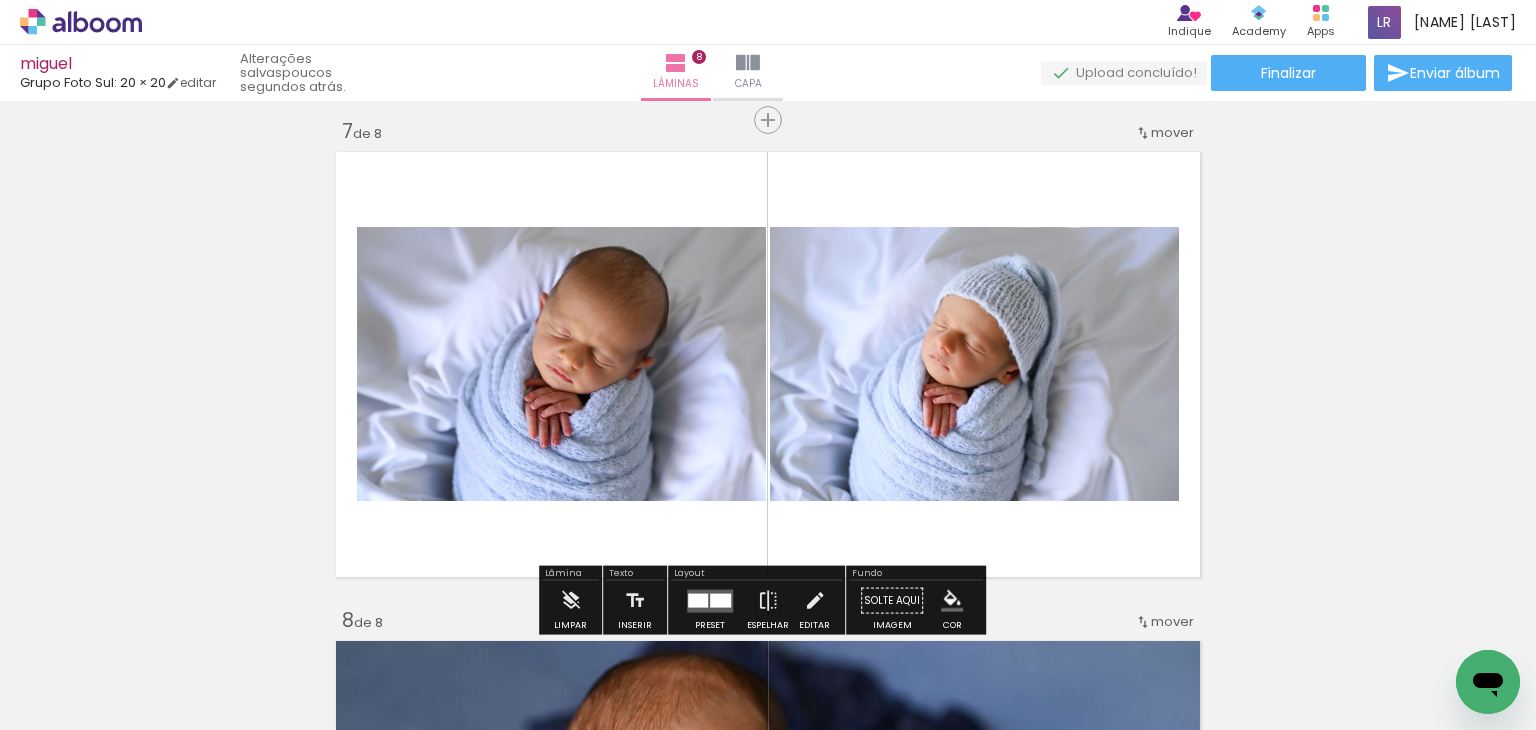 click on "Inserir lâmina 1  de 8  Inserir lâmina 2  de 8  Inserir lâmina 3  de 8  Inserir lâmina 4  de 8  Inserir lâmina 5  de 8  Inserir lâmina 6  de 8  Inserir lâmina 7  de 8  Inserir lâmina 8  de 8" at bounding box center [768, -639] 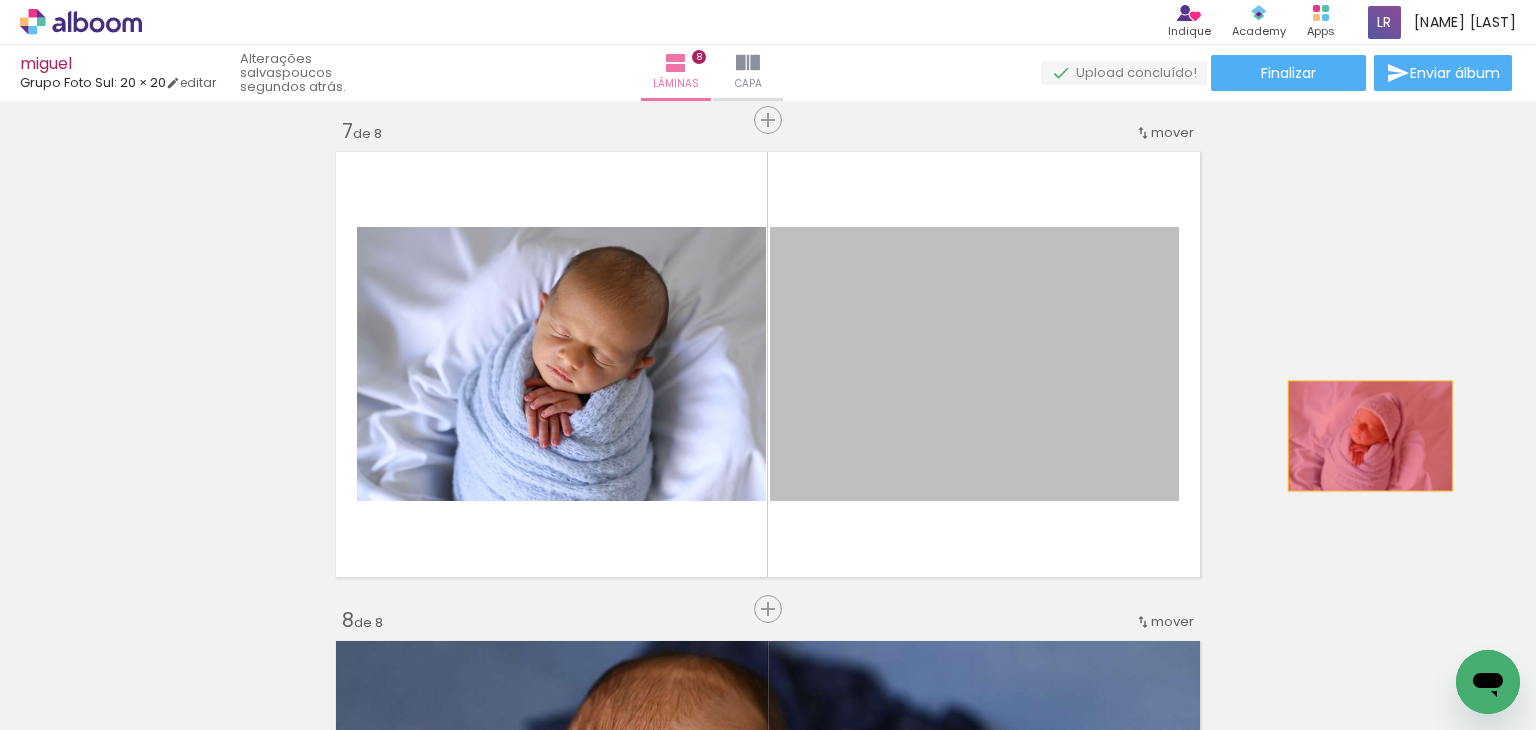 drag, startPoint x: 976, startPoint y: 479, endPoint x: 1362, endPoint y: 436, distance: 388.3877 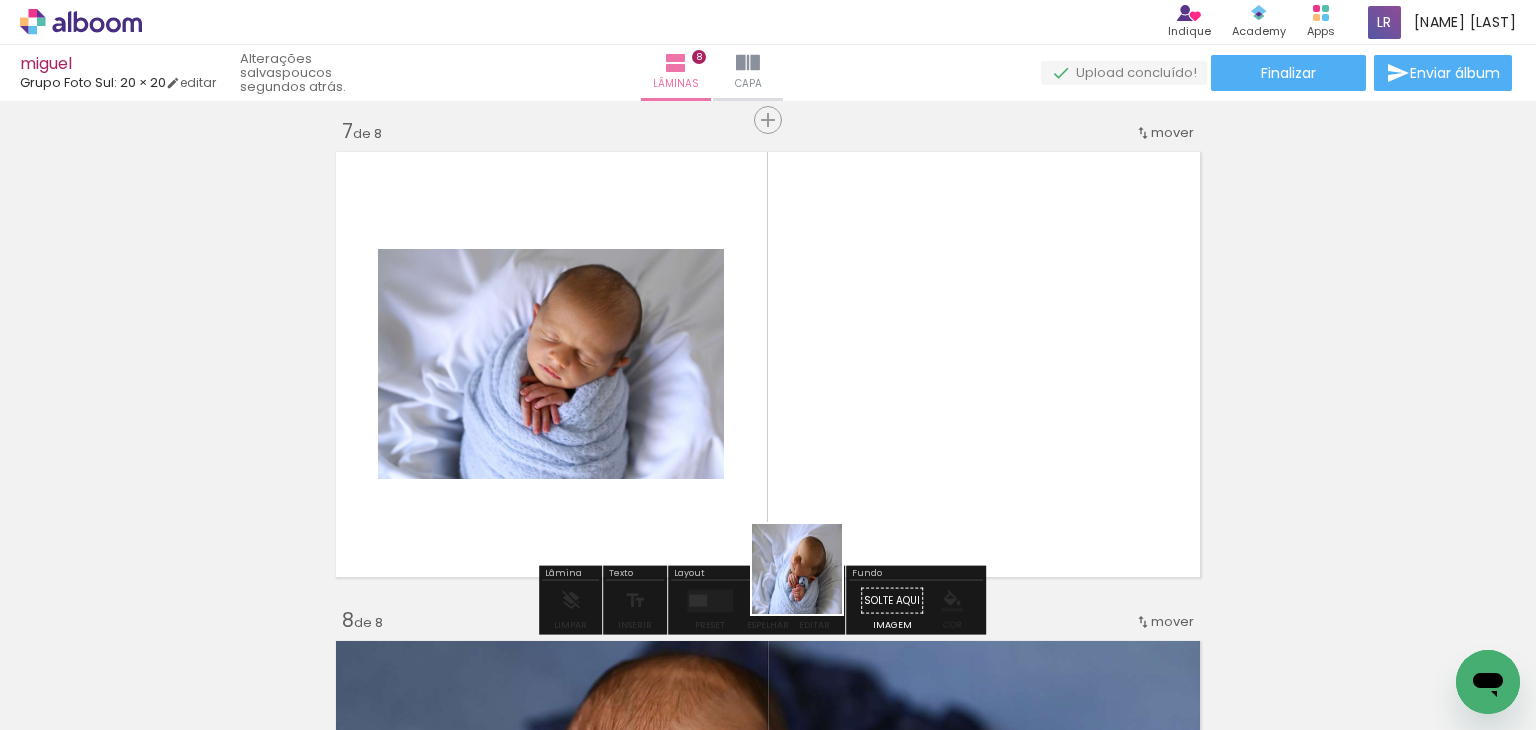 drag, startPoint x: 791, startPoint y: 665, endPoint x: 829, endPoint y: 505, distance: 164.4506 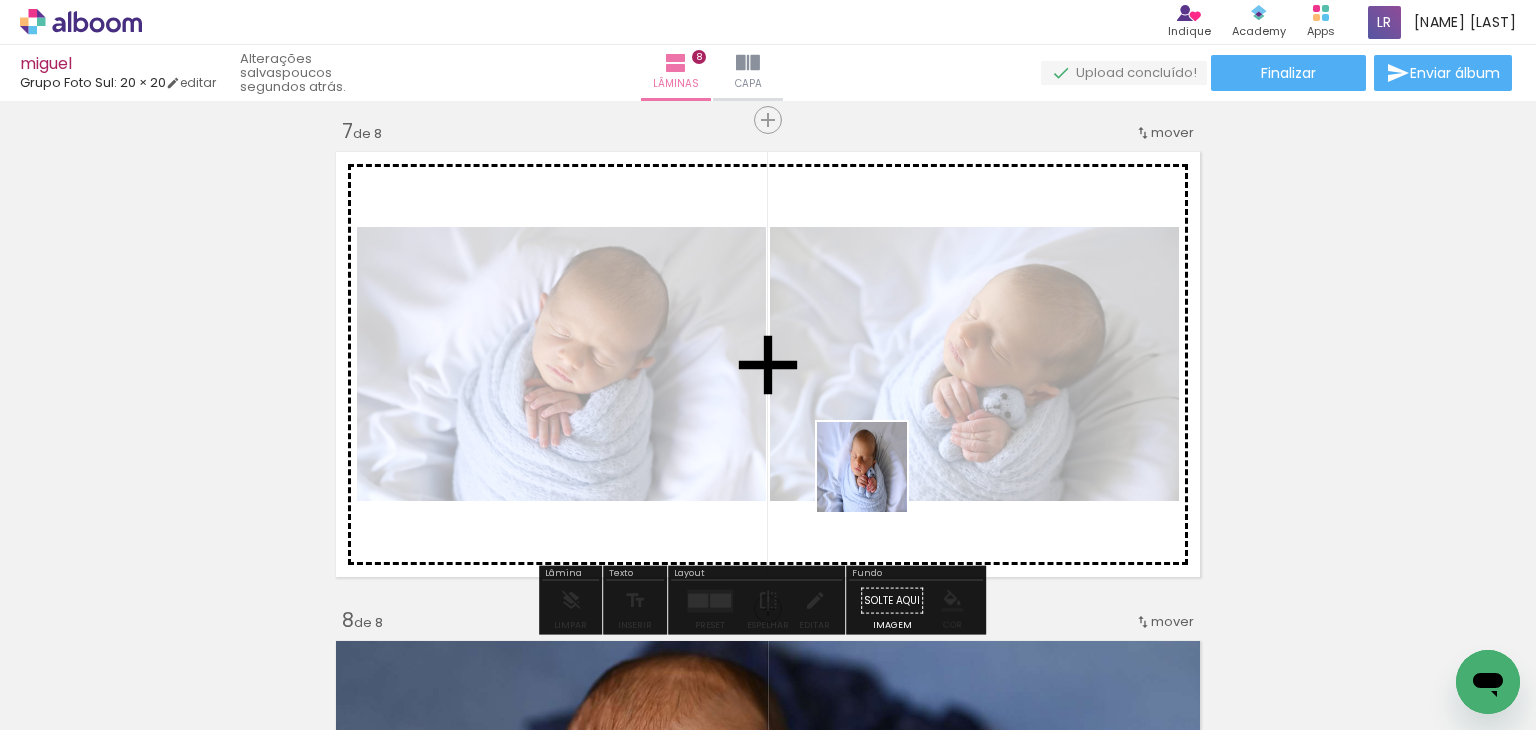 drag, startPoint x: 888, startPoint y: 639, endPoint x: 830, endPoint y: 505, distance: 146.0137 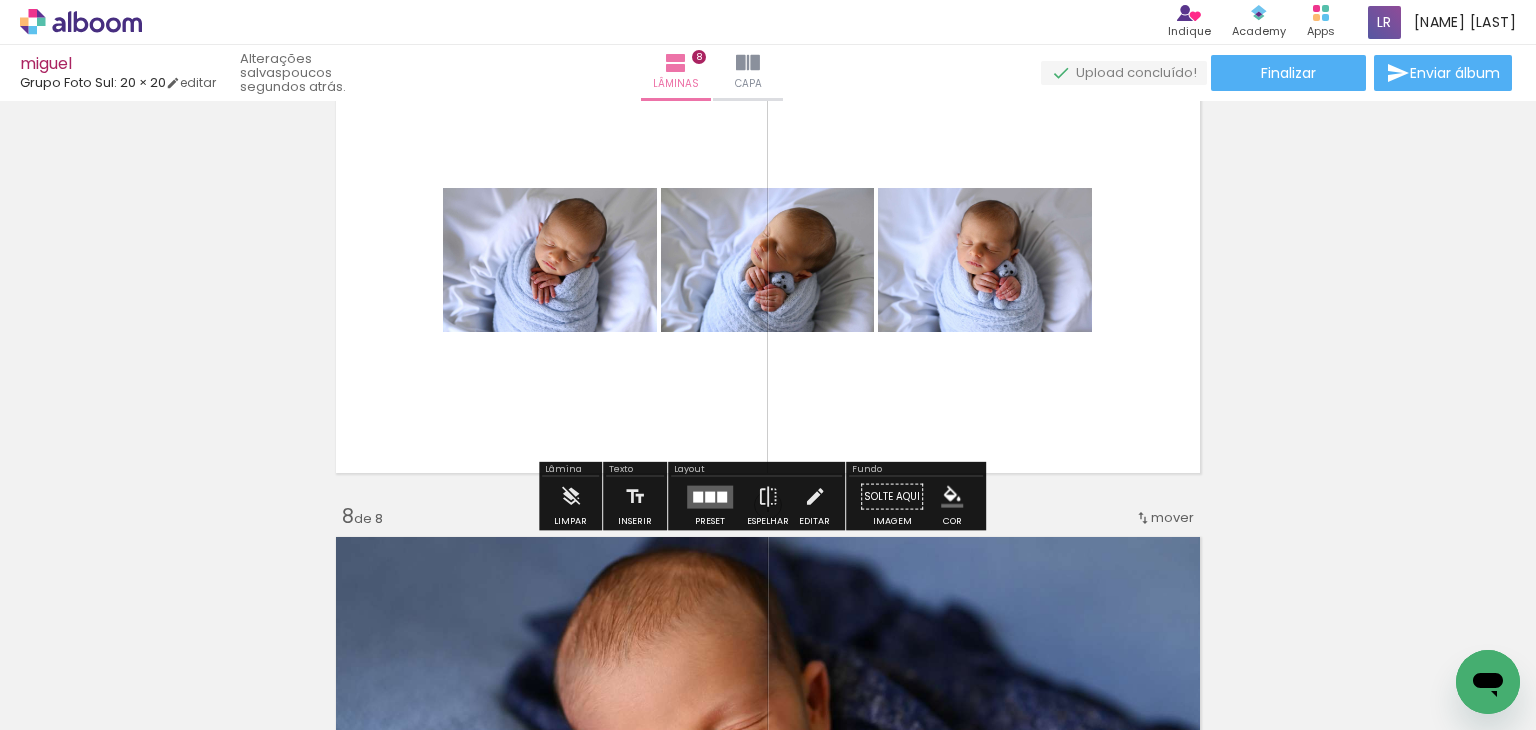 scroll, scrollTop: 3148, scrollLeft: 0, axis: vertical 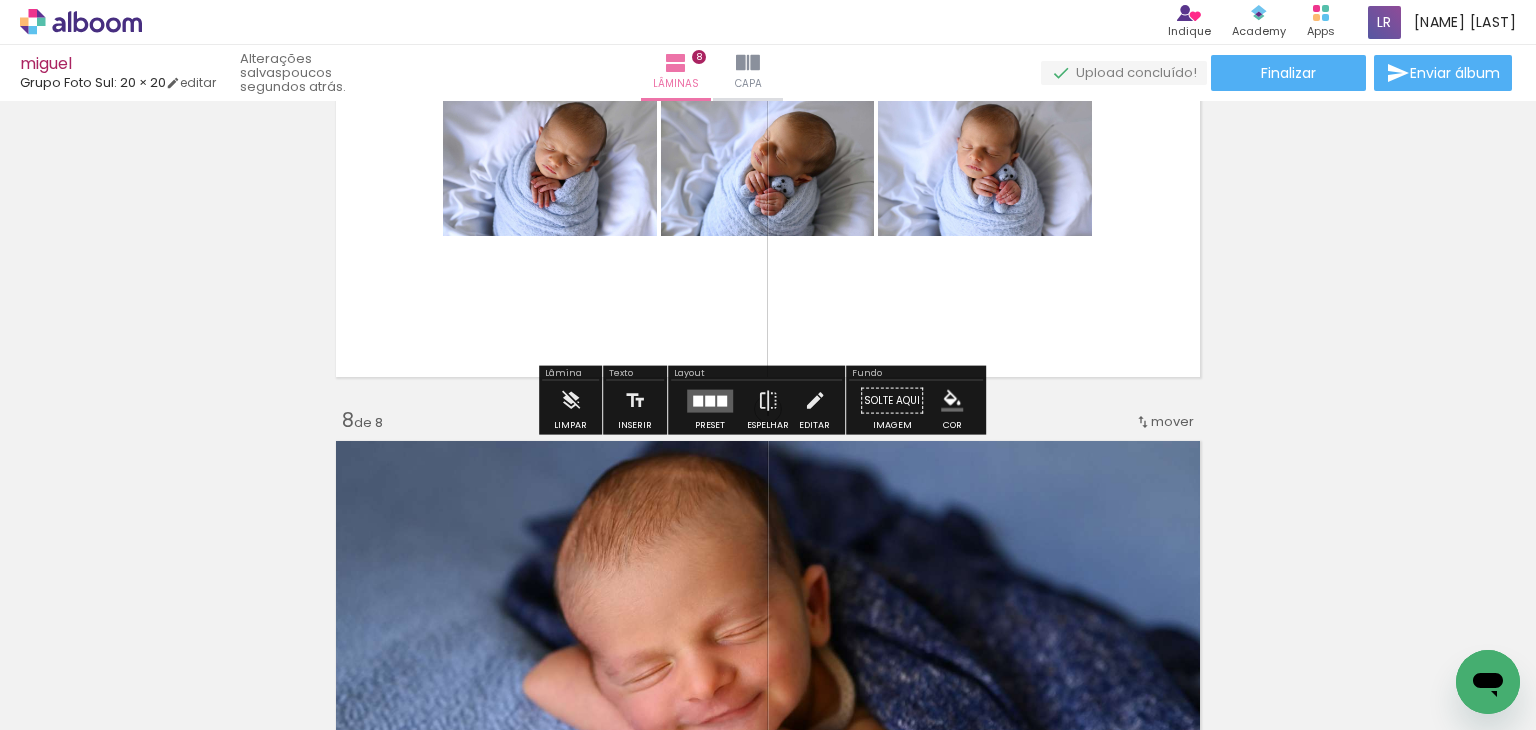 click on "Inserir lâmina 1  de 8  Inserir lâmina 2  de 8  Inserir lâmina 3  de 8  Inserir lâmina 4  de 8  Inserir lâmina 5  de 8  Inserir lâmina 6  de 8  Inserir lâmina 7  de 8  Inserir lâmina 8  de 8" at bounding box center [768, -839] 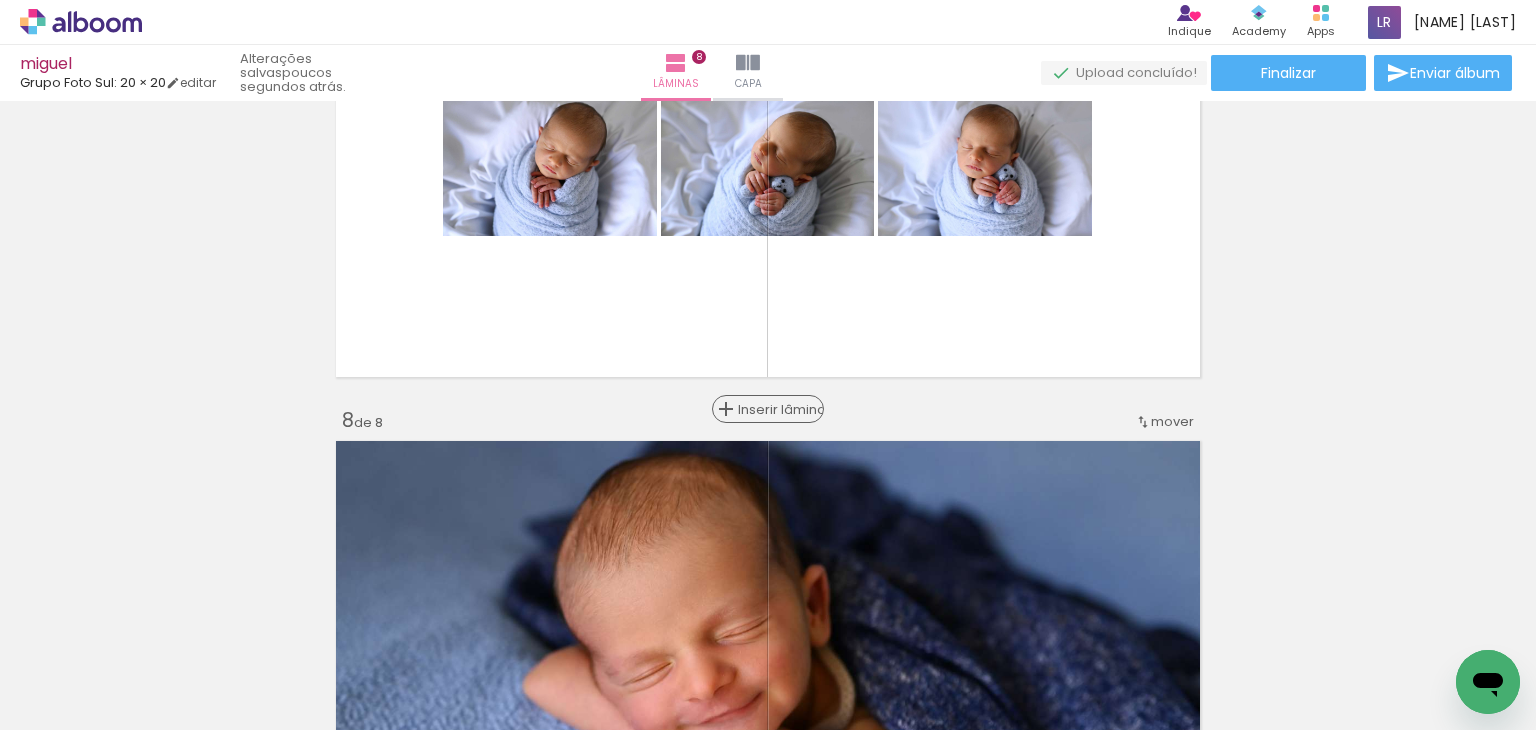 click on "Inserir lâmina" at bounding box center [768, 409] 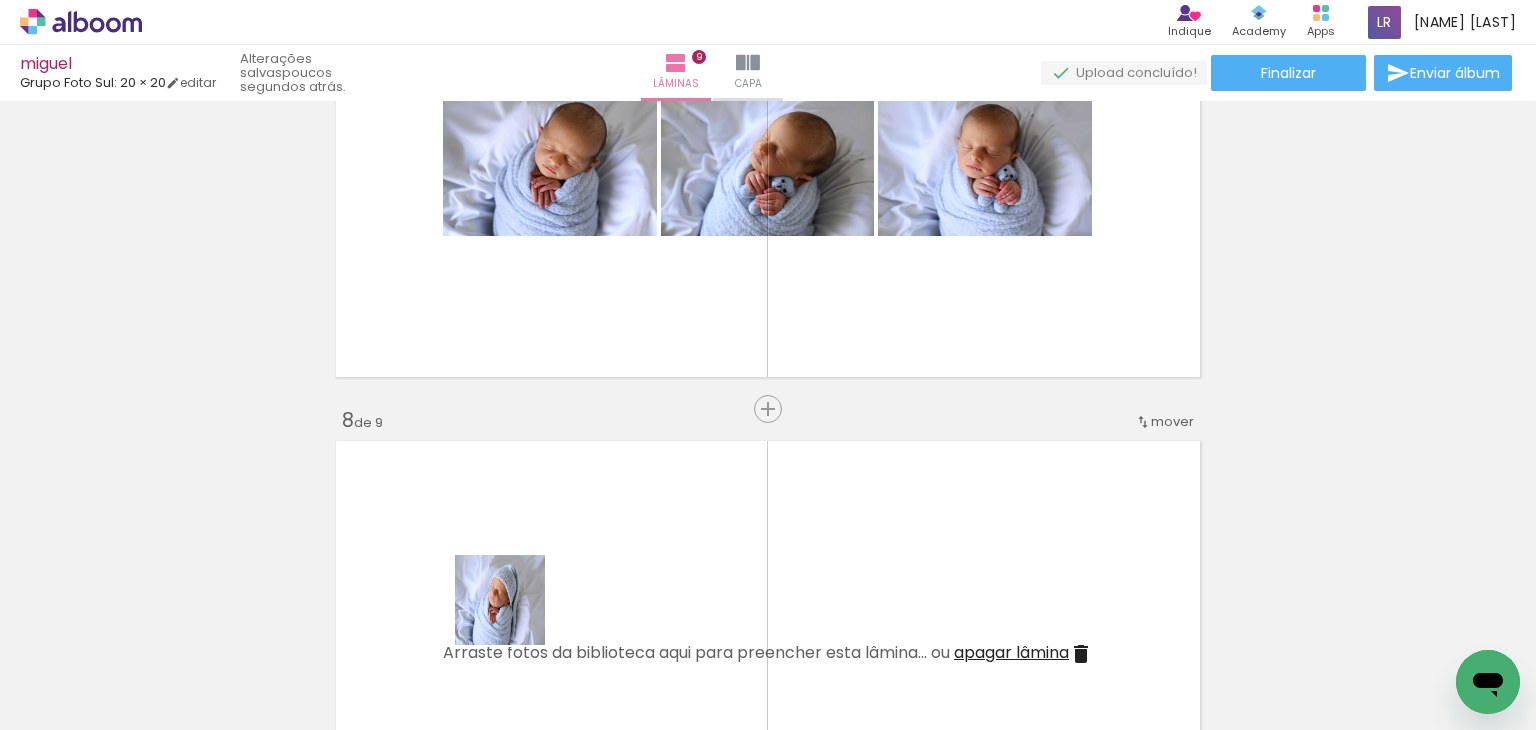 drag, startPoint x: 515, startPoint y: 615, endPoint x: 526, endPoint y: 605, distance: 14.866069 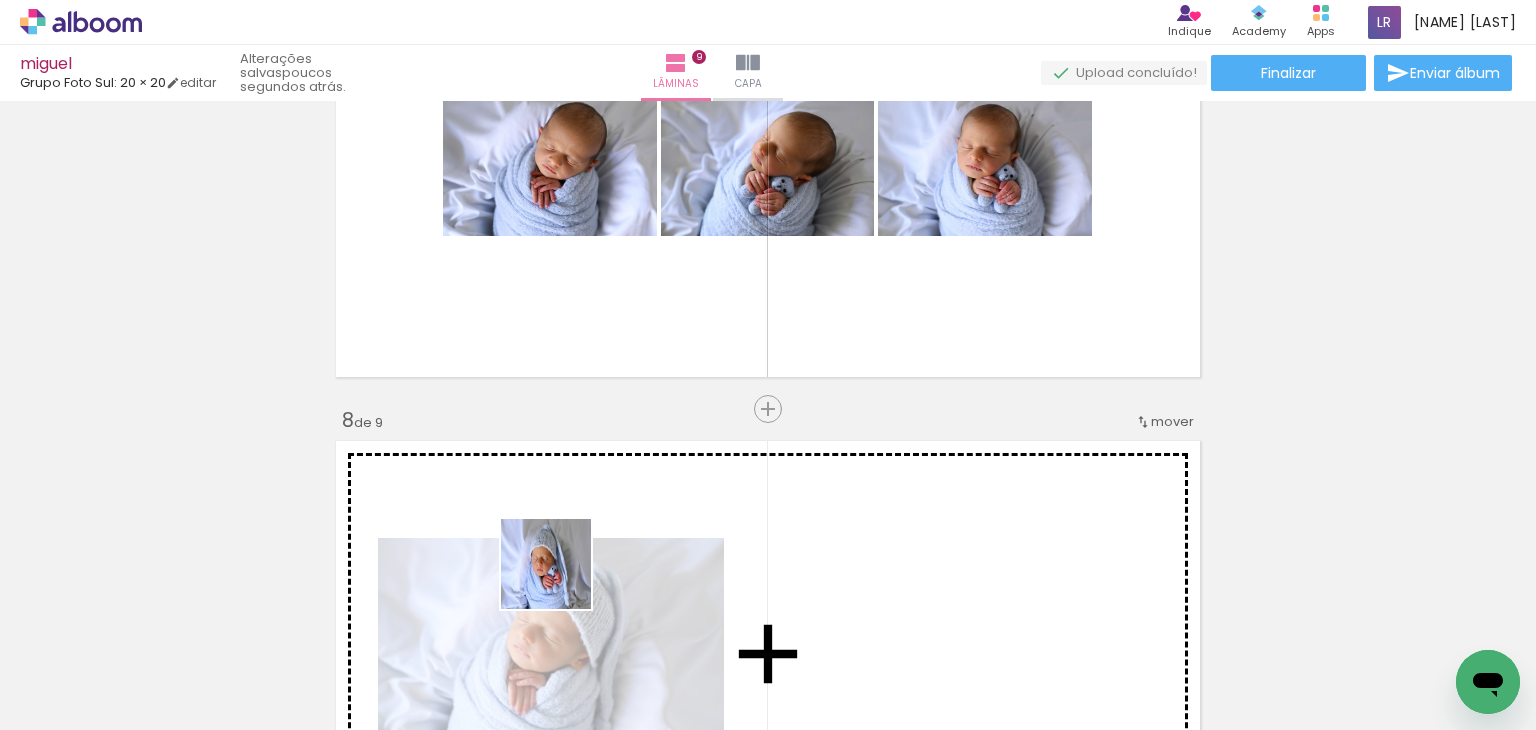drag, startPoint x: 550, startPoint y: 633, endPoint x: 679, endPoint y: 649, distance: 129.98846 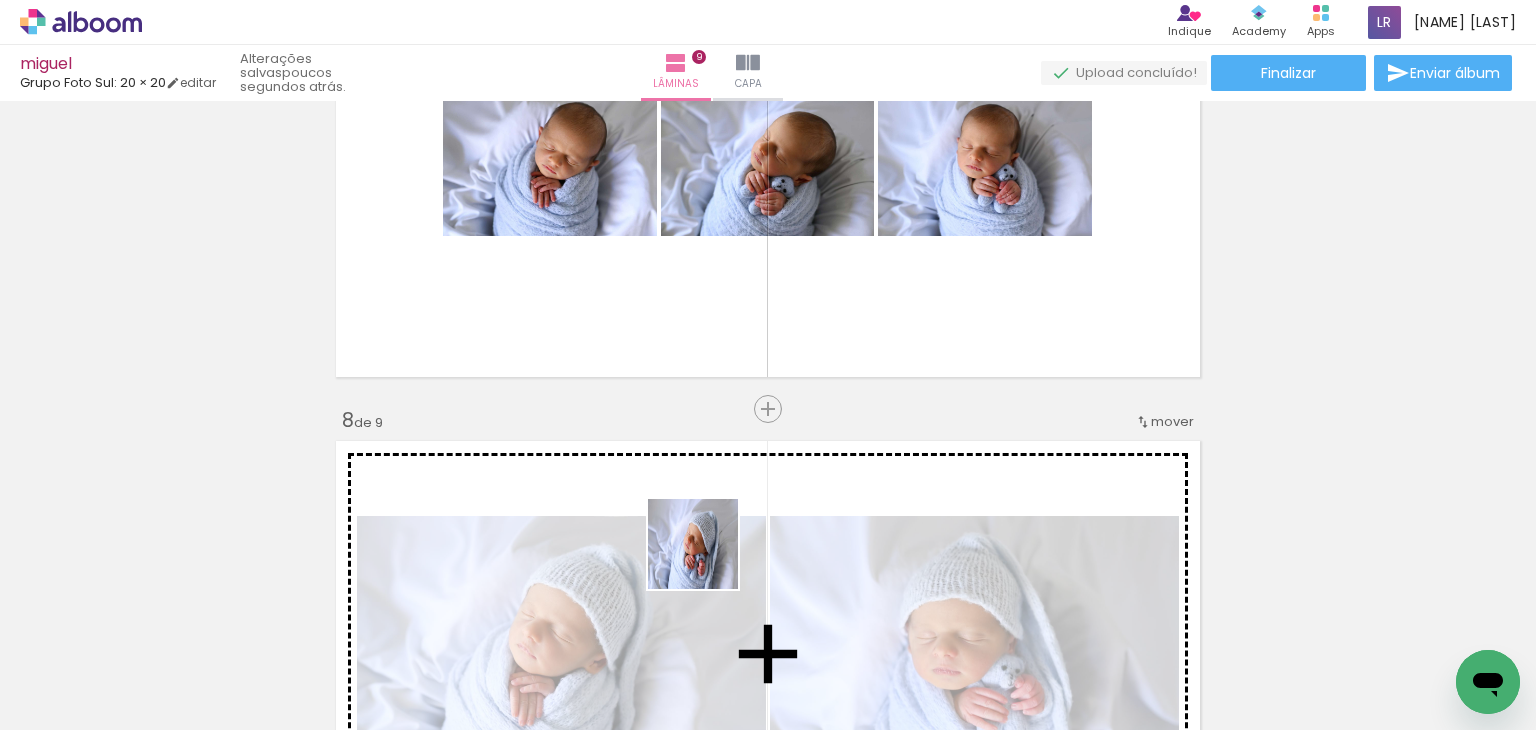 drag, startPoint x: 686, startPoint y: 651, endPoint x: 729, endPoint y: 547, distance: 112.53888 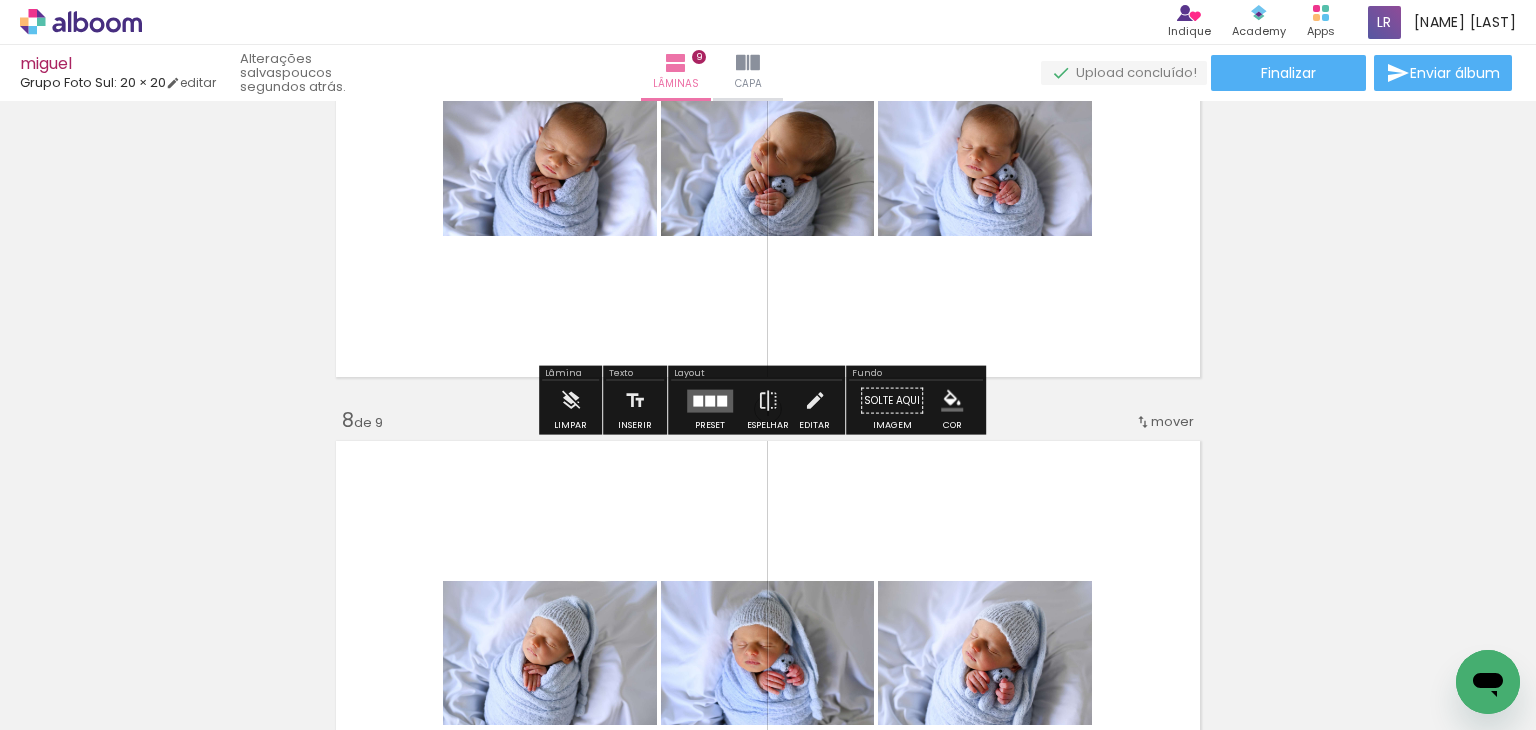 click at bounding box center (710, 401) 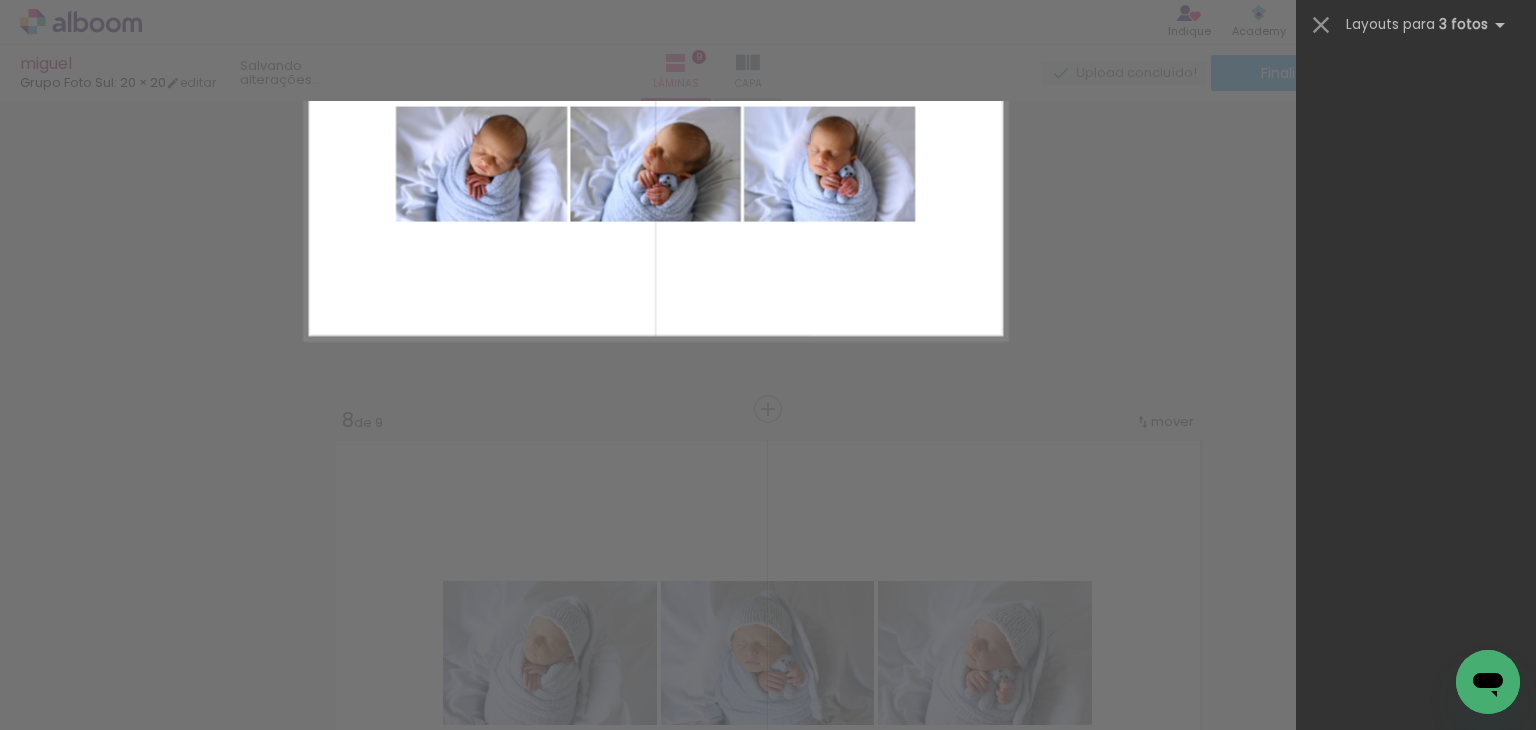 scroll, scrollTop: 0, scrollLeft: 0, axis: both 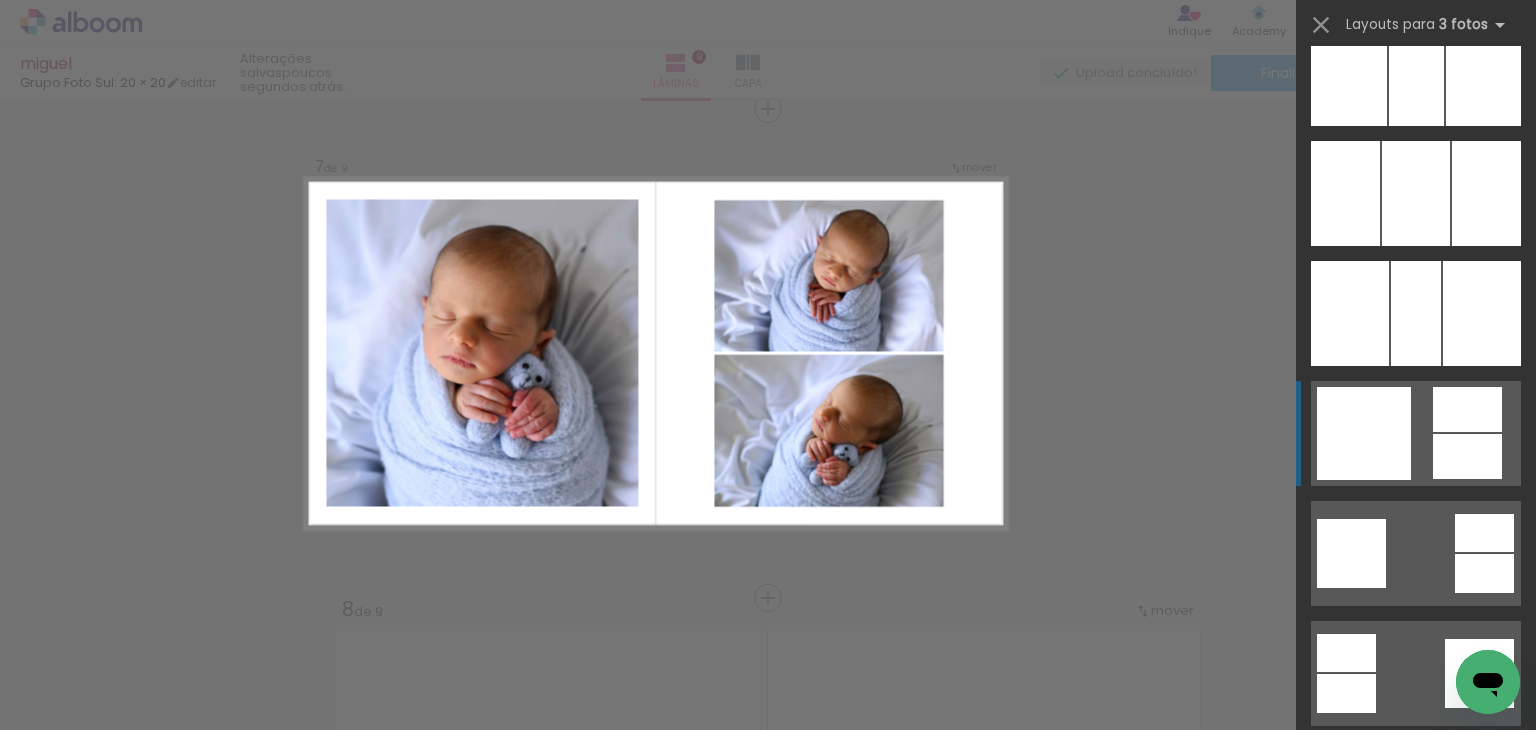 click at bounding box center [1416, 913] 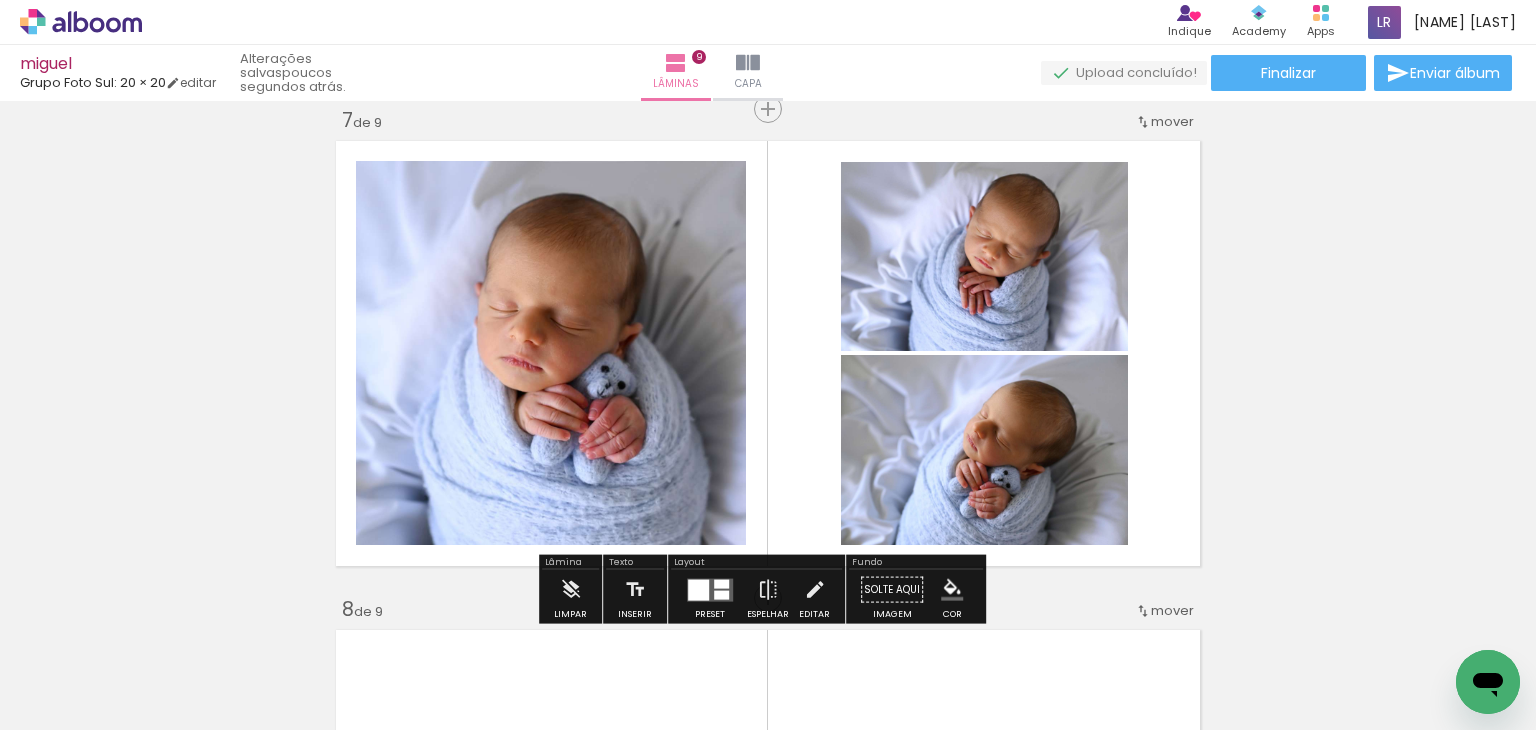 click on "Inserir lâmina 1  de 9  Inserir lâmina 2  de 9  Inserir lâmina 3  de 9  Inserir lâmina 4  de 9  Inserir lâmina 5  de 9  Inserir lâmina 6  de 9  Inserir lâmina 7  de 9  Inserir lâmina 8  de 9  Inserir lâmina 9  de 9" at bounding box center (768, -406) 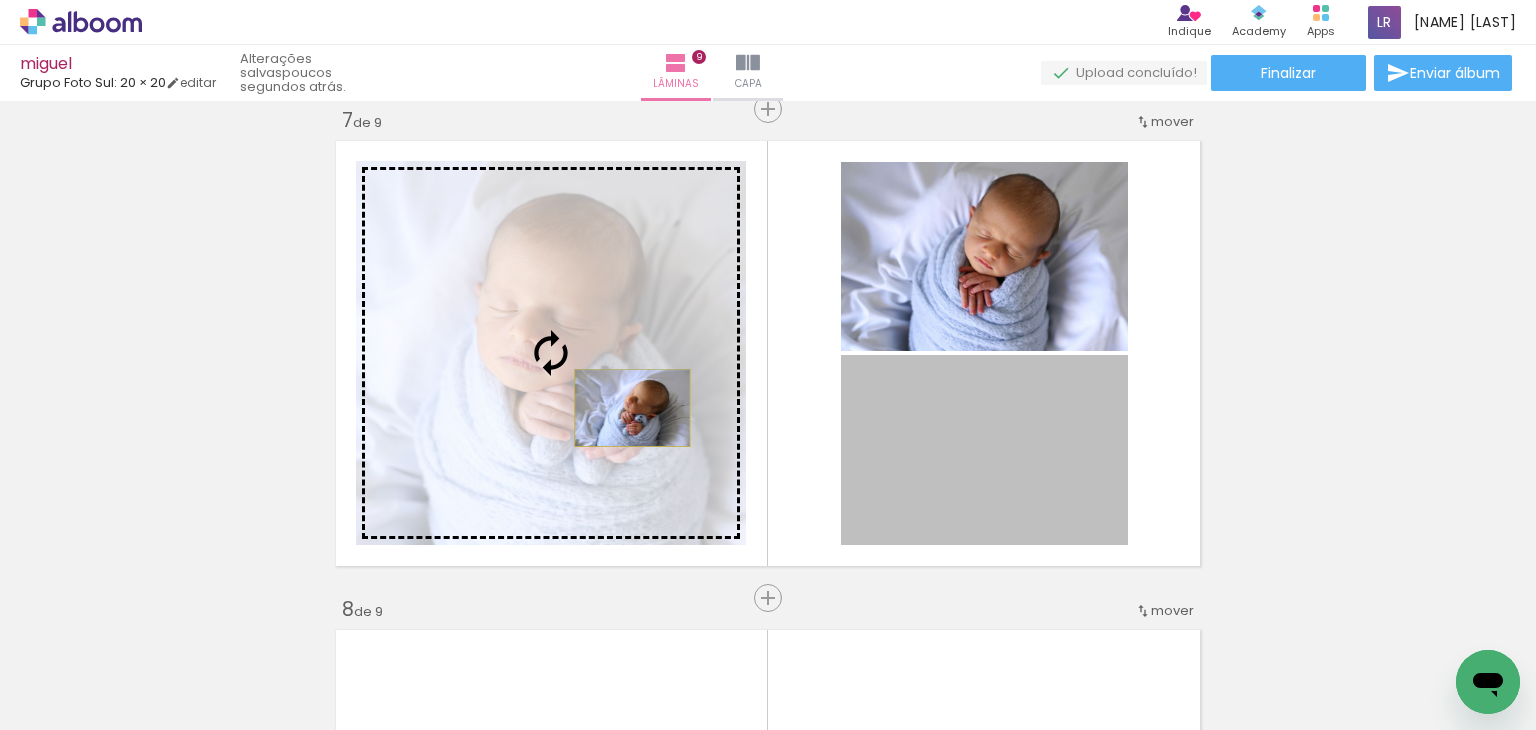 drag, startPoint x: 1063, startPoint y: 477, endPoint x: 624, endPoint y: 408, distance: 444.38947 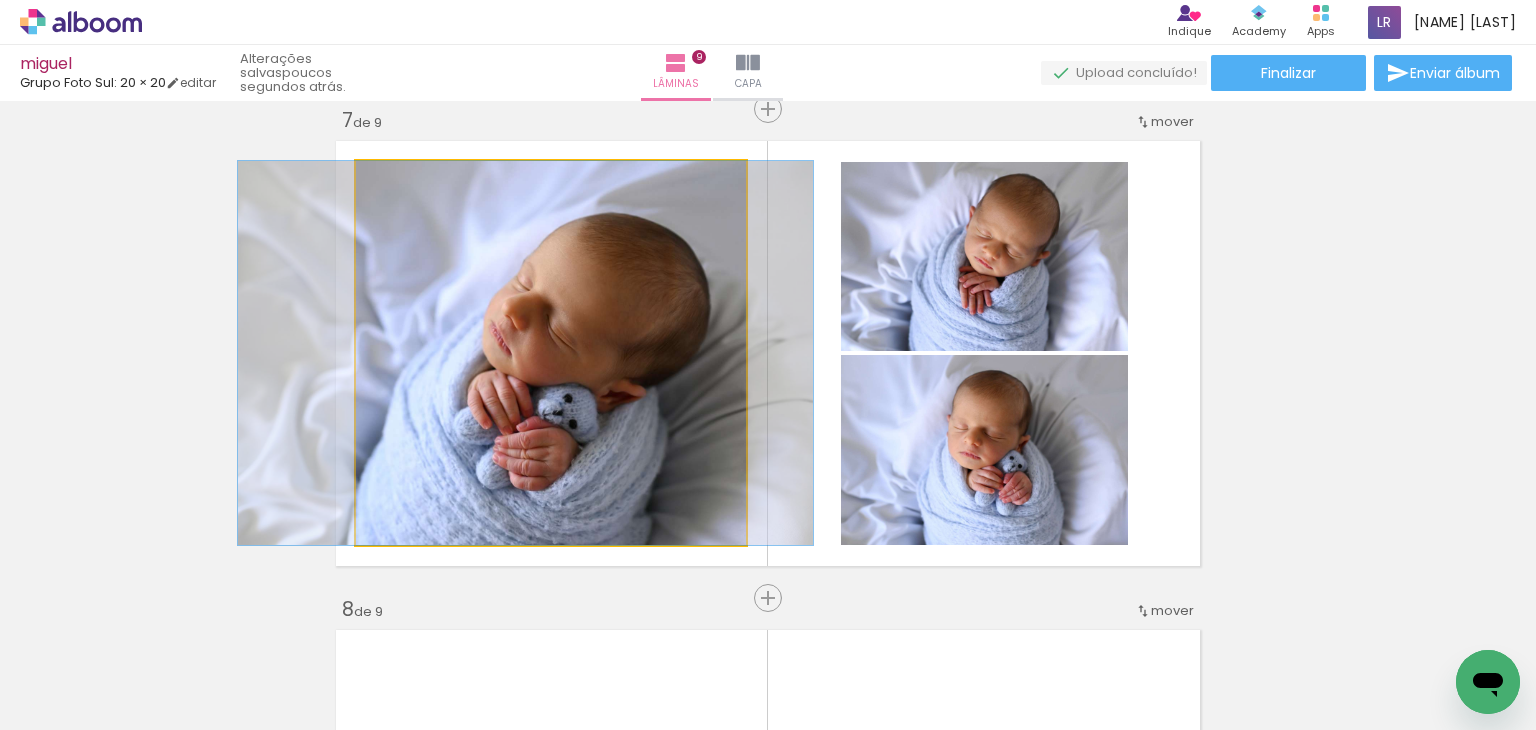 drag, startPoint x: 603, startPoint y: 422, endPoint x: 584, endPoint y: 420, distance: 19.104973 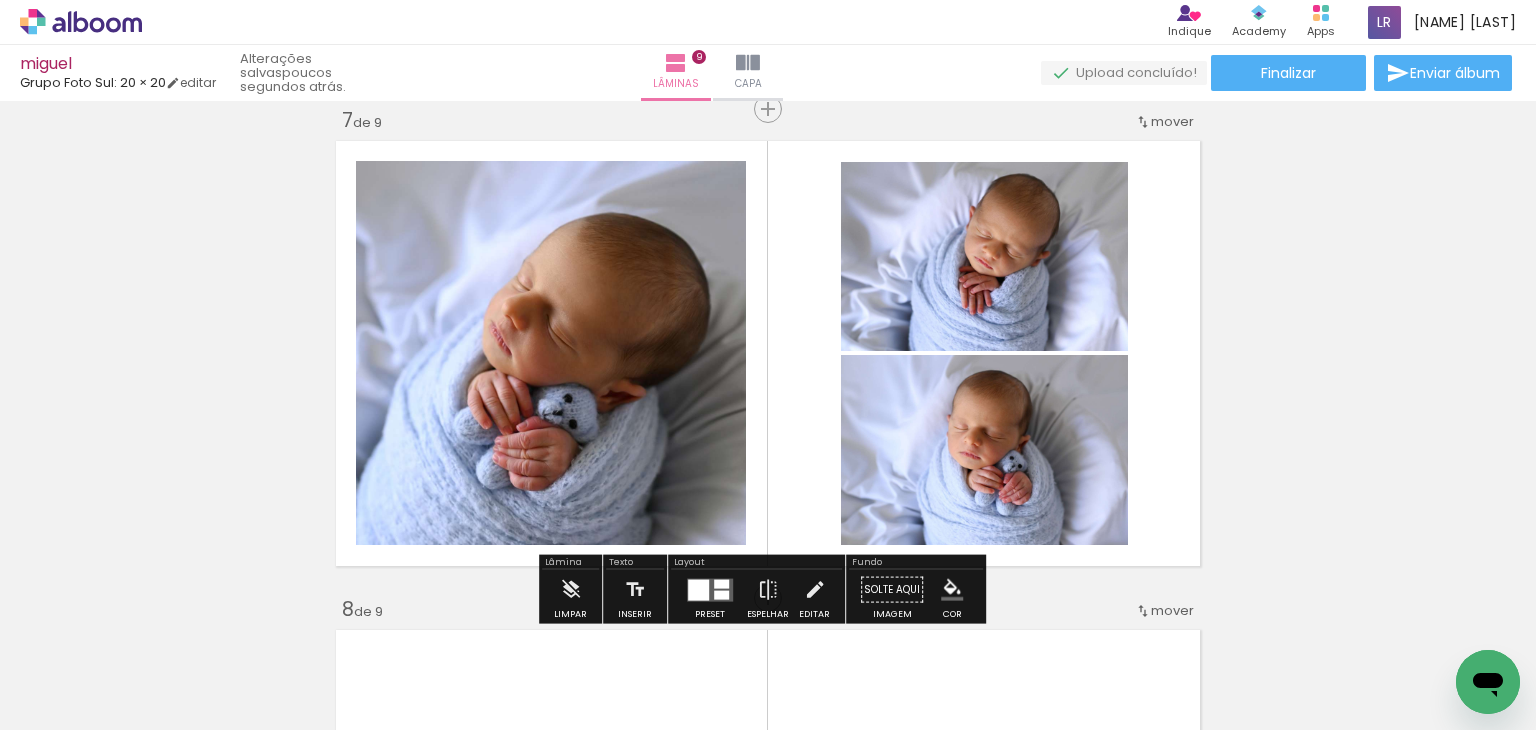 click on "Inserir lâmina 1  de 9  Inserir lâmina 2  de 9  Inserir lâmina 3  de 9  Inserir lâmina 4  de 9  Inserir lâmina 5  de 9  Inserir lâmina 6  de 9  Inserir lâmina 7  de 9  Inserir lâmina 8  de 9  Inserir lâmina 9  de 9" at bounding box center (768, -406) 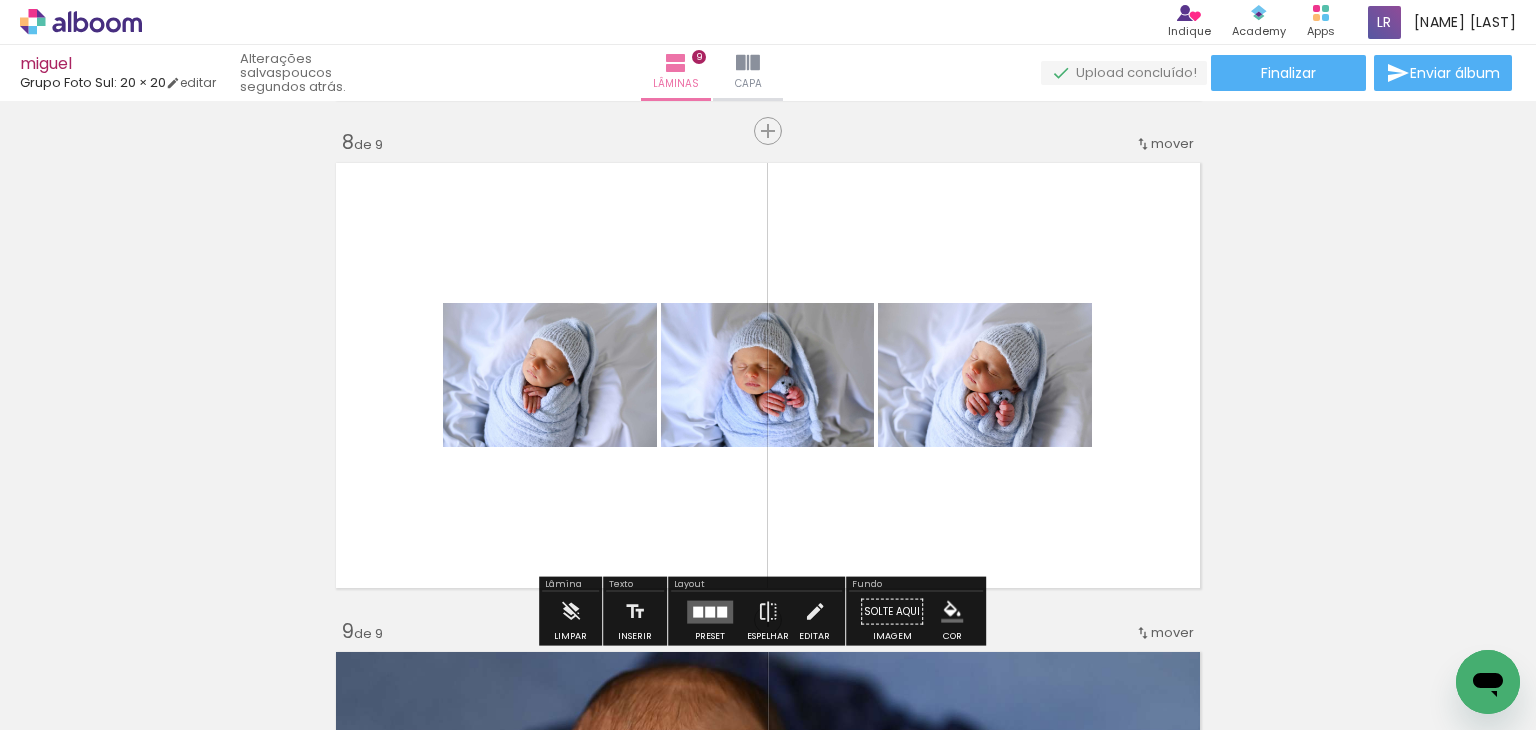 scroll, scrollTop: 3459, scrollLeft: 0, axis: vertical 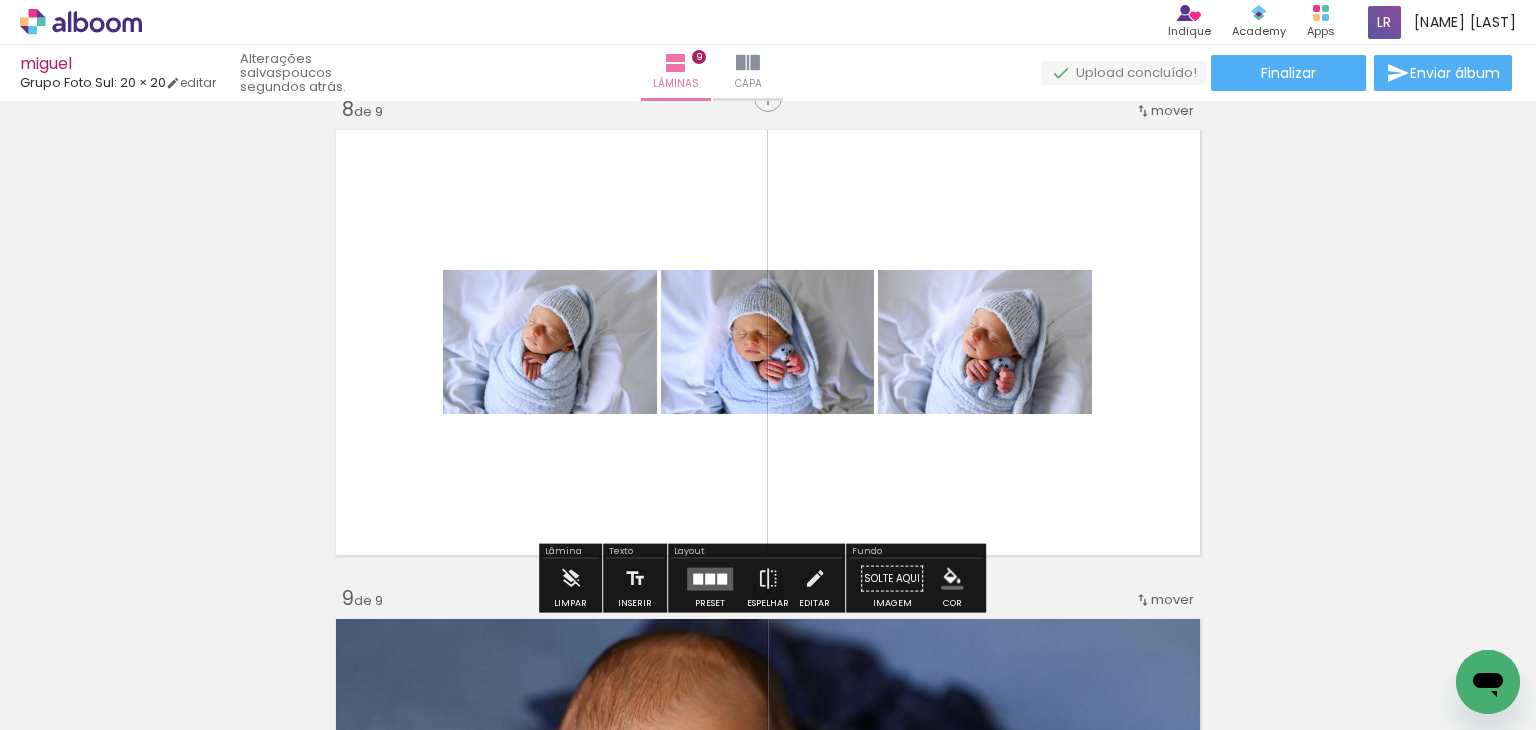 click at bounding box center (710, 579) 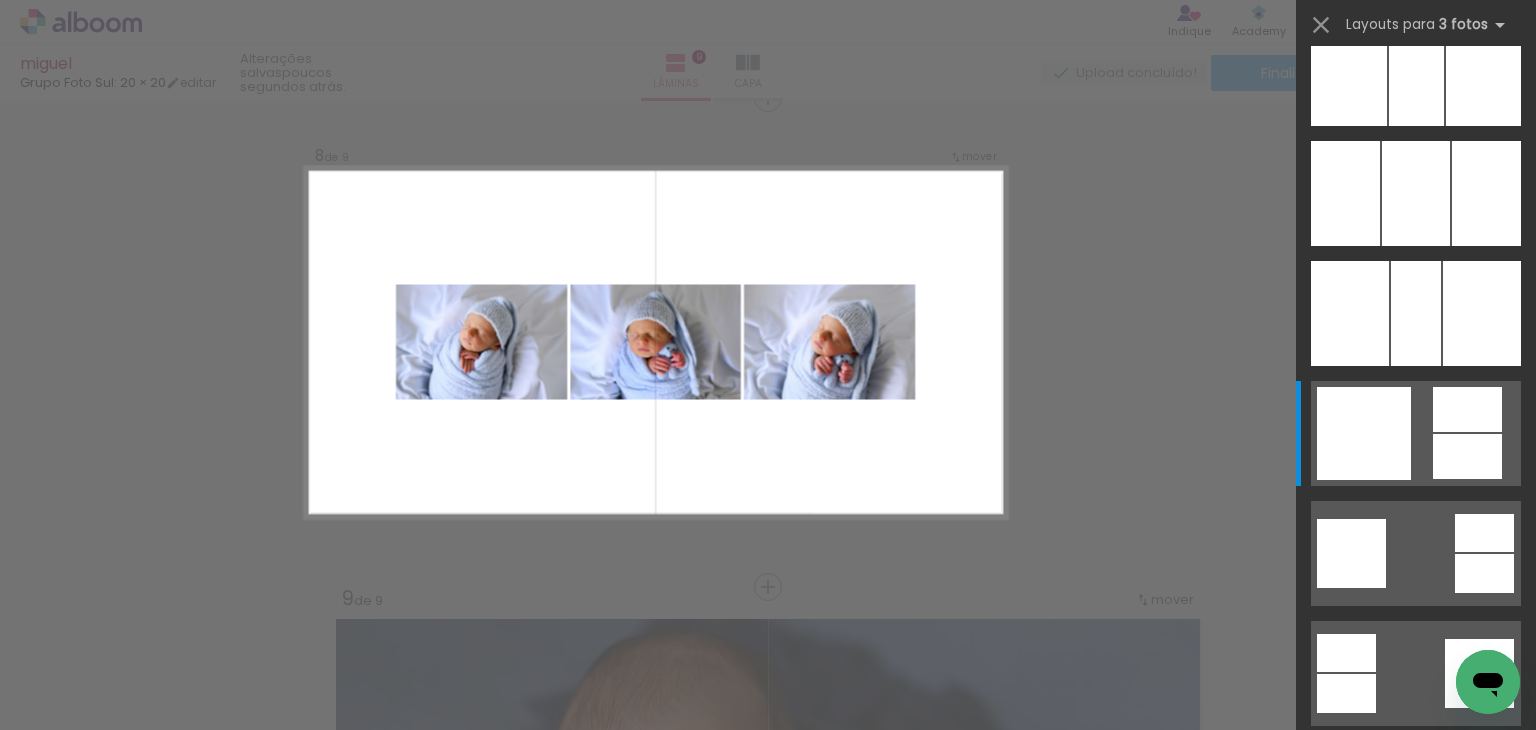 scroll, scrollTop: 0, scrollLeft: 0, axis: both 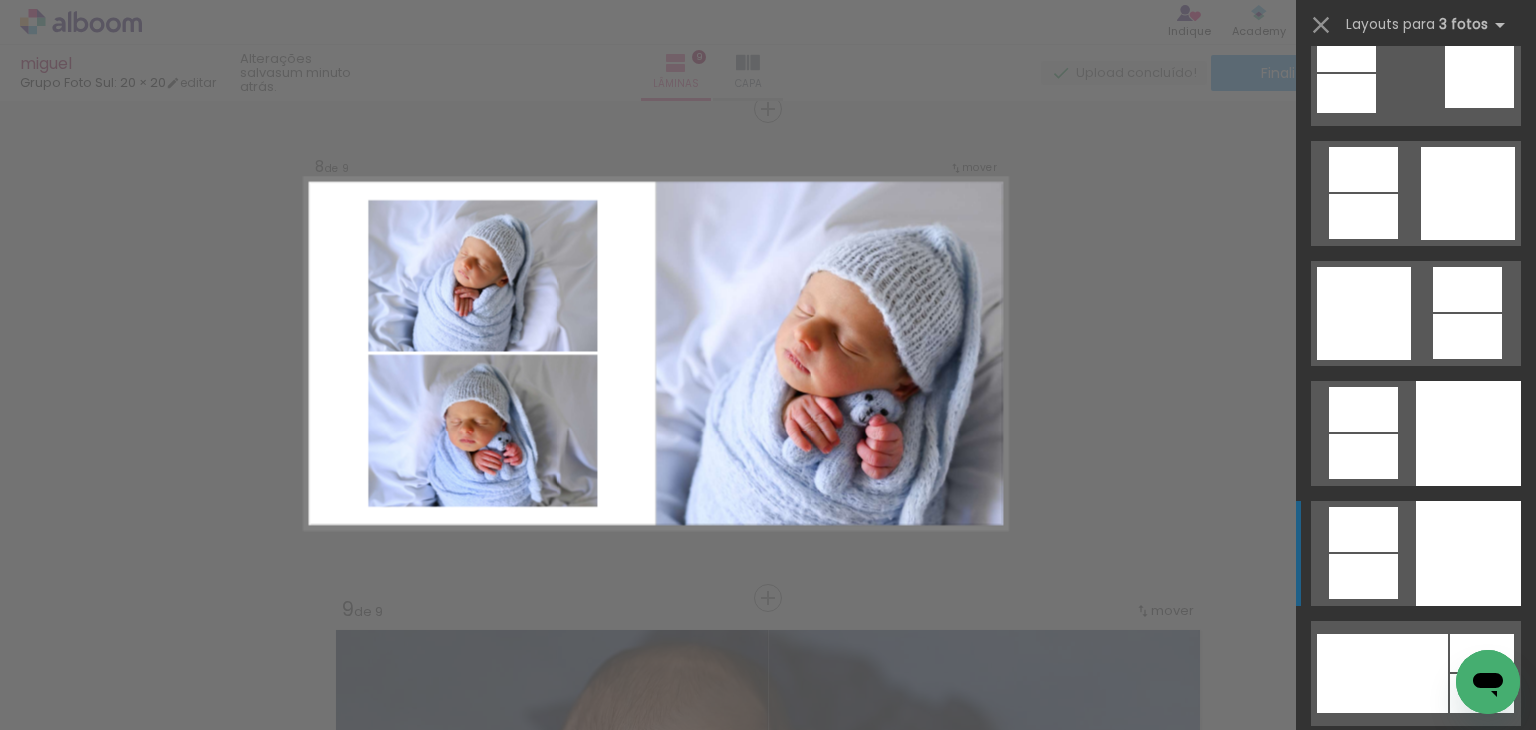 click at bounding box center [1468, 433] 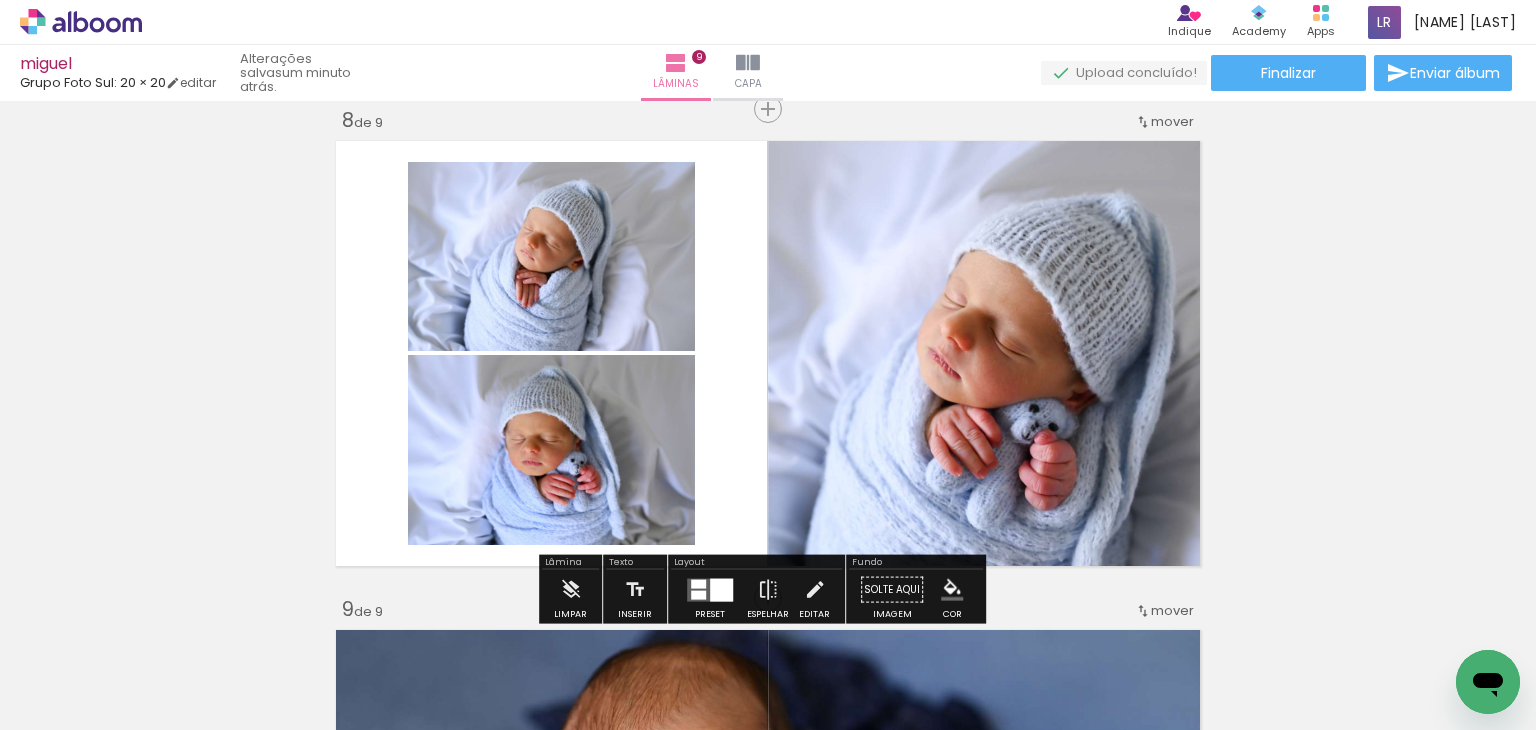 click on "Inserir lâmina 1  de 9  Inserir lâmina 2  de 9  Inserir lâmina 3  de 9  Inserir lâmina 4  de 9  Inserir lâmina 5  de 9  Inserir lâmina 6  de 9  Inserir lâmina 7  de 9  Inserir lâmina 8  de 9  Inserir lâmina 9  de 9" at bounding box center [768, -895] 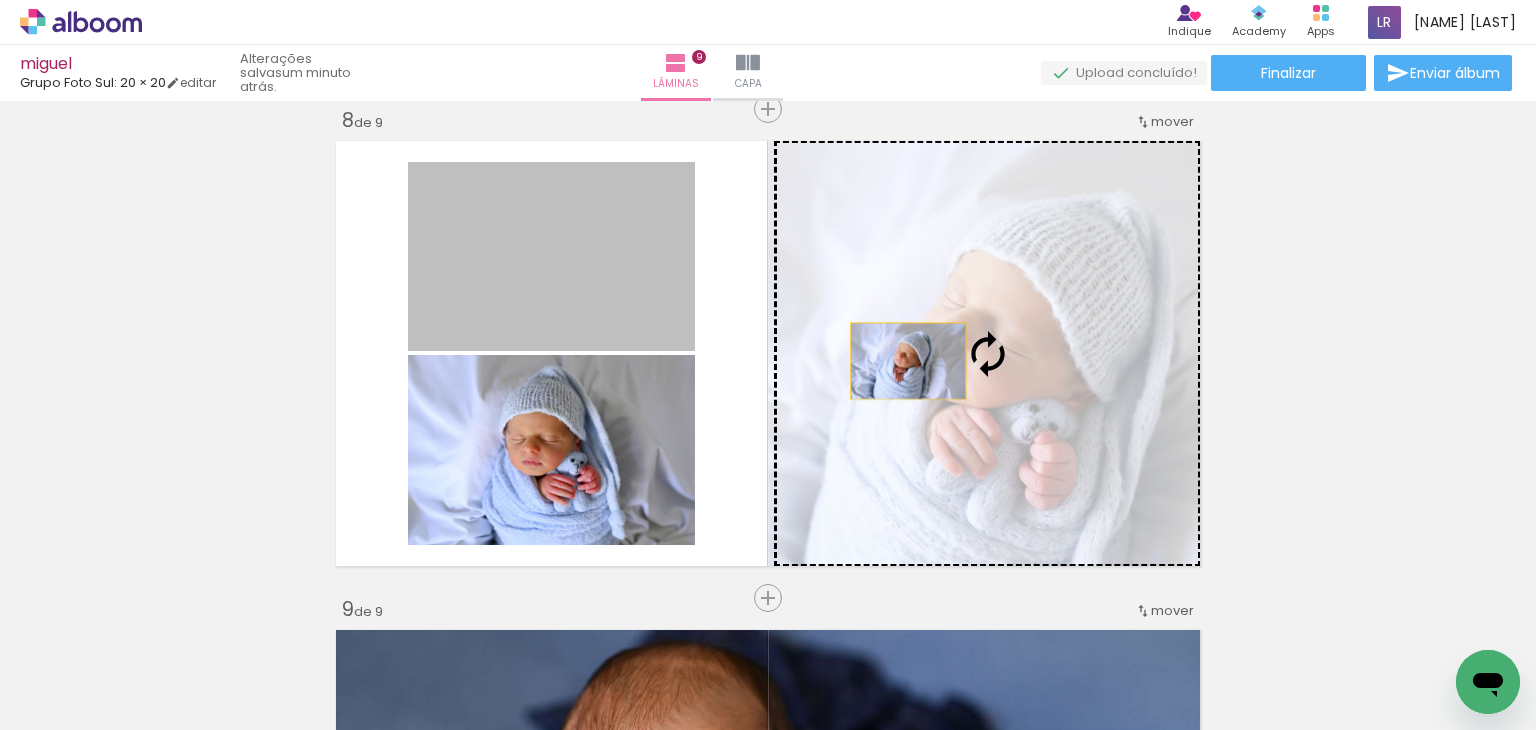 drag, startPoint x: 620, startPoint y: 329, endPoint x: 909, endPoint y: 361, distance: 290.76624 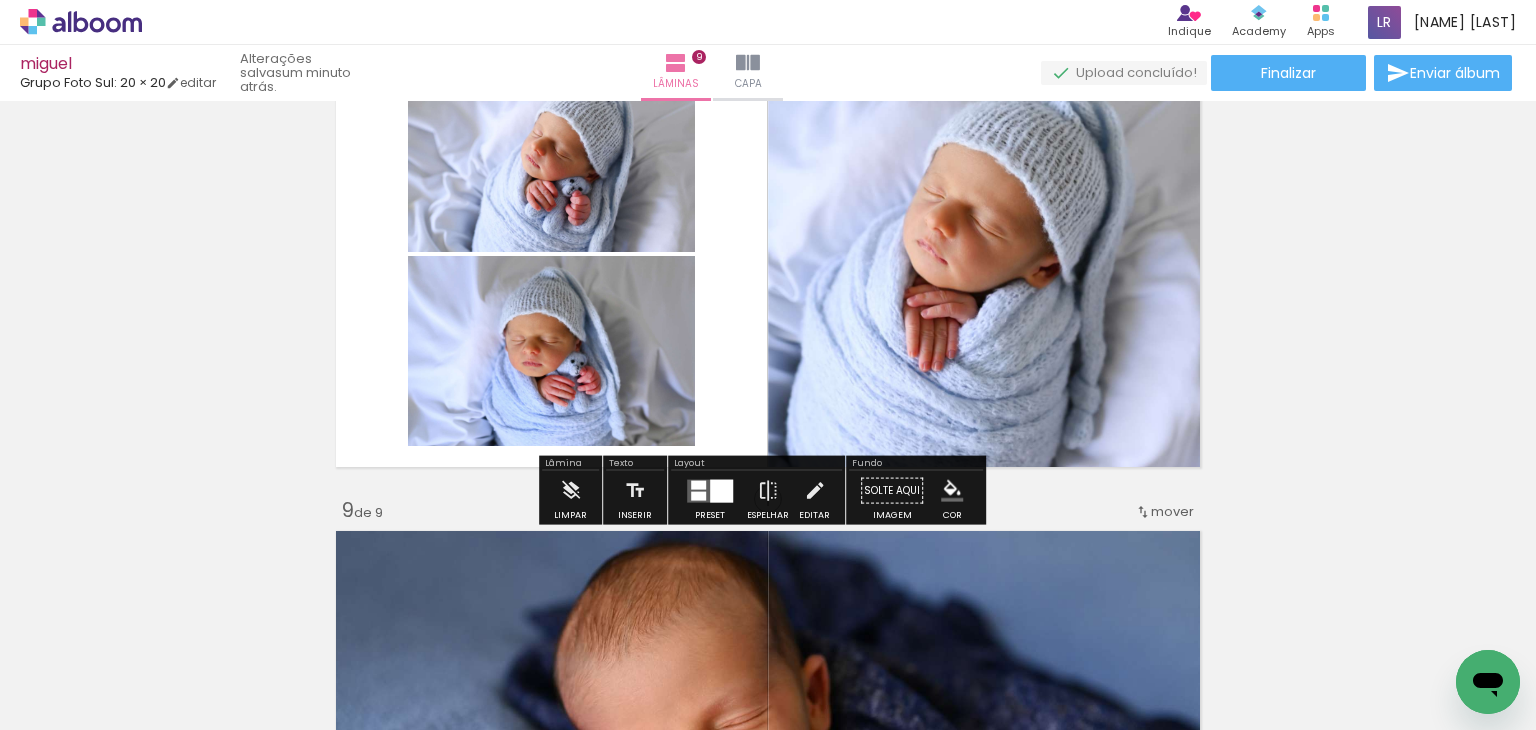 scroll, scrollTop: 3548, scrollLeft: 0, axis: vertical 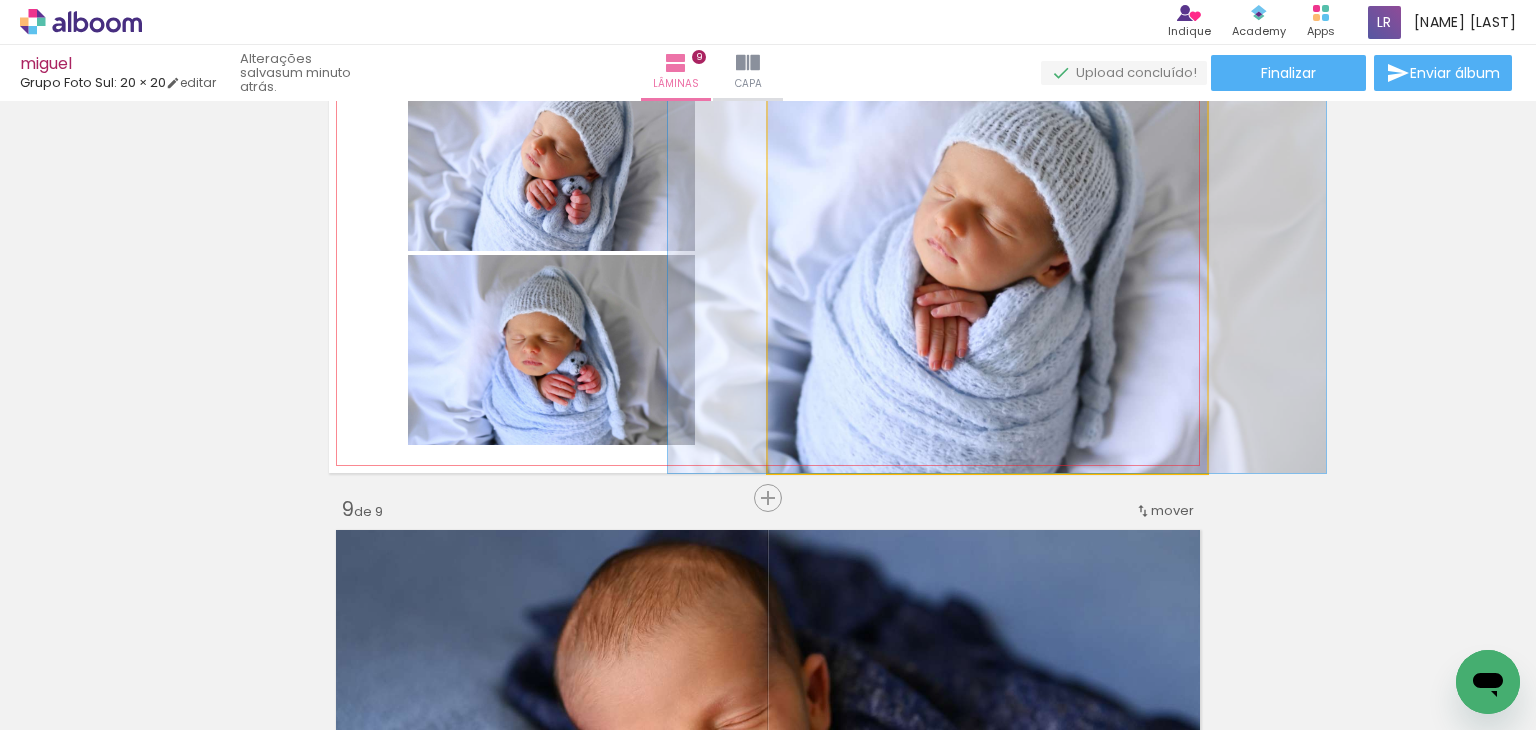 drag, startPoint x: 1002, startPoint y: 369, endPoint x: 1012, endPoint y: 370, distance: 10.049875 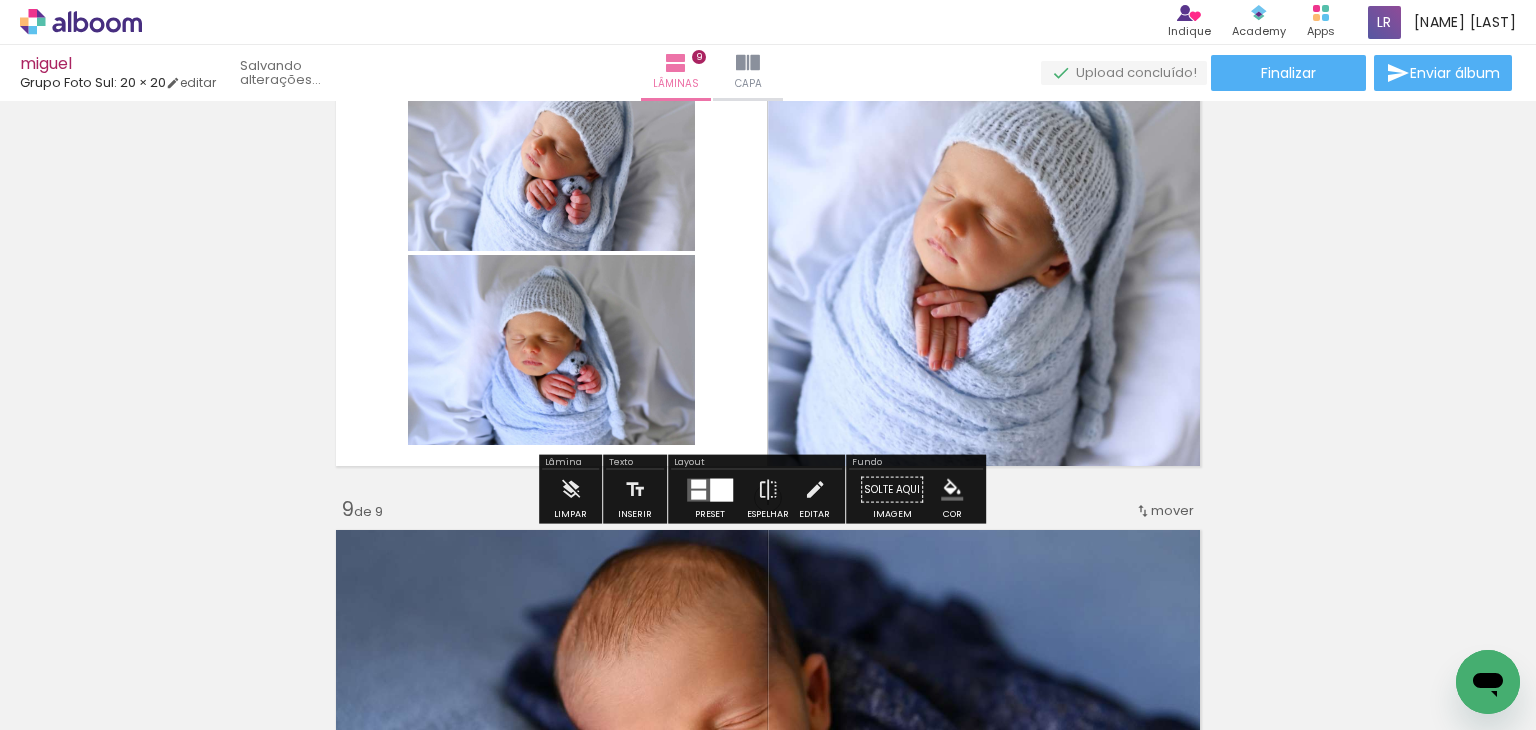 click on "Inserir lâmina 1  de 9  Inserir lâmina 2  de 9  Inserir lâmina 3  de 9  Inserir lâmina 4  de 9  Inserir lâmina 5  de 9  Inserir lâmina 6  de 9  Inserir lâmina 7  de 9  Inserir lâmina 8  de 9  Inserir lâmina 9  de 9" at bounding box center [768, -995] 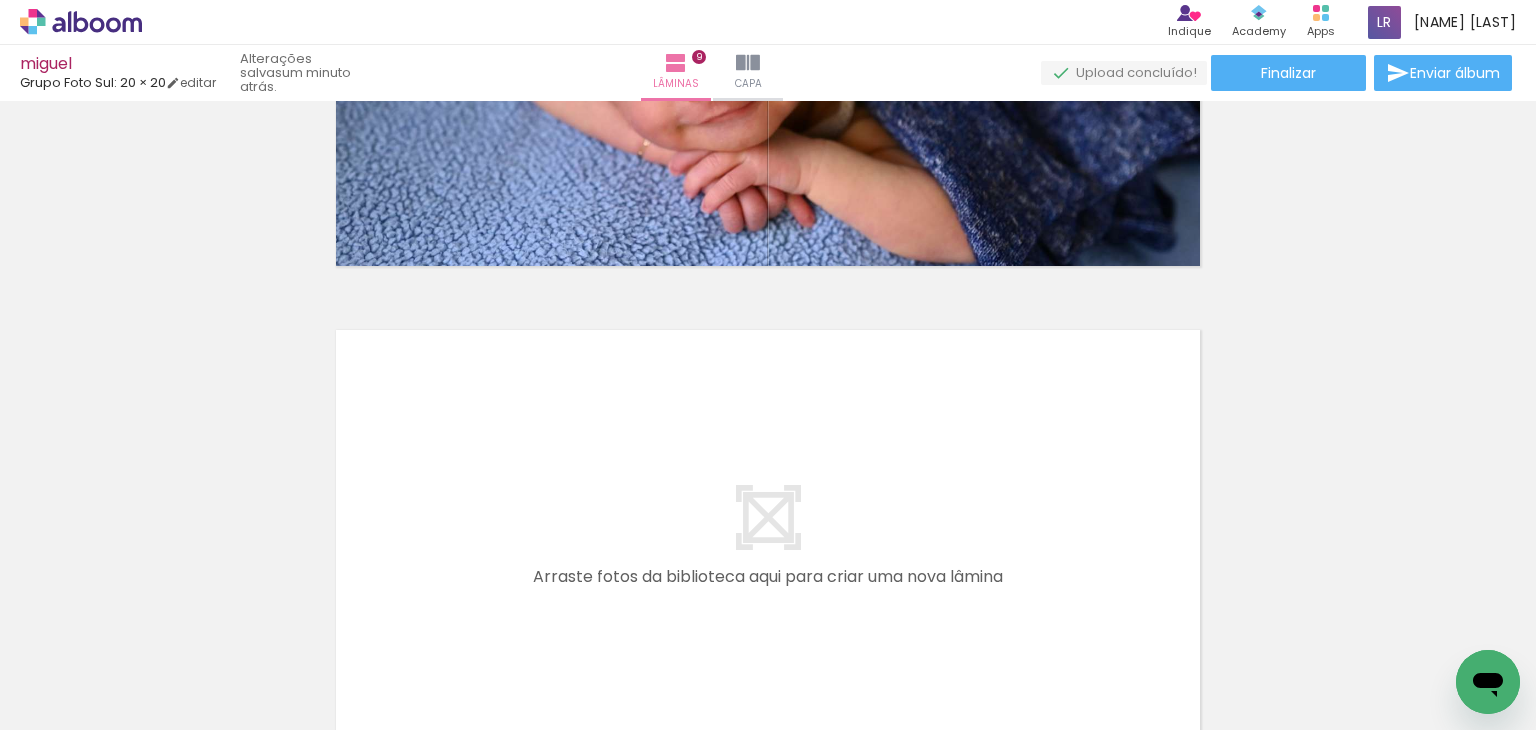 scroll, scrollTop: 4248, scrollLeft: 0, axis: vertical 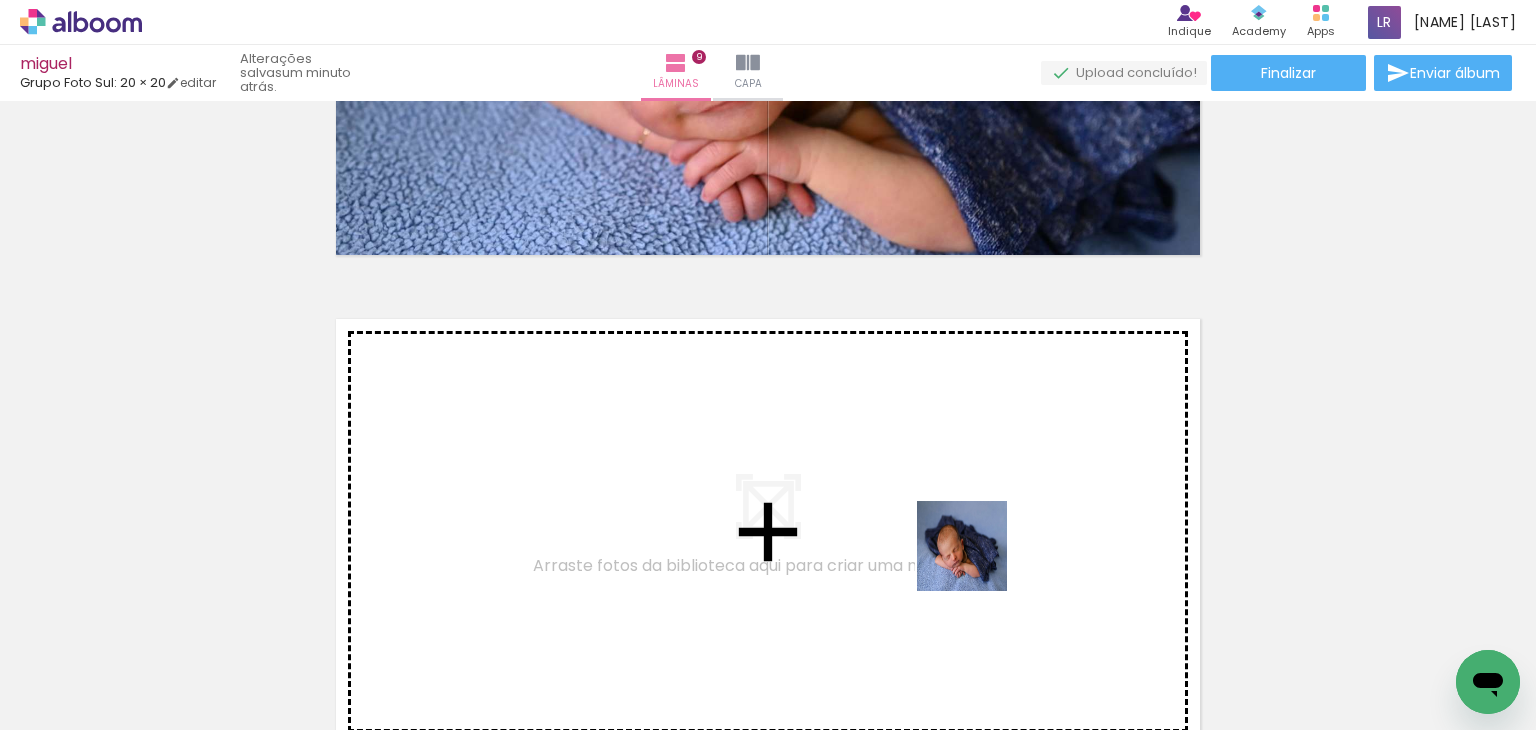 drag, startPoint x: 995, startPoint y: 653, endPoint x: 1335, endPoint y: 639, distance: 340.28812 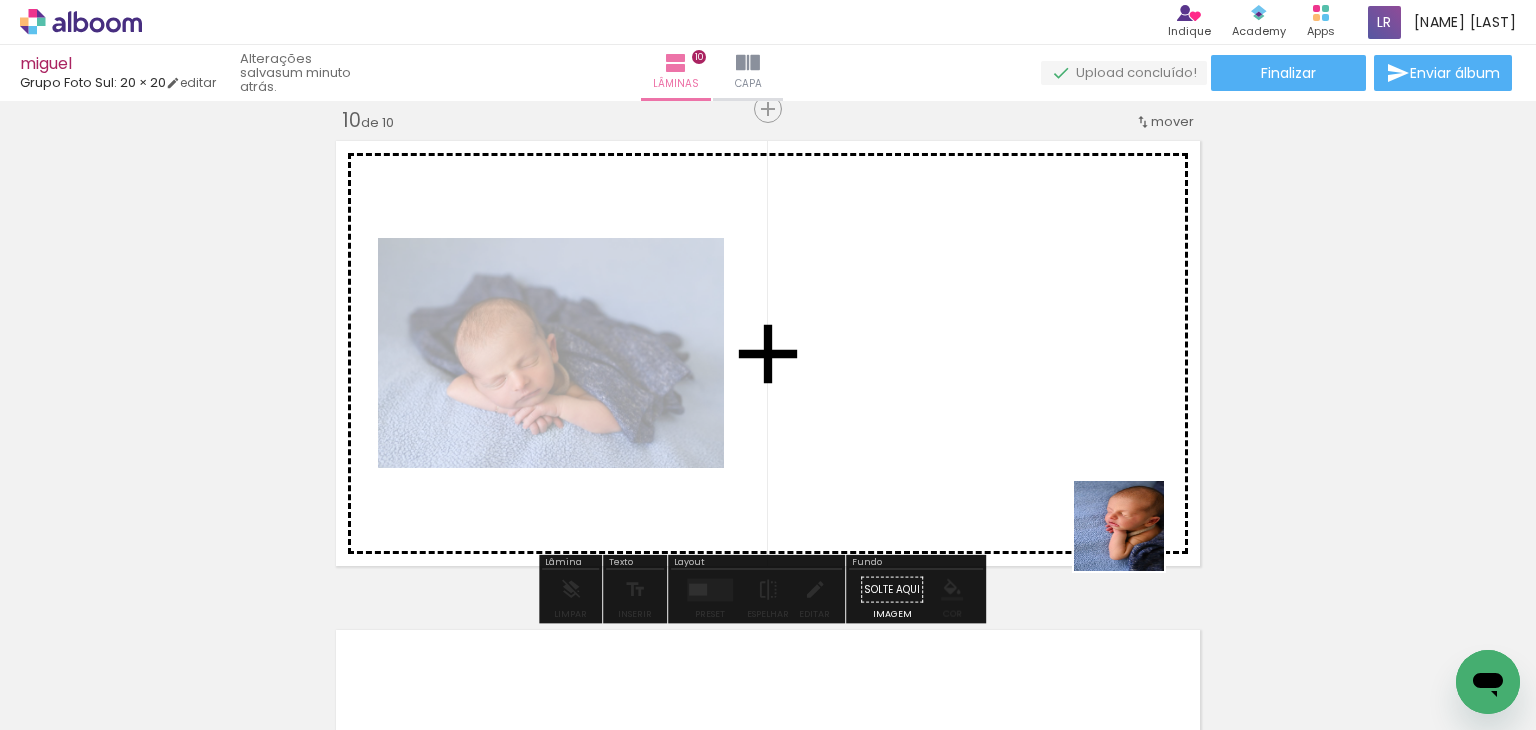 drag, startPoint x: 1223, startPoint y: 619, endPoint x: 1167, endPoint y: 509, distance: 123.4342 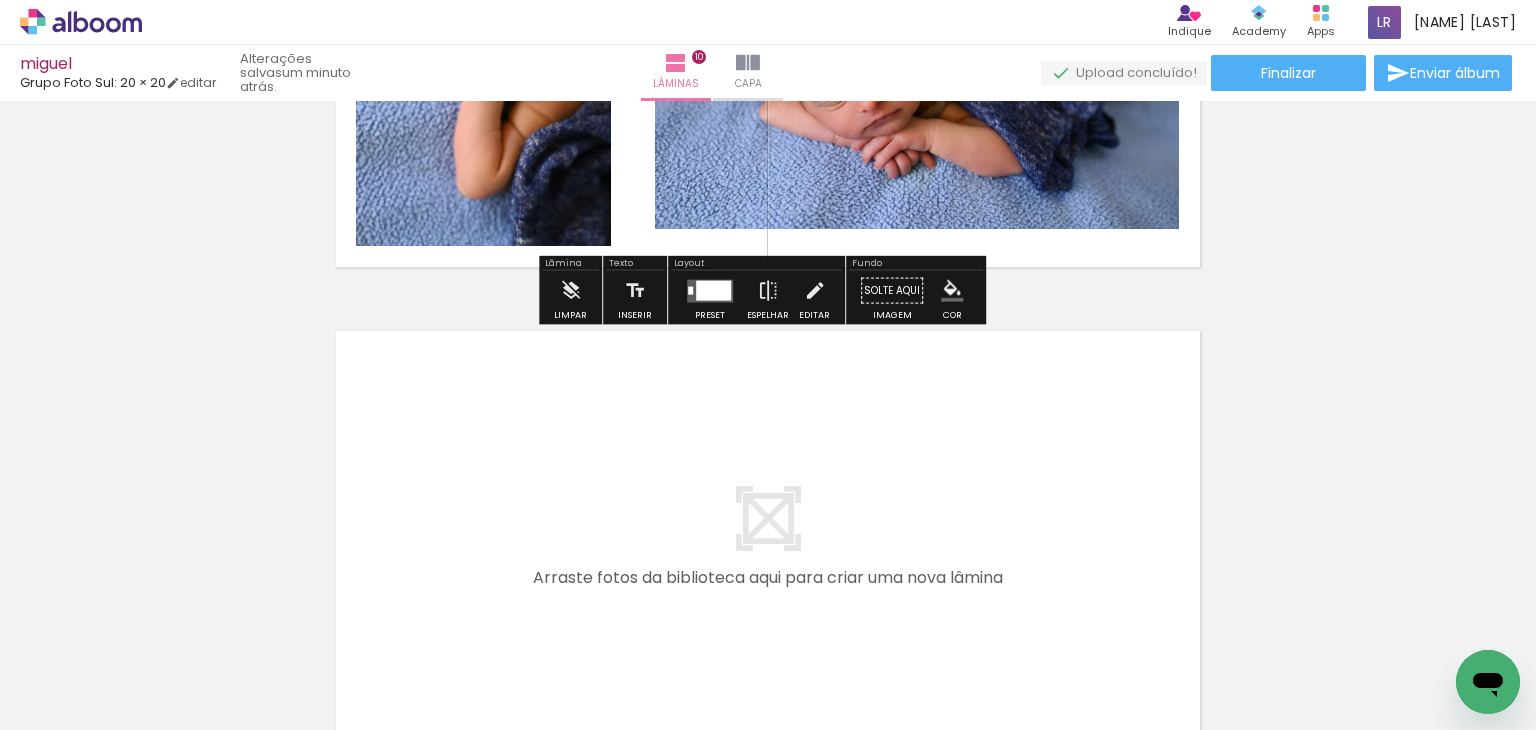 scroll, scrollTop: 4726, scrollLeft: 0, axis: vertical 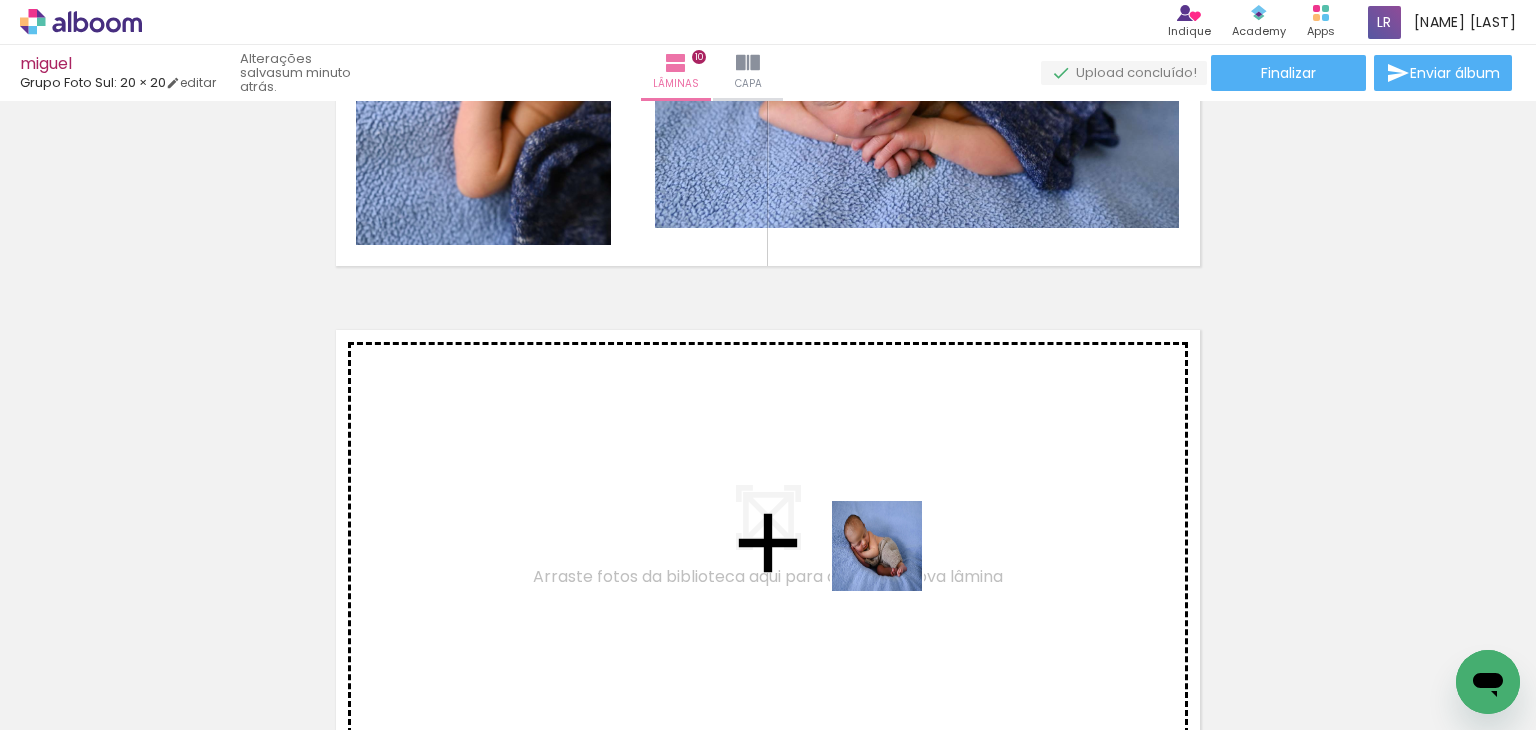 drag, startPoint x: 908, startPoint y: 670, endPoint x: 892, endPoint y: 541, distance: 129.98846 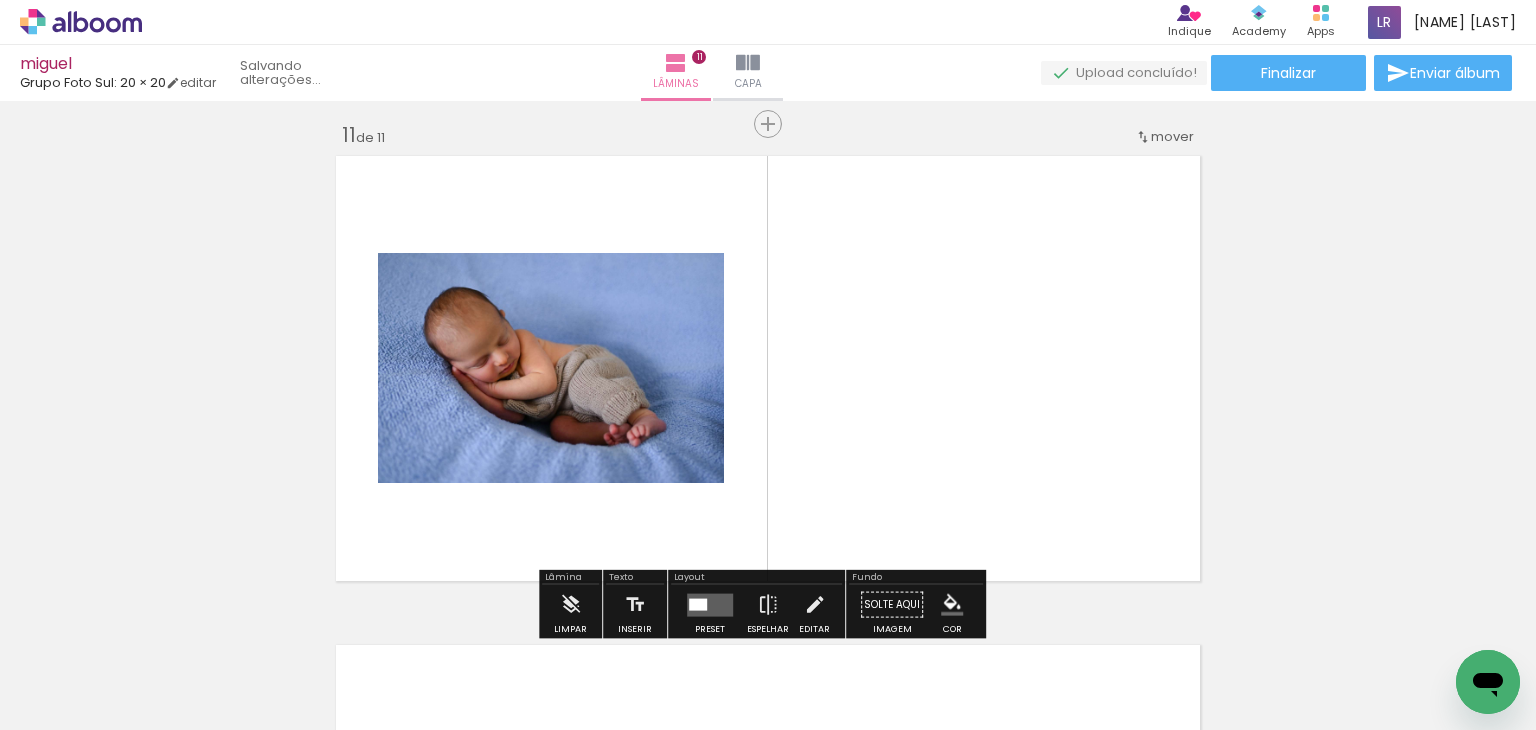 scroll, scrollTop: 4915, scrollLeft: 0, axis: vertical 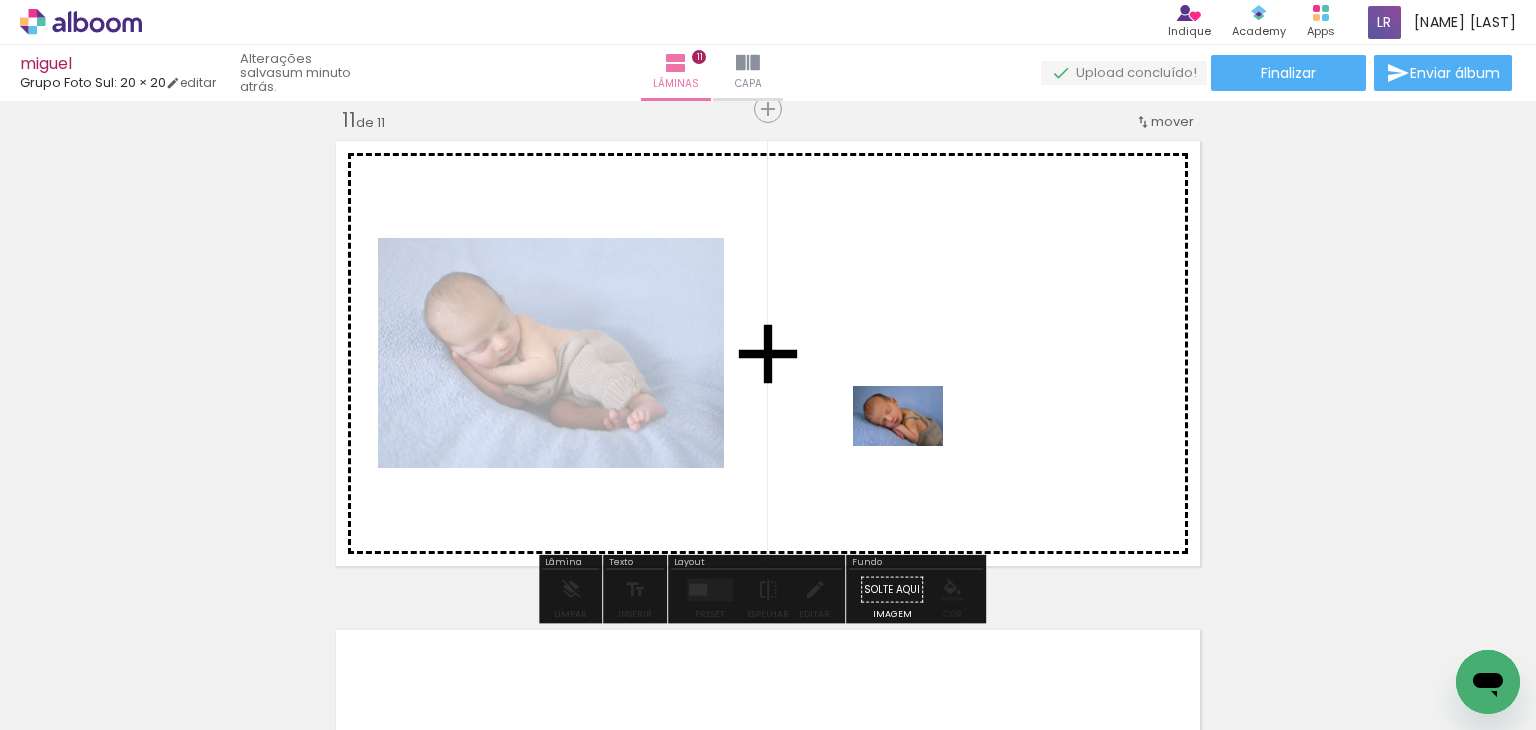 drag, startPoint x: 1283, startPoint y: 621, endPoint x: 913, endPoint y: 446, distance: 409.2982 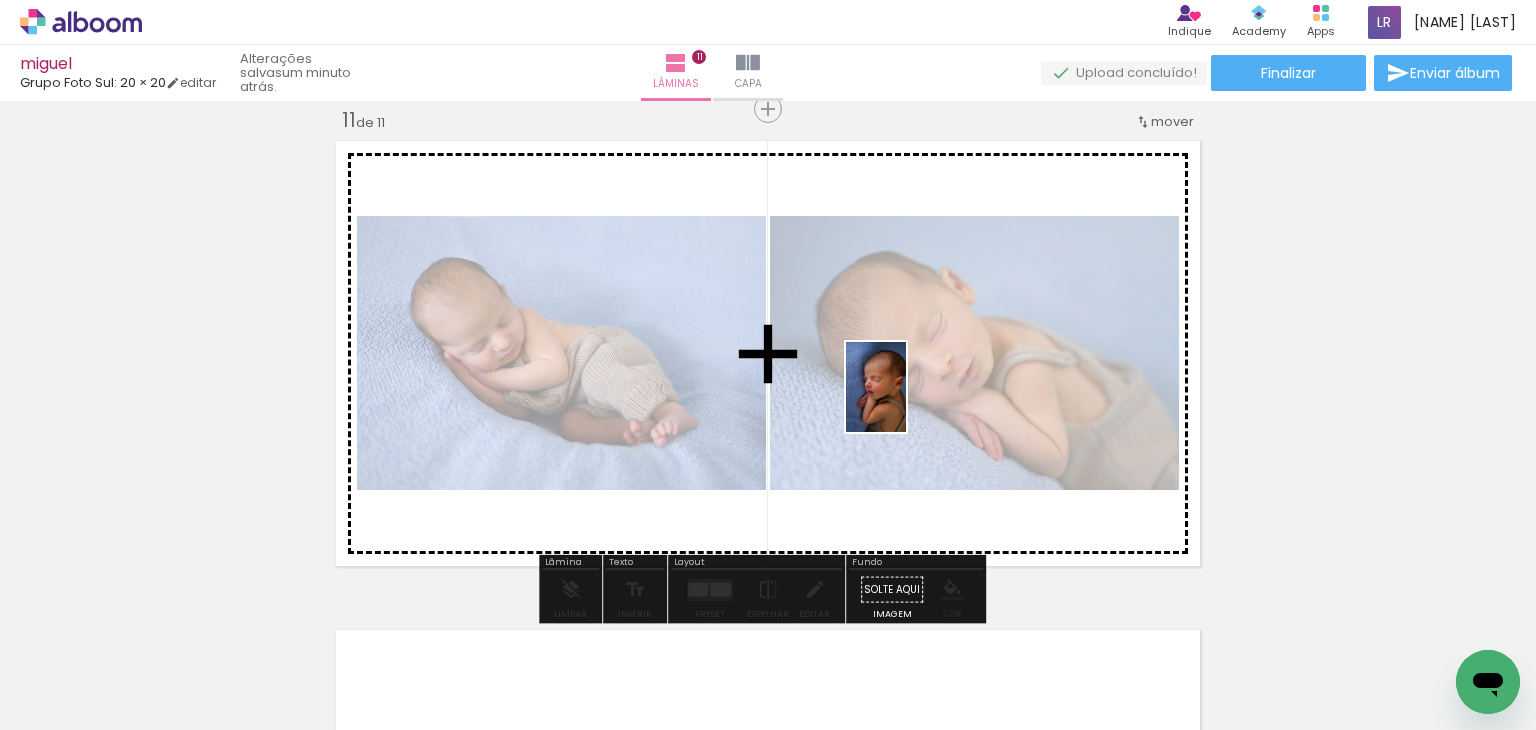 drag, startPoint x: 1460, startPoint y: 634, endPoint x: 906, endPoint y: 402, distance: 600.61633 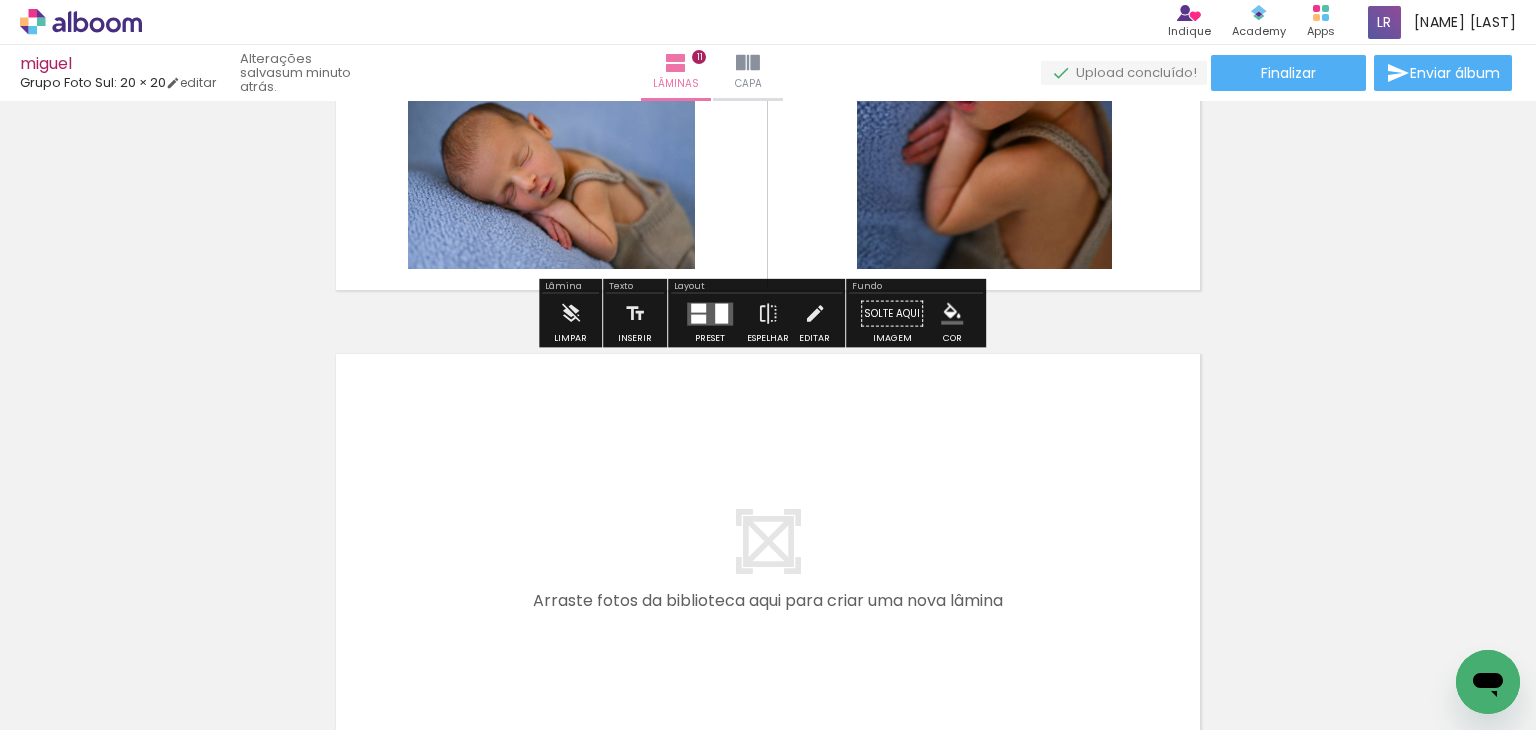 scroll, scrollTop: 5215, scrollLeft: 0, axis: vertical 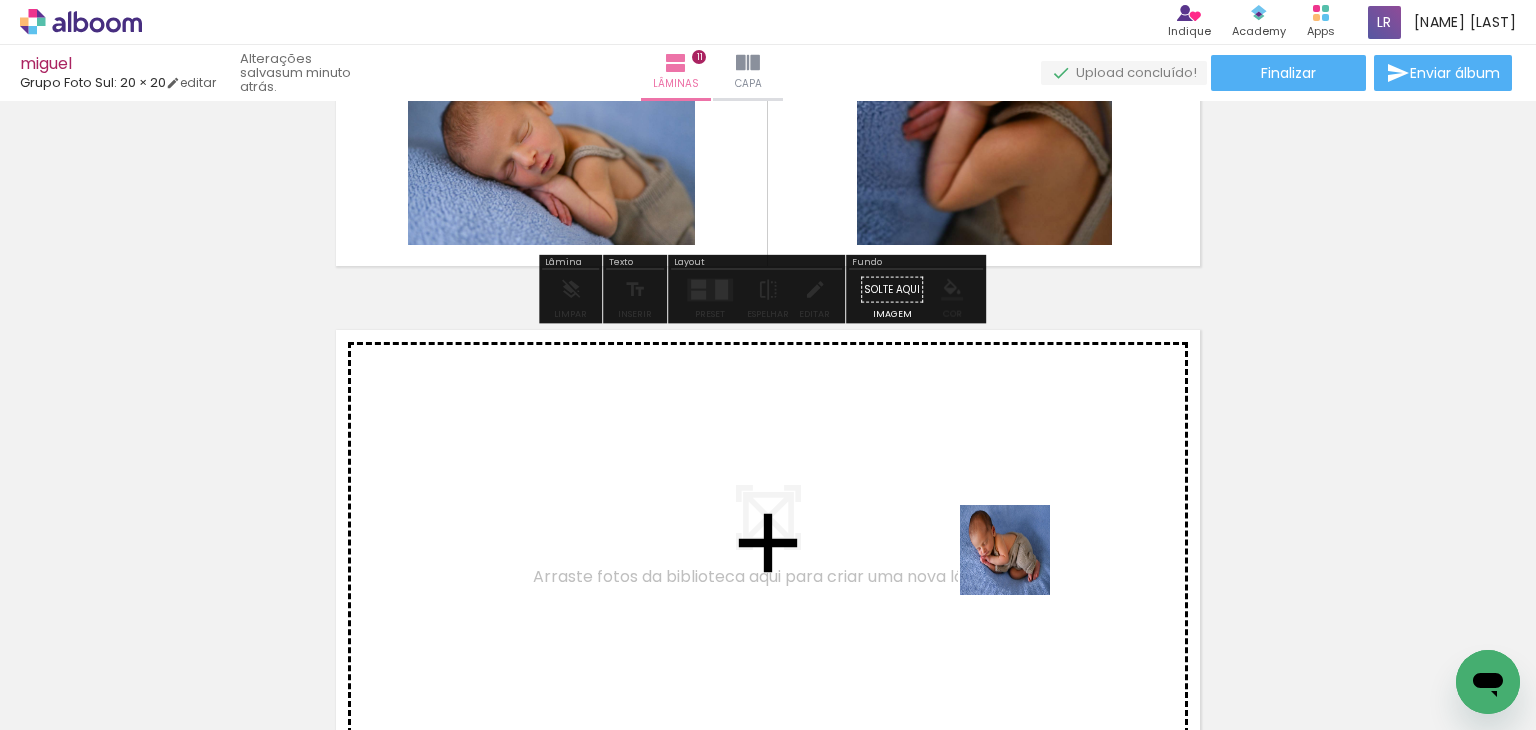 drag, startPoint x: 1026, startPoint y: 645, endPoint x: 1141, endPoint y: 641, distance: 115.06954 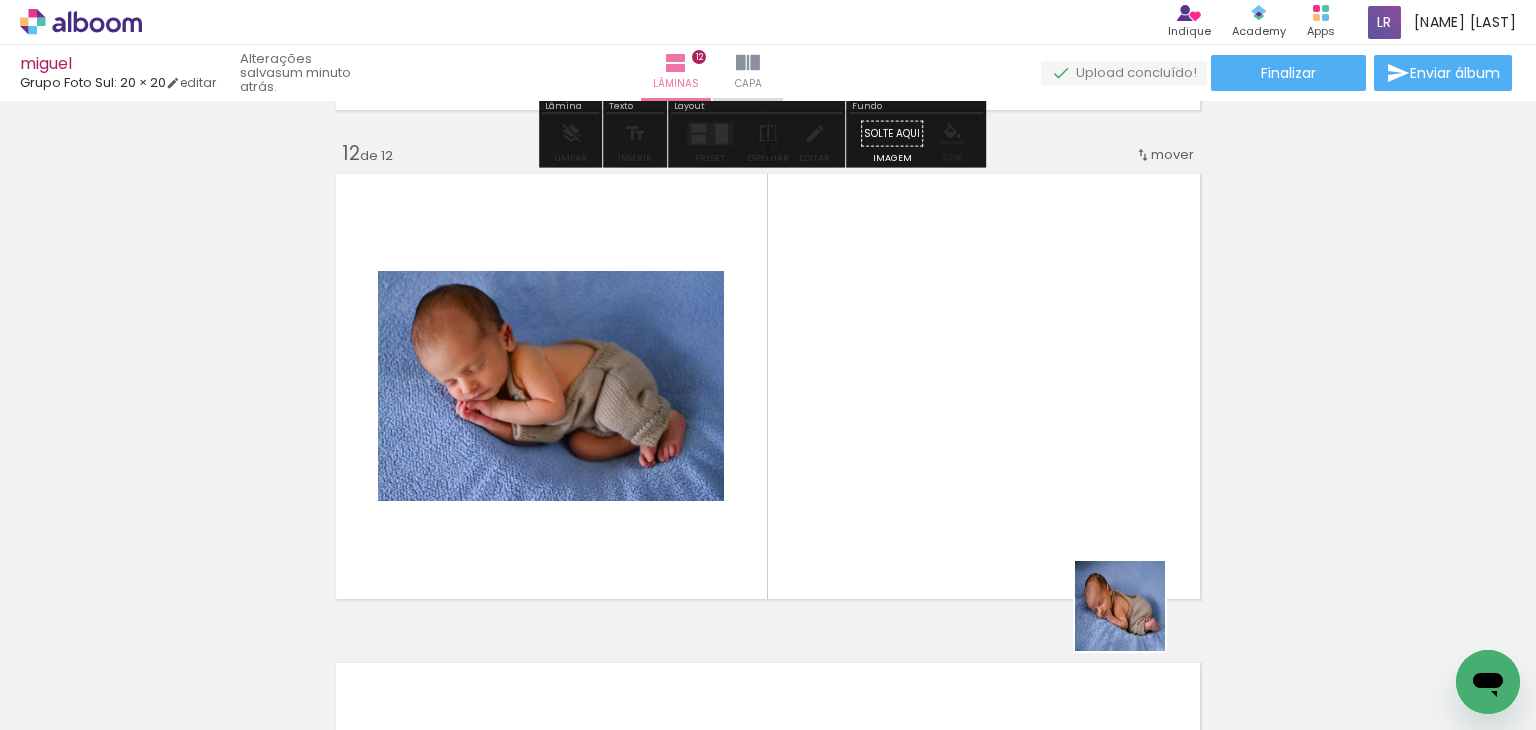 scroll, scrollTop: 5404, scrollLeft: 0, axis: vertical 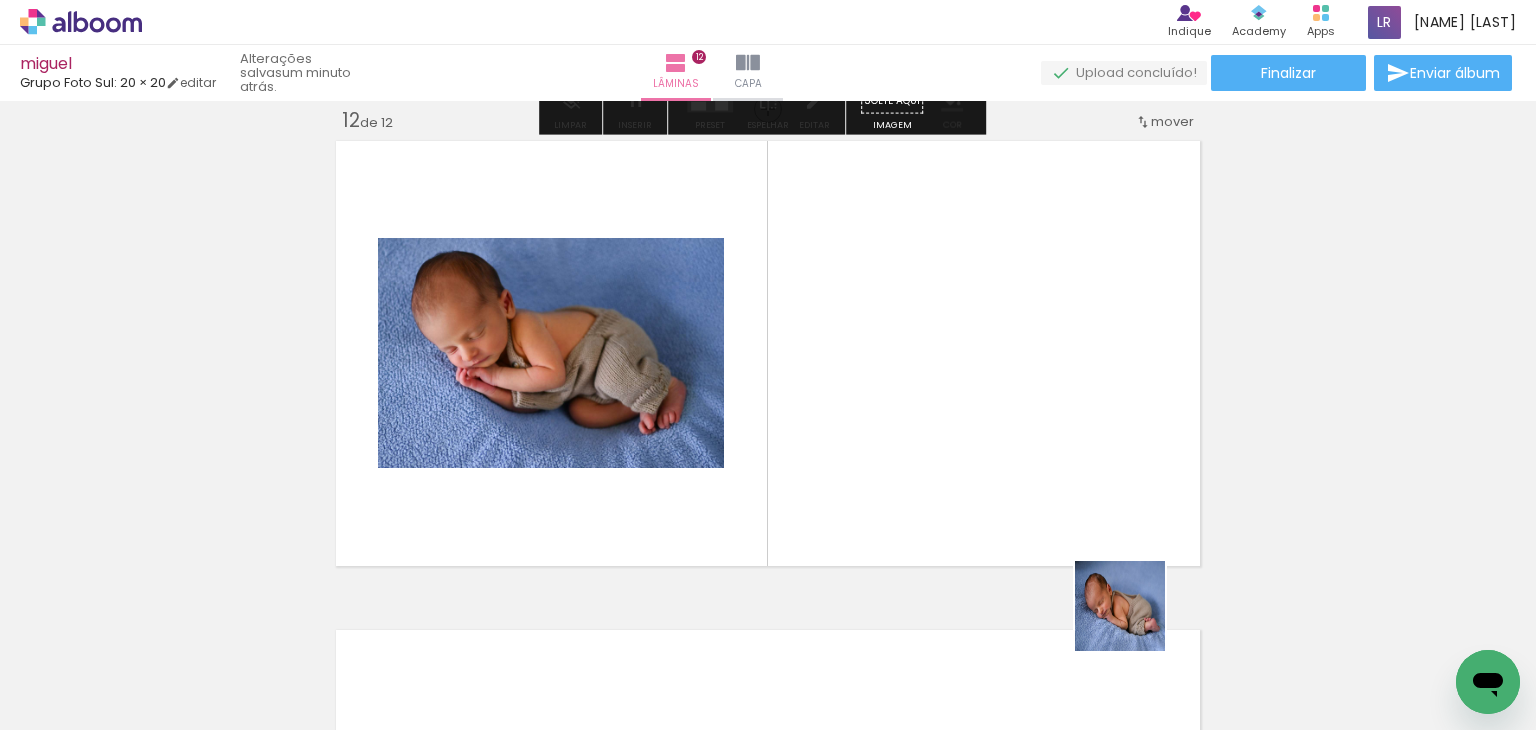 drag, startPoint x: 1135, startPoint y: 621, endPoint x: 1216, endPoint y: 616, distance: 81.154175 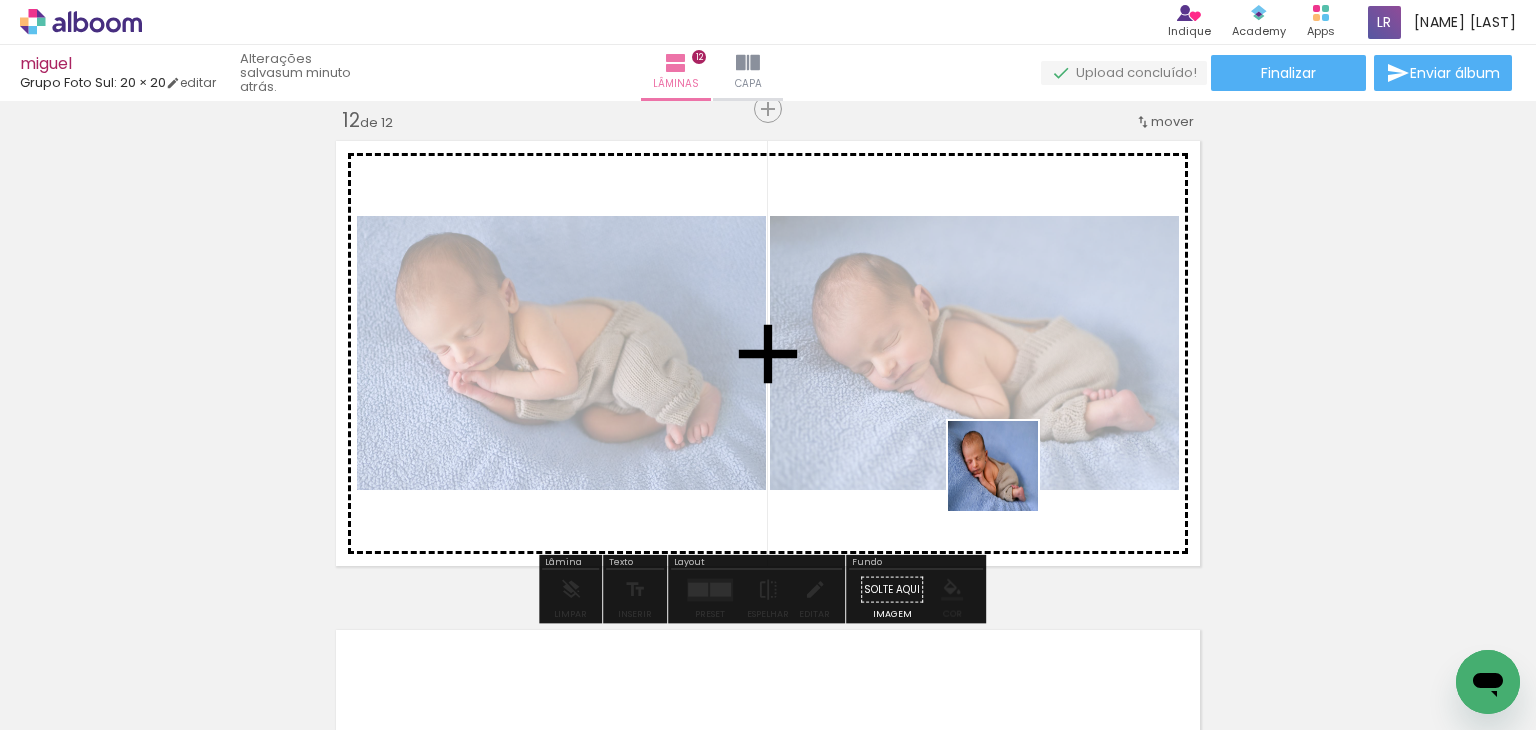 drag, startPoint x: 1254, startPoint y: 646, endPoint x: 991, endPoint y: 469, distance: 317.0142 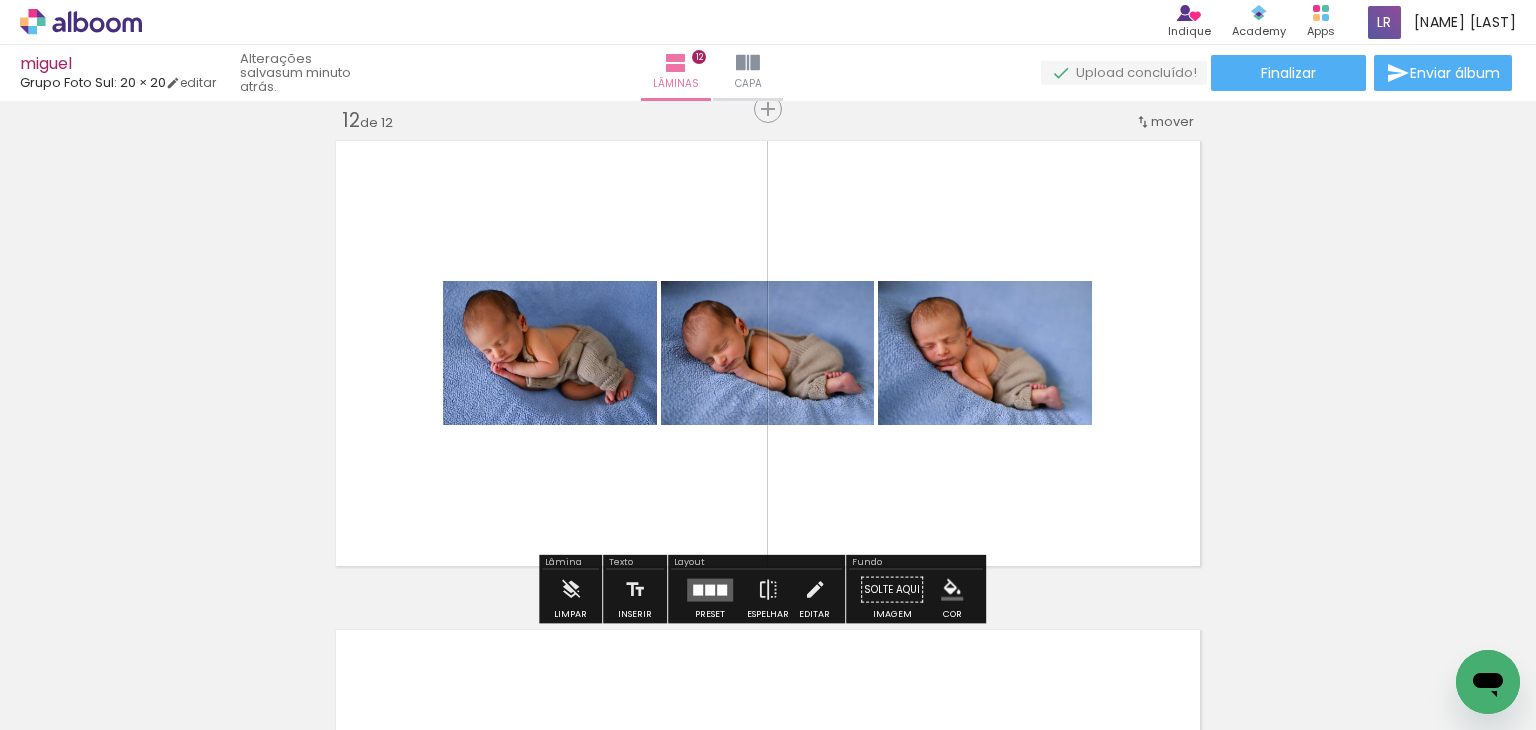 click at bounding box center [698, 589] 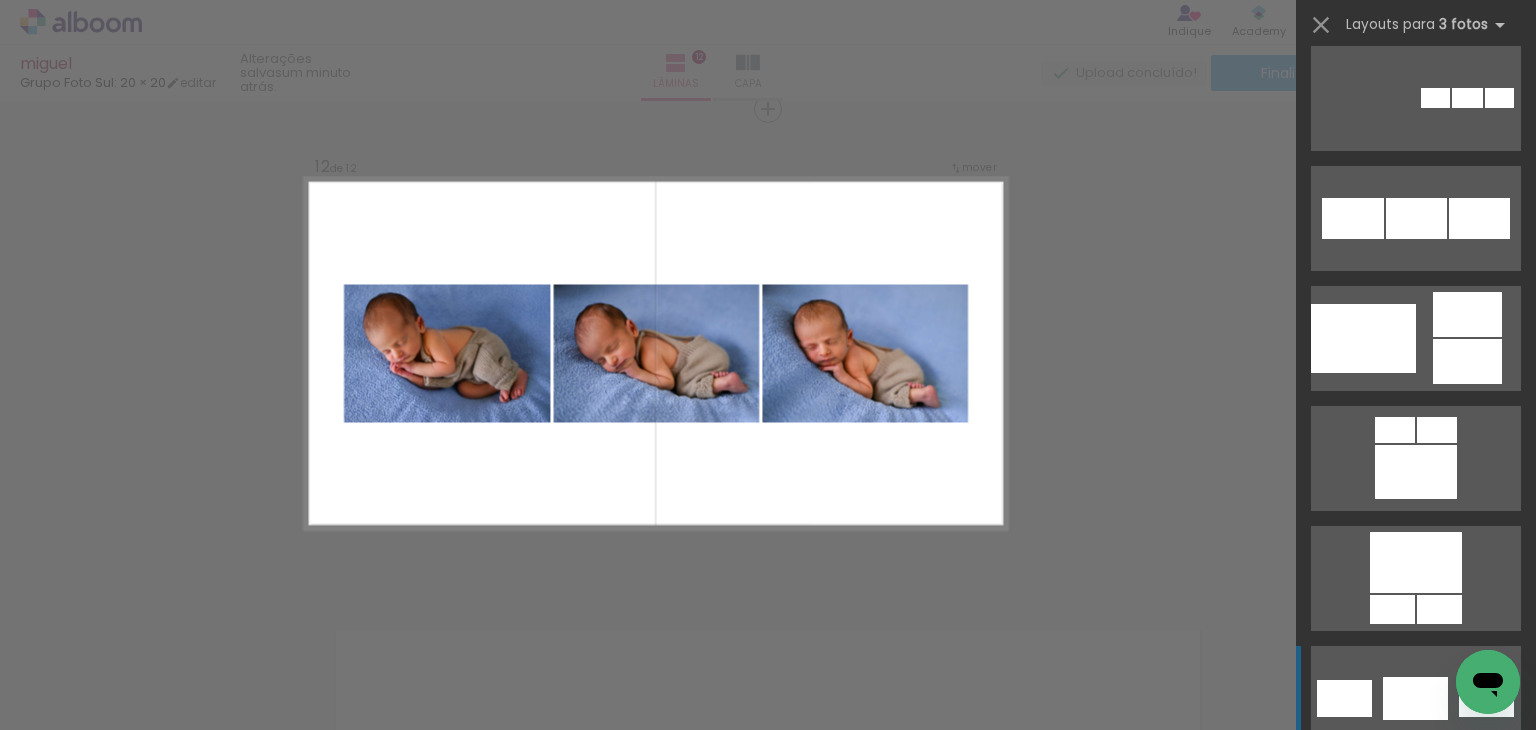 scroll, scrollTop: 3500, scrollLeft: 0, axis: vertical 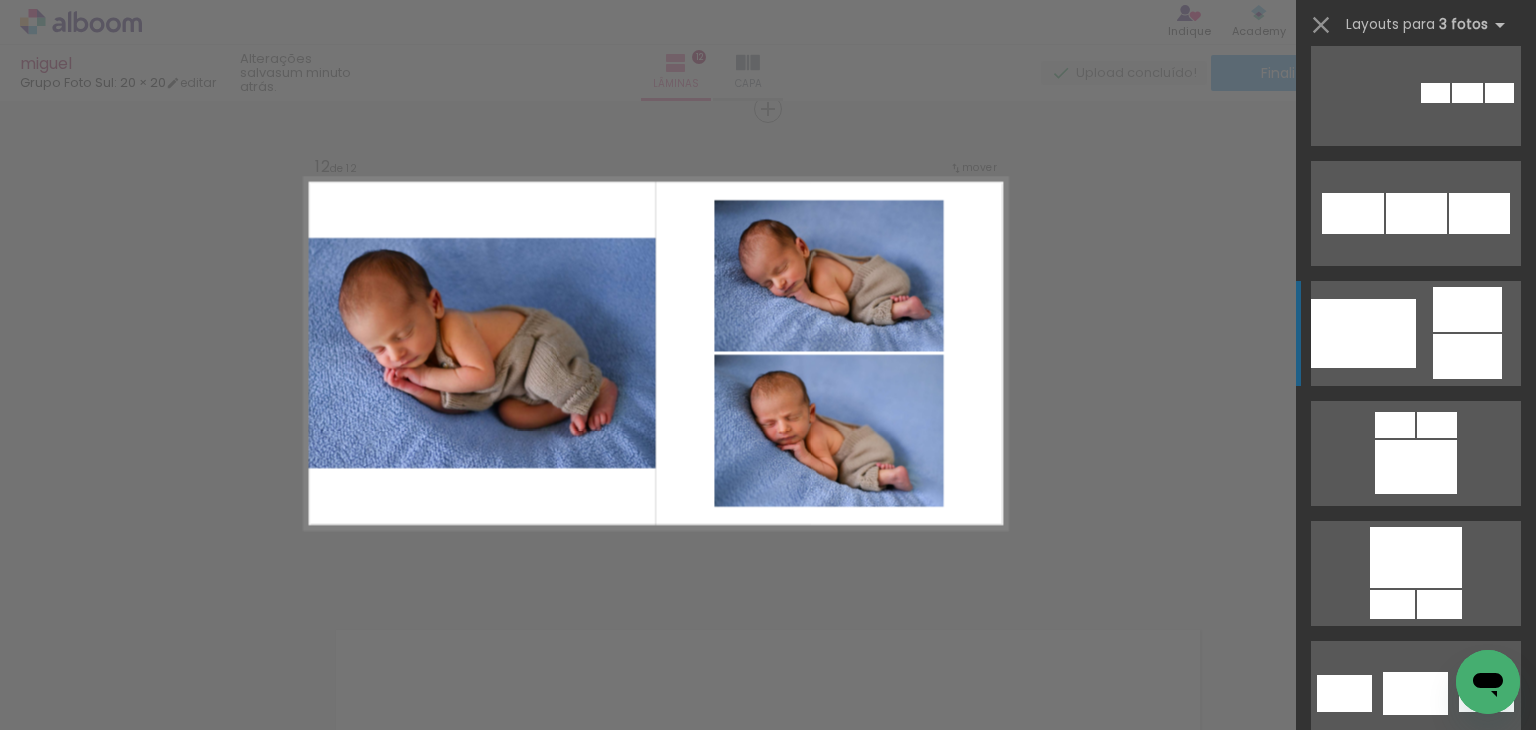 click at bounding box center [1381, 1067] 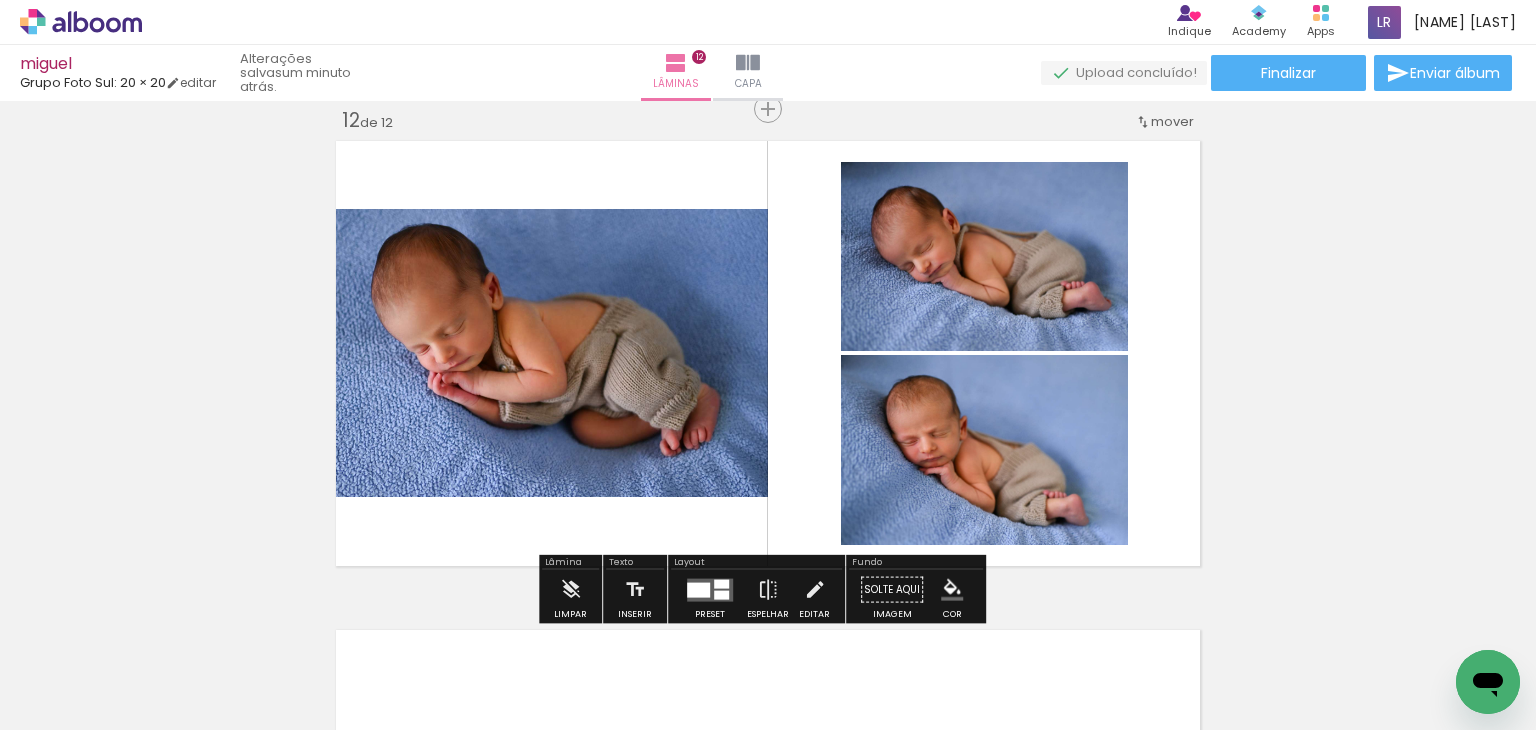 click on "Inserir lâmina 1  de 12  Inserir lâmina 2  de 12  Inserir lâmina 3  de 12  Inserir lâmina 4  de 12  Inserir lâmina 5  de 12  Inserir lâmina 6  de 12  Inserir lâmina 7  de 12  Inserir lâmina 8  de 12  Inserir lâmina 9  de 12  Inserir lâmina 10  de 12  Inserir lâmina 11  de 12  Inserir lâmina 12  de 12" at bounding box center [768, -2117] 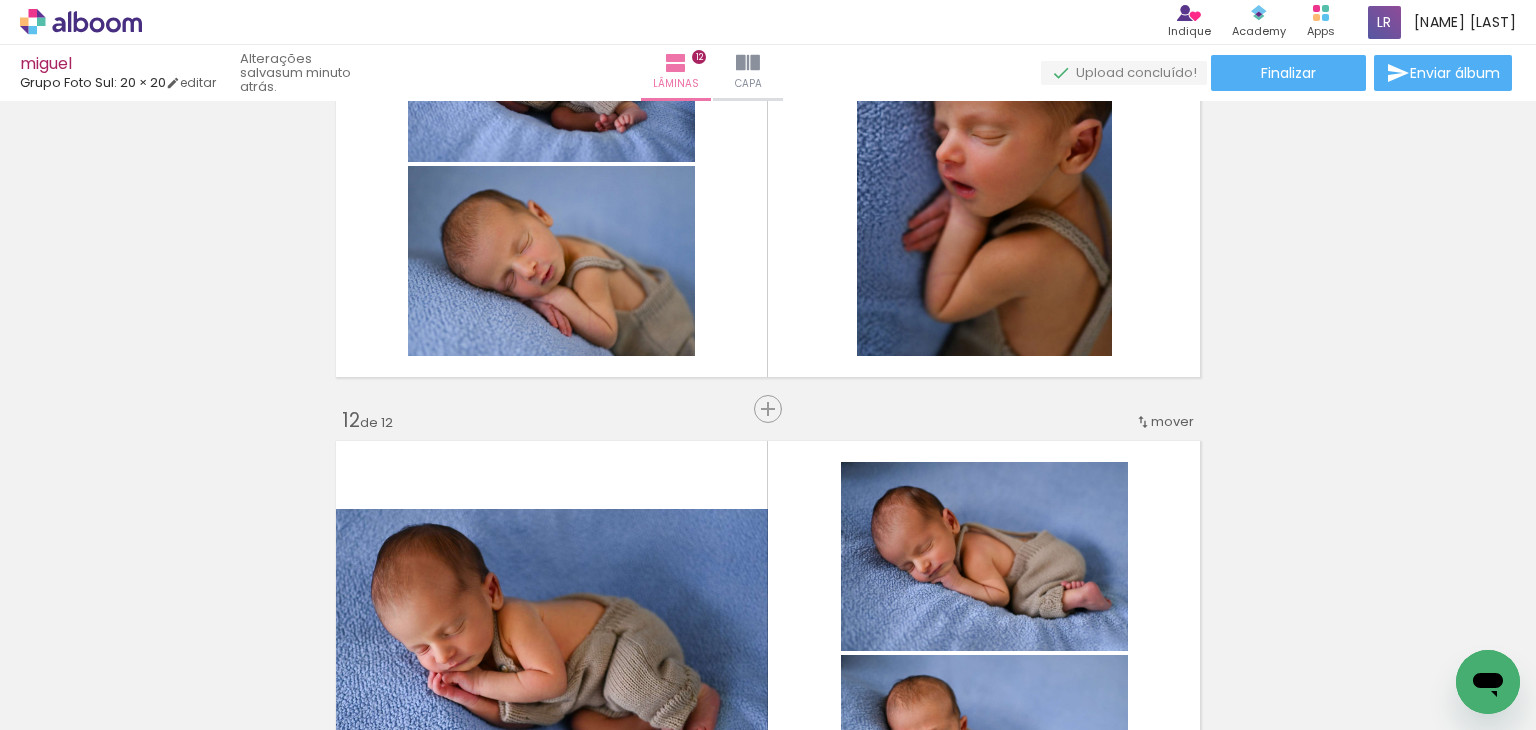 scroll, scrollTop: 5004, scrollLeft: 0, axis: vertical 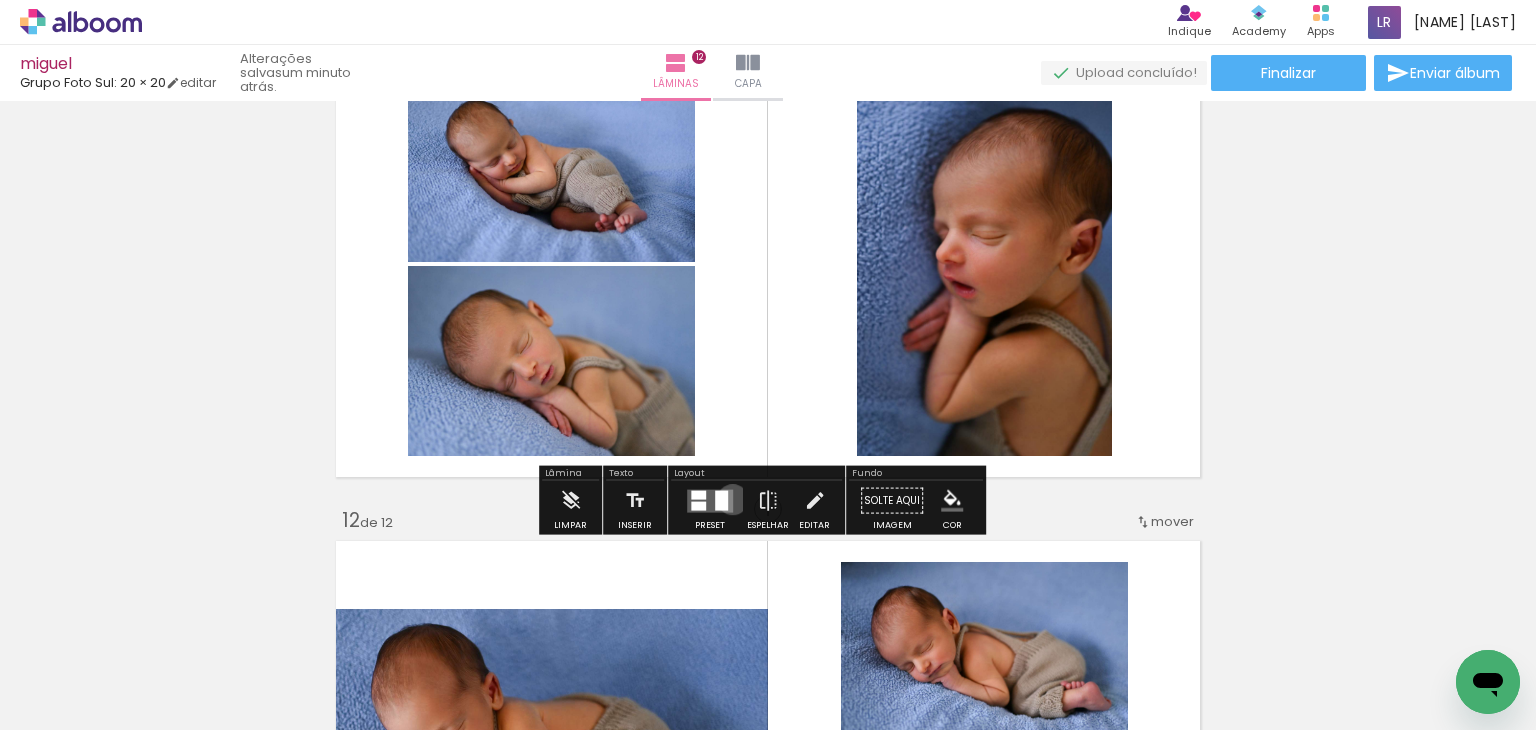 click at bounding box center (710, 500) 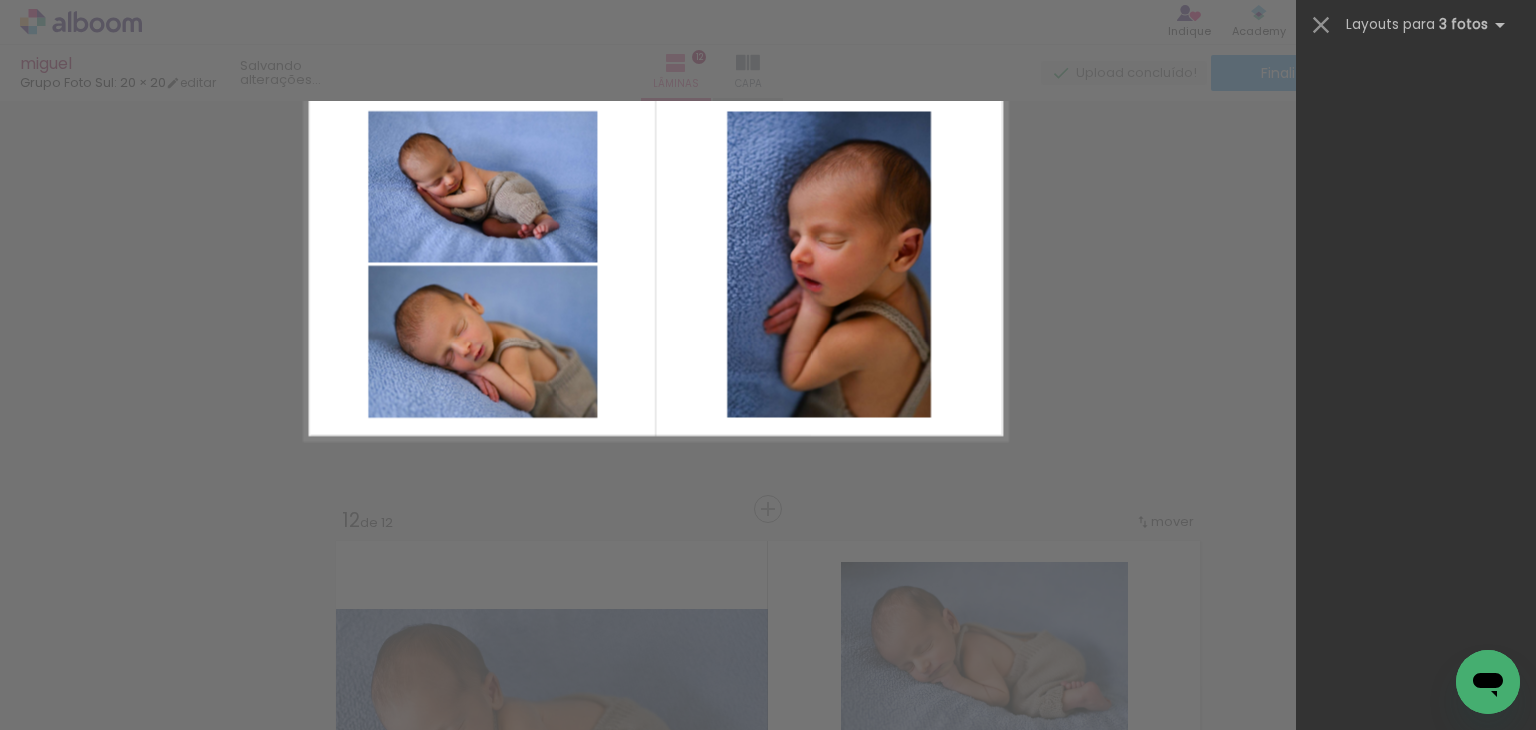 scroll, scrollTop: 0, scrollLeft: 0, axis: both 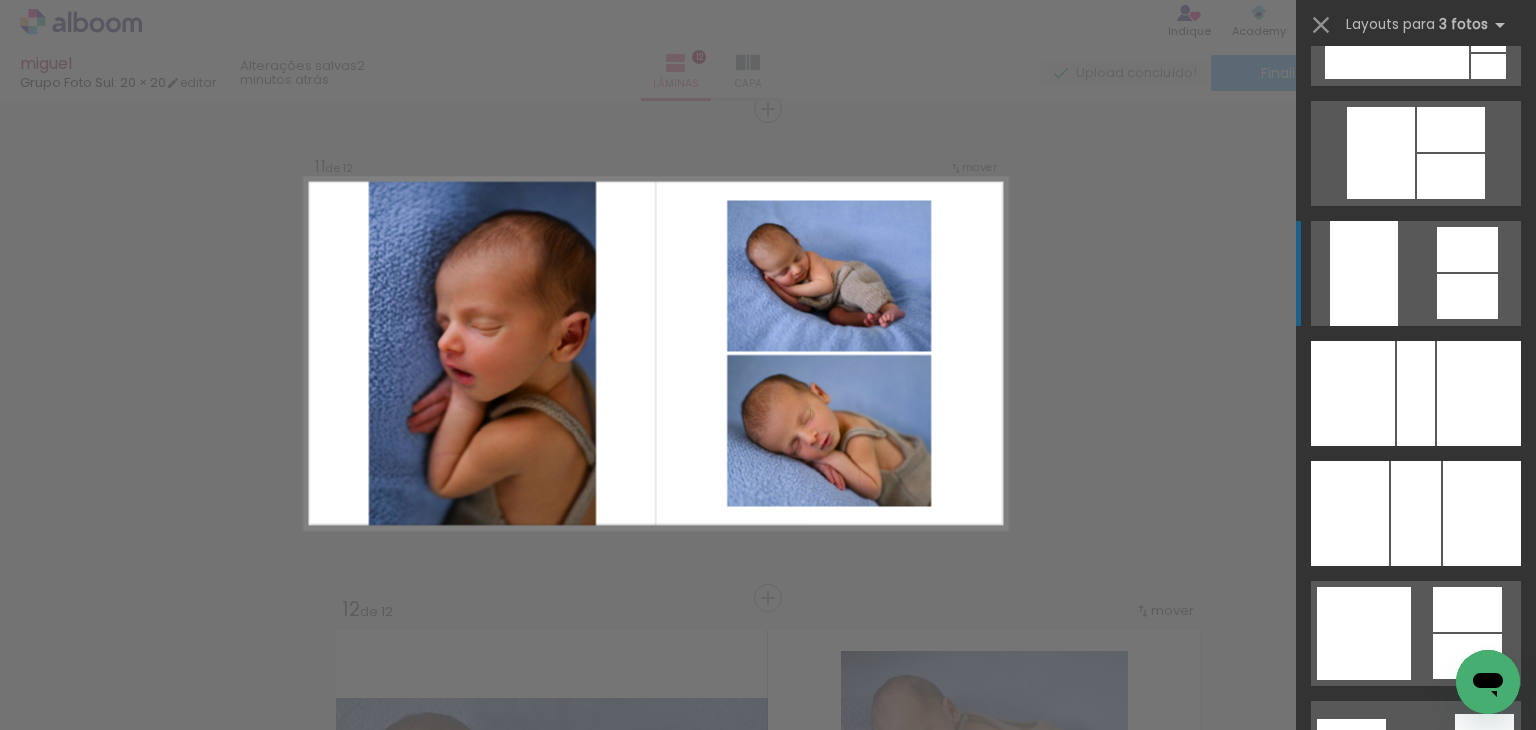 click at bounding box center (1416, 33) 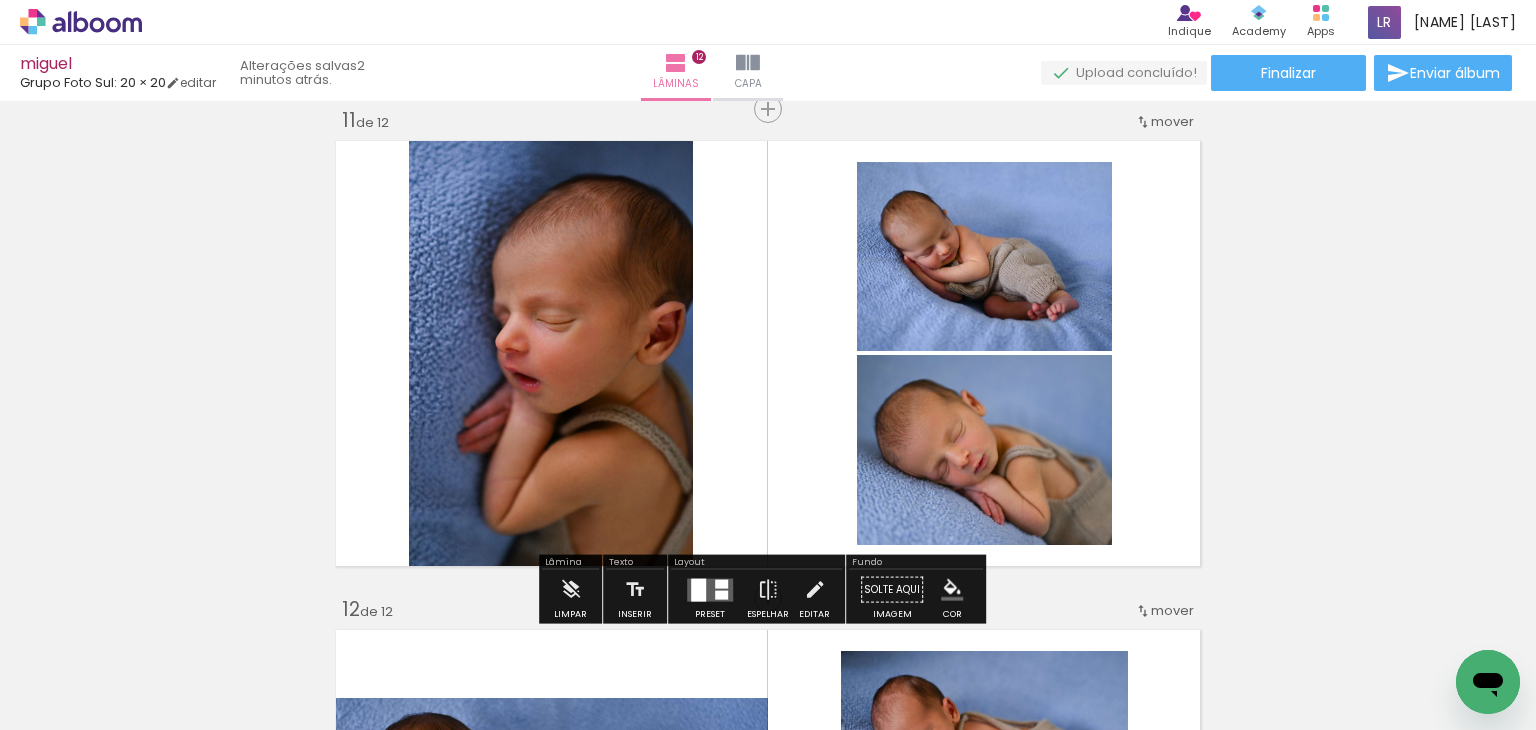 click on "Inserir lâmina 1  de 12  Inserir lâmina 2  de 12  Inserir lâmina 3  de 12  Inserir lâmina 4  de 12  Inserir lâmina 5  de 12  Inserir lâmina 6  de 12  Inserir lâmina 7  de 12  Inserir lâmina 8  de 12  Inserir lâmina 9  de 12  Inserir lâmina 10  de 12  Inserir lâmina 11  de 12  Inserir lâmina 12  de 12" at bounding box center (768, -1628) 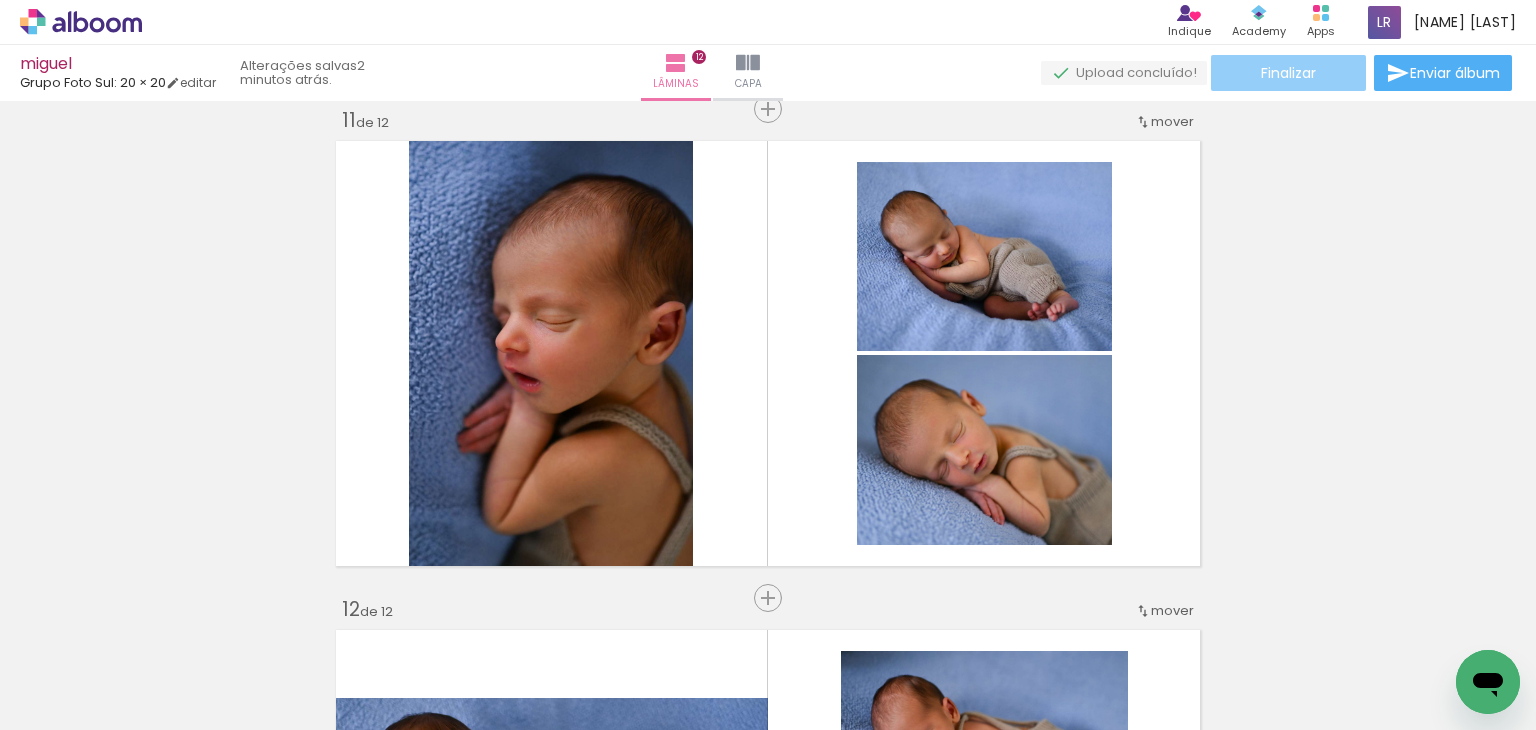 click on "Finalizar" 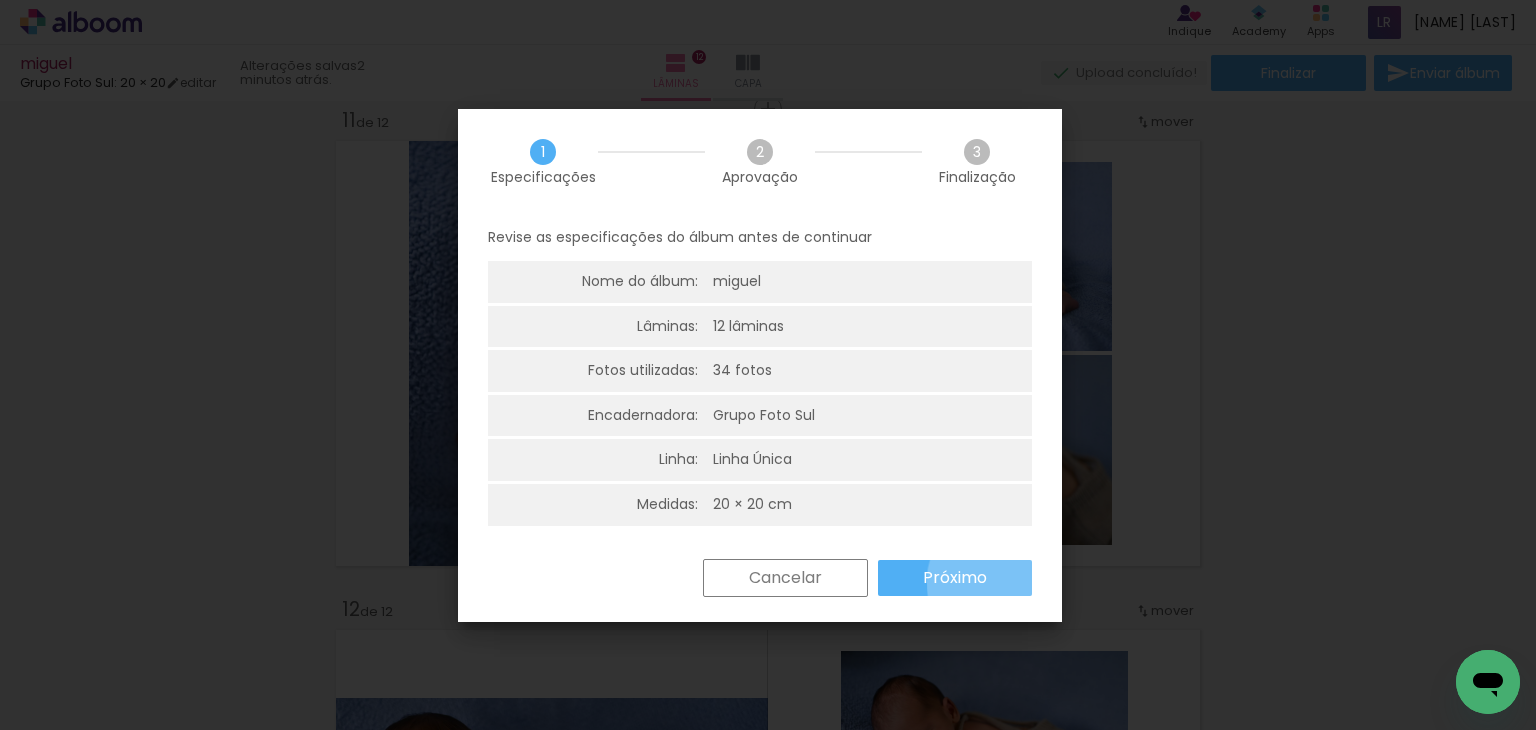 click on "Próximo" at bounding box center (955, 578) 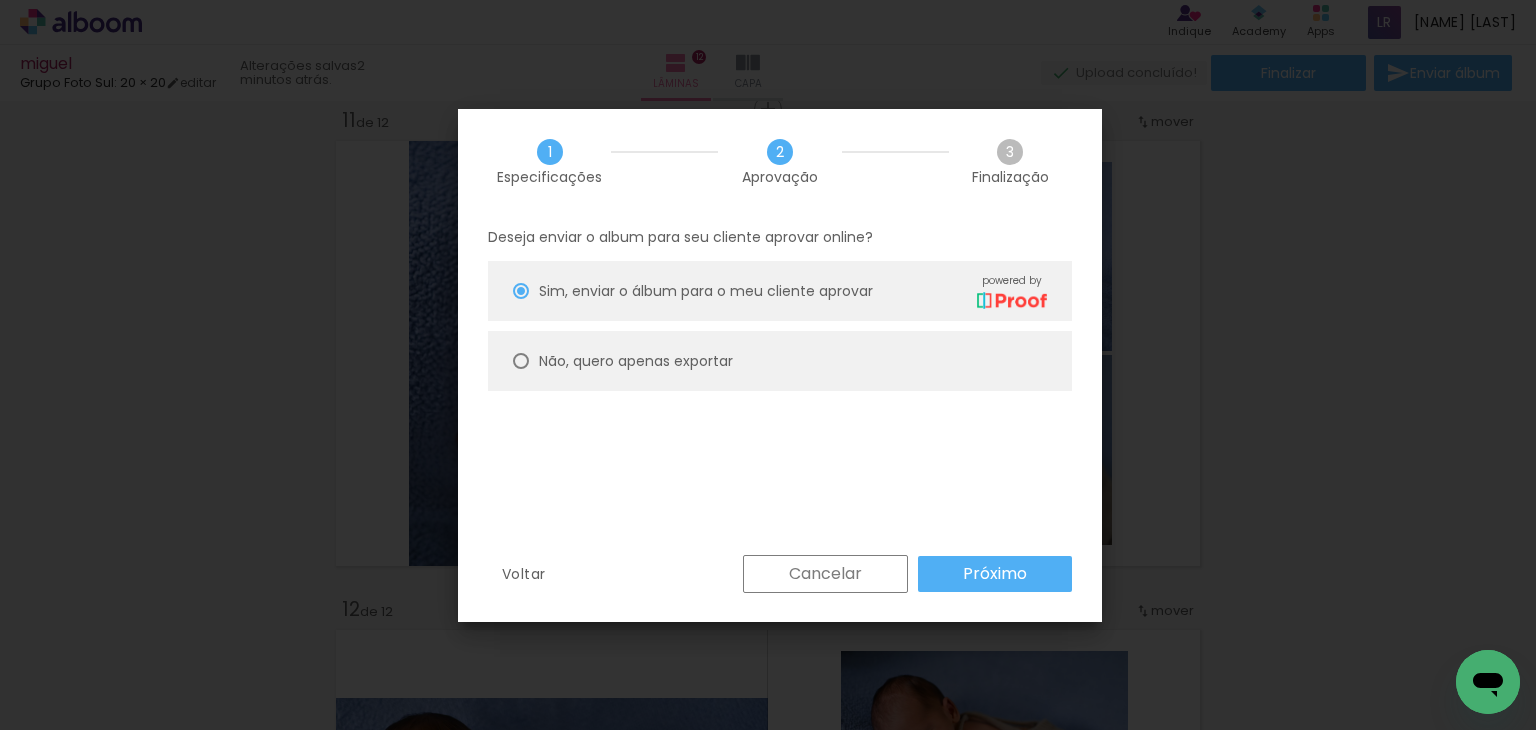 drag, startPoint x: 864, startPoint y: 366, endPoint x: 928, endPoint y: 472, distance: 123.82246 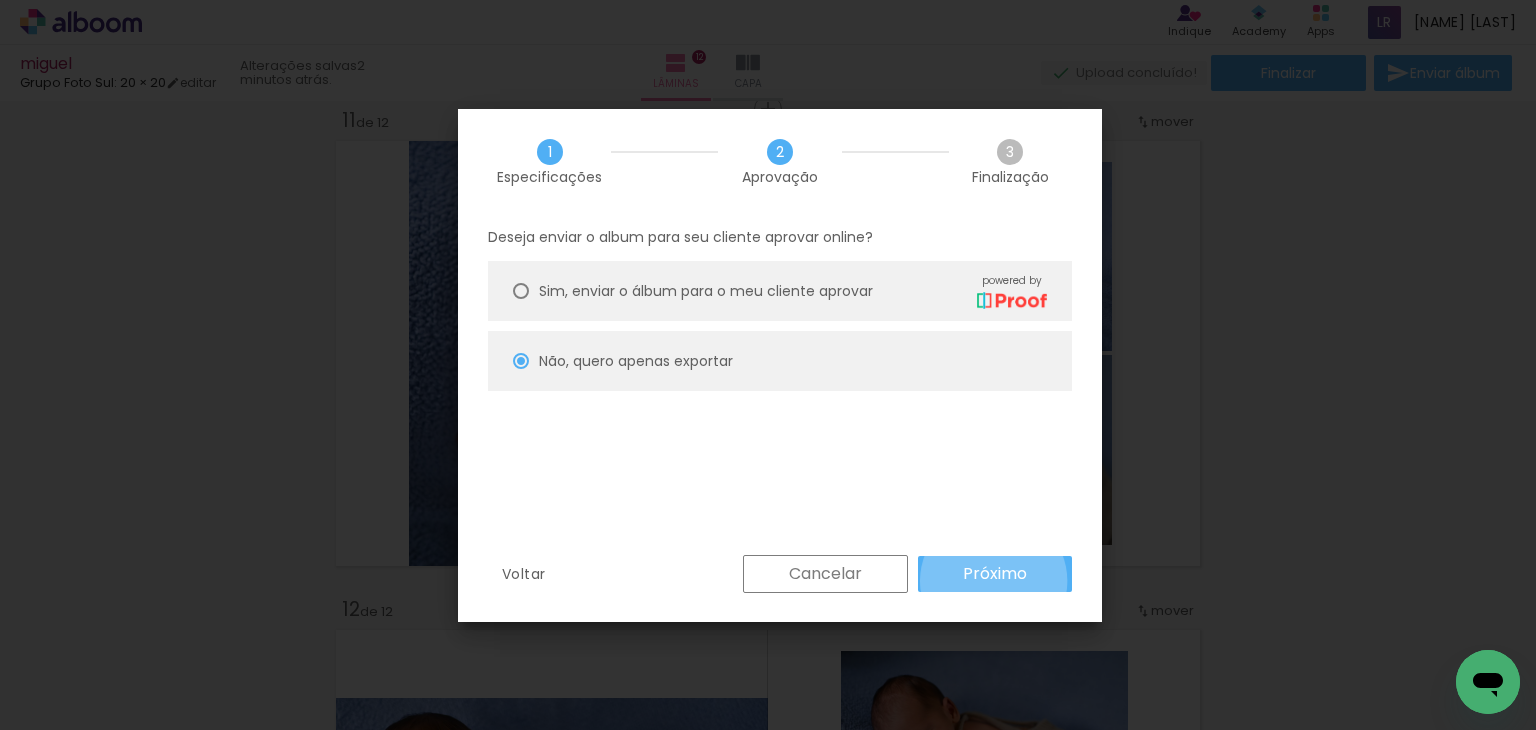 click on "Próximo" at bounding box center (0, 0) 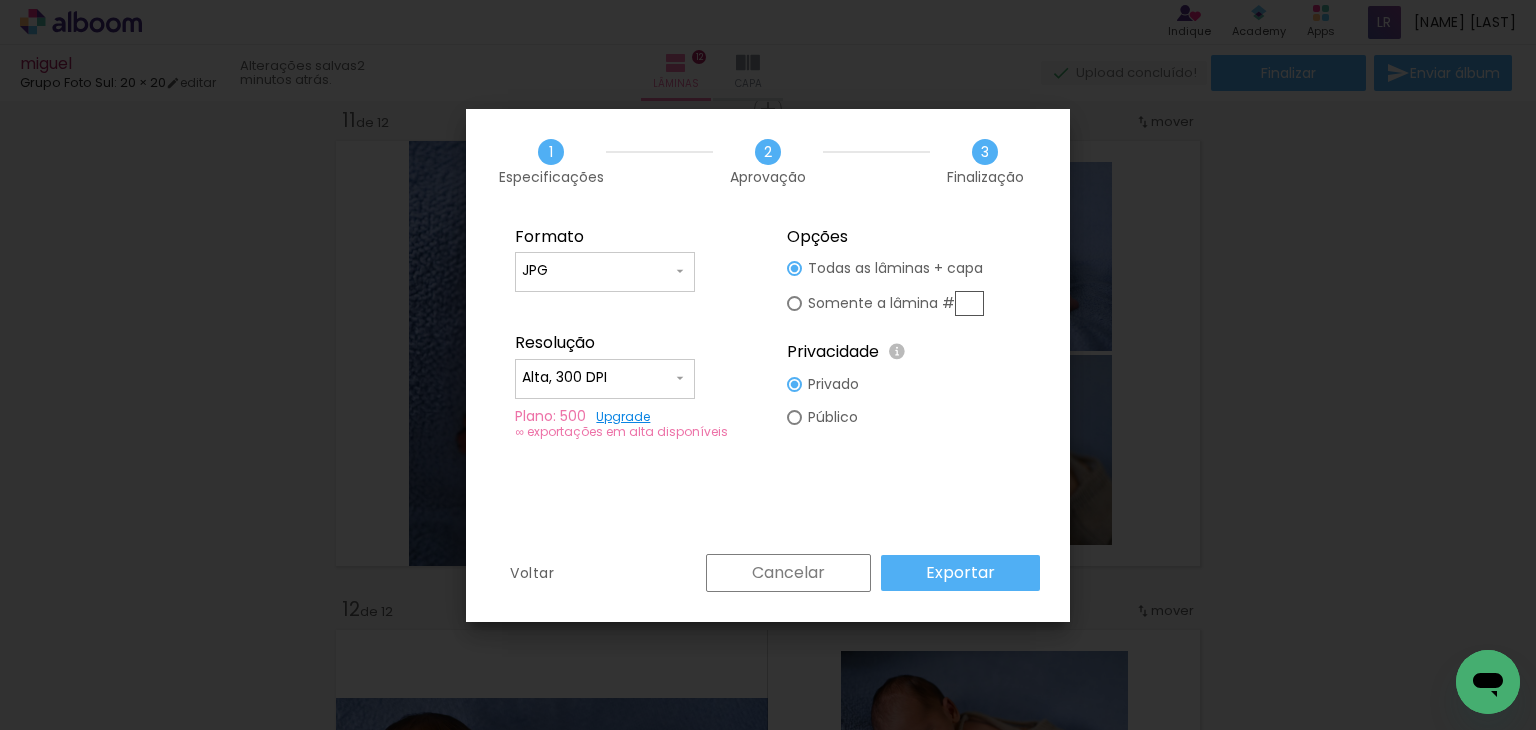click on "Formato JPG PDF Resolução Alta, 300 DPI Baixa Plano: 500 Upgrade ∞ exportações em alta disponíveis" at bounding box center [632, 333] 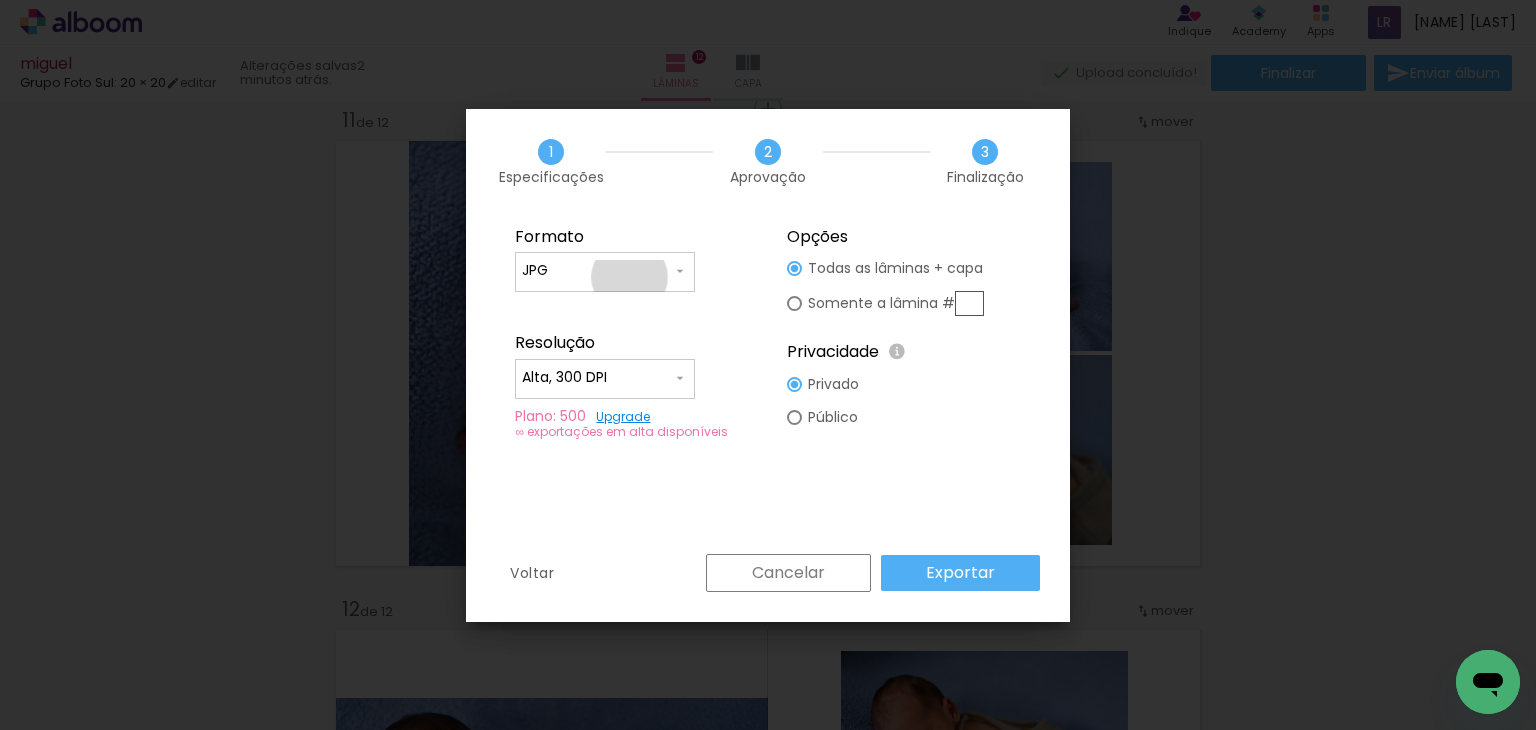 drag, startPoint x: 630, startPoint y: 277, endPoint x: 644, endPoint y: 315, distance: 40.496914 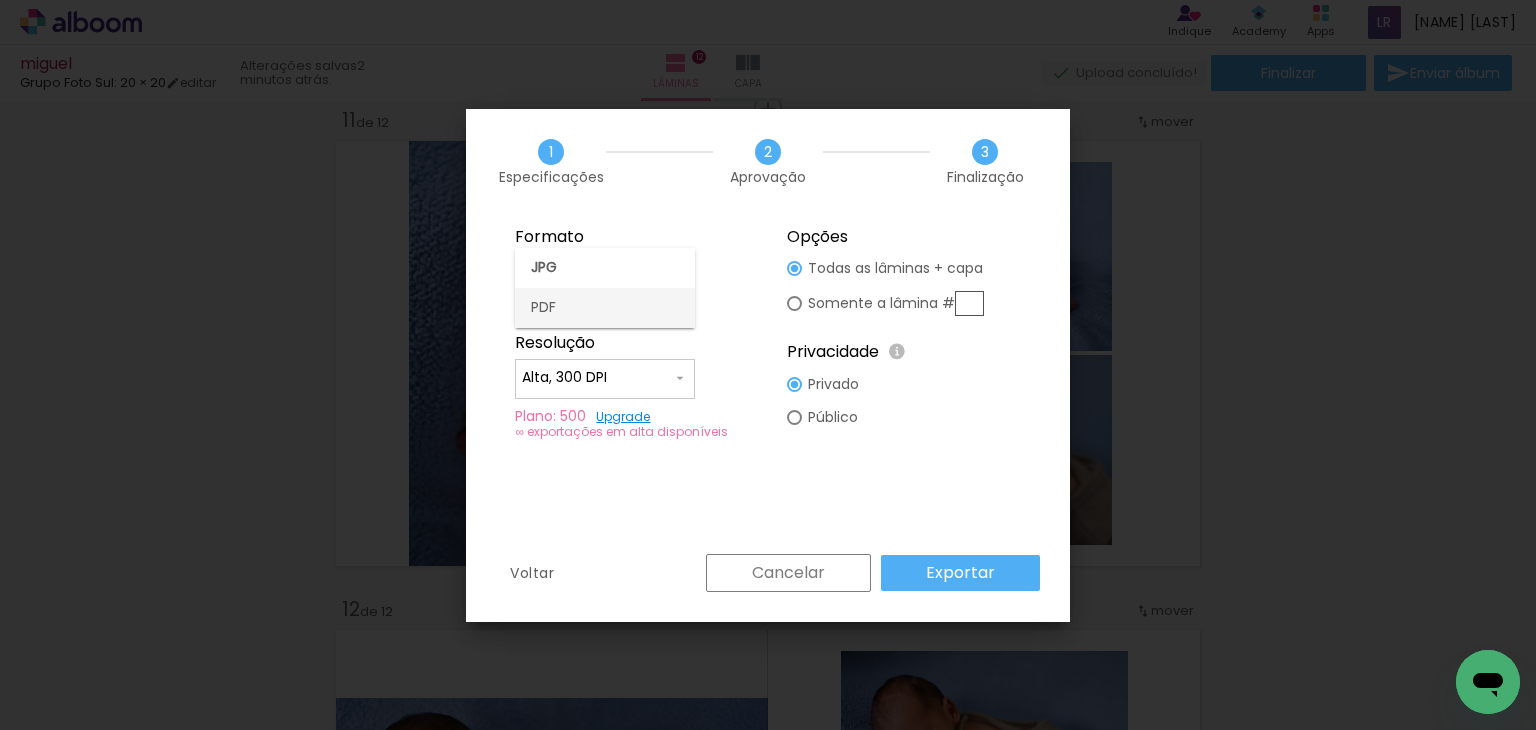 click on "PDF" at bounding box center [605, 308] 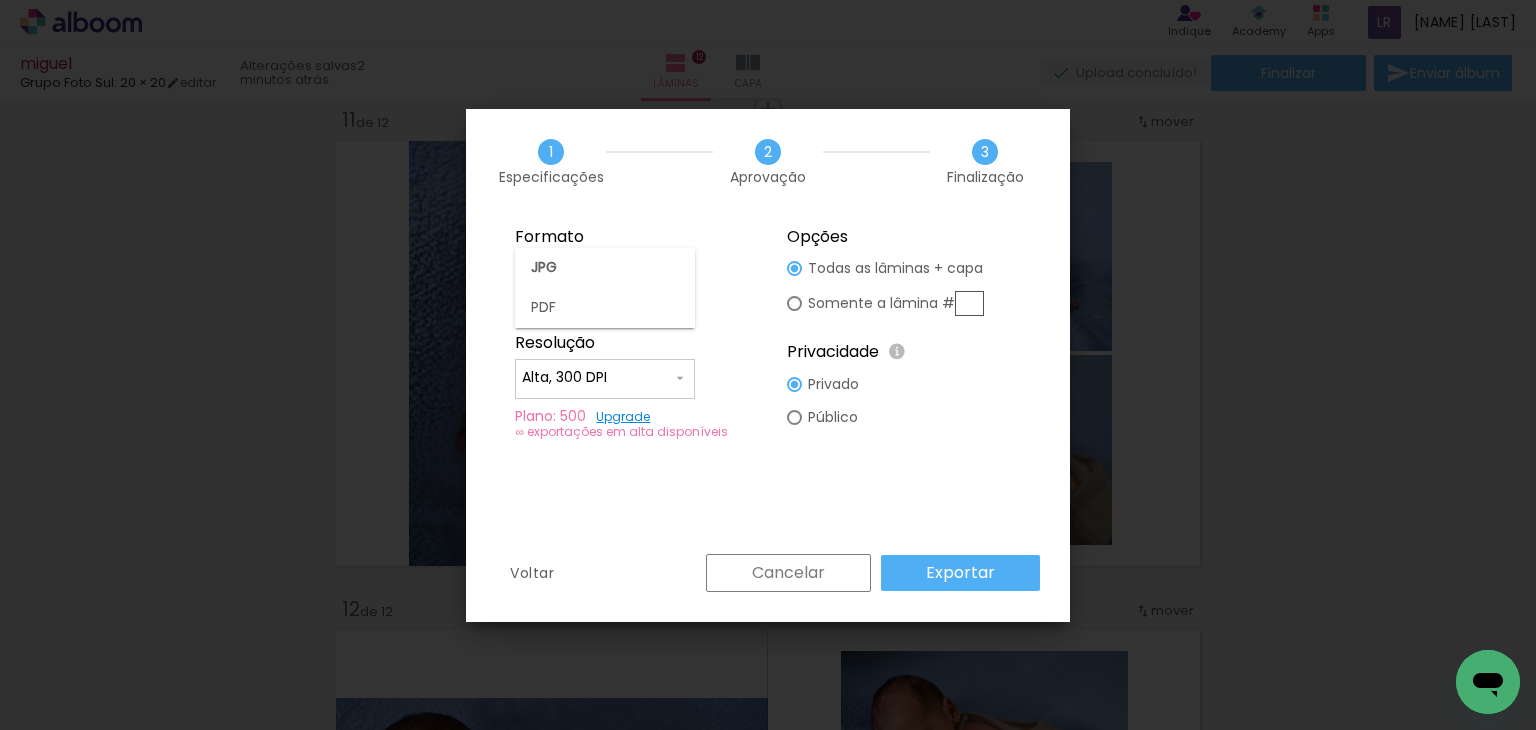 type on "PDF" 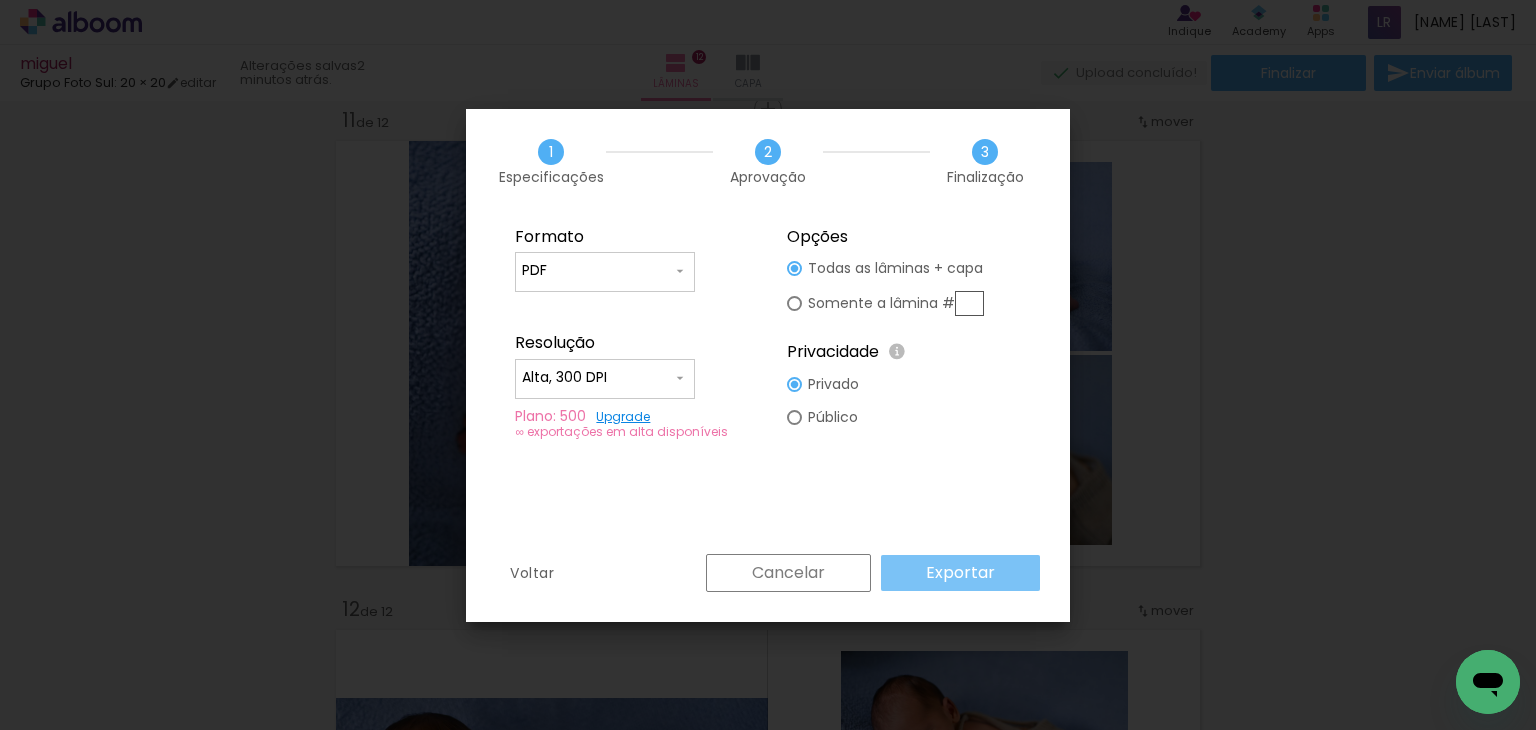 click on "Exportar" at bounding box center [0, 0] 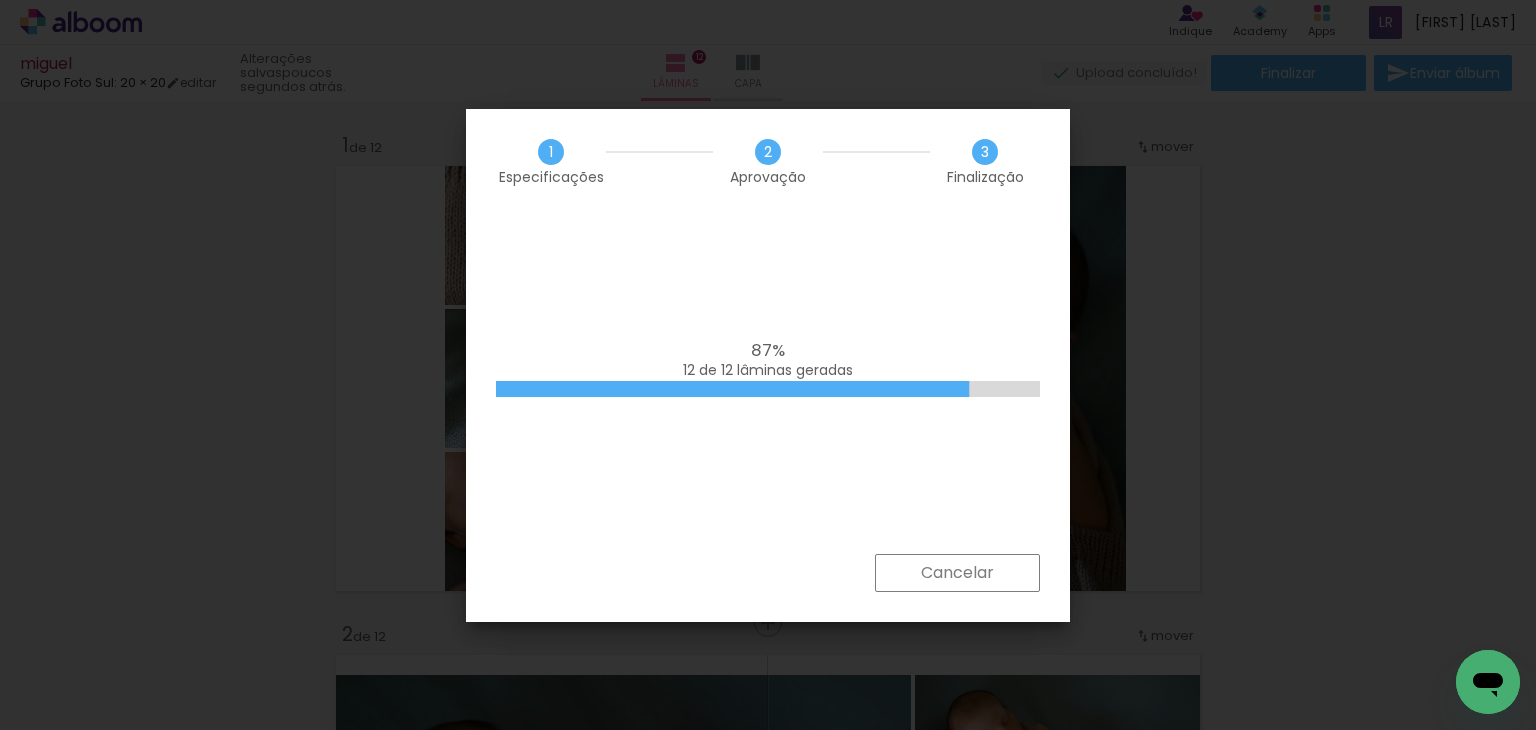 scroll, scrollTop: 0, scrollLeft: 0, axis: both 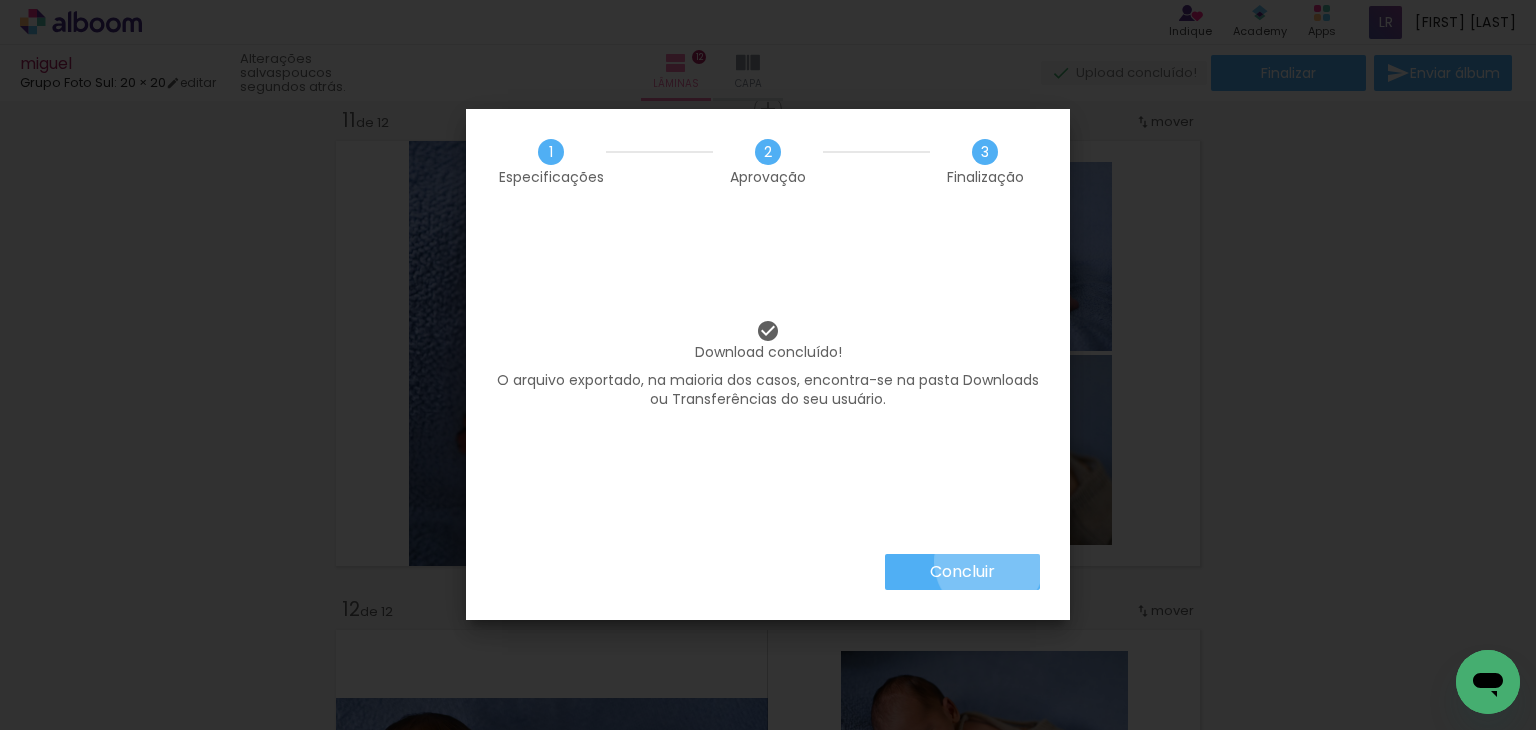 drag, startPoint x: 988, startPoint y: 562, endPoint x: 480, endPoint y: 180, distance: 635.6005 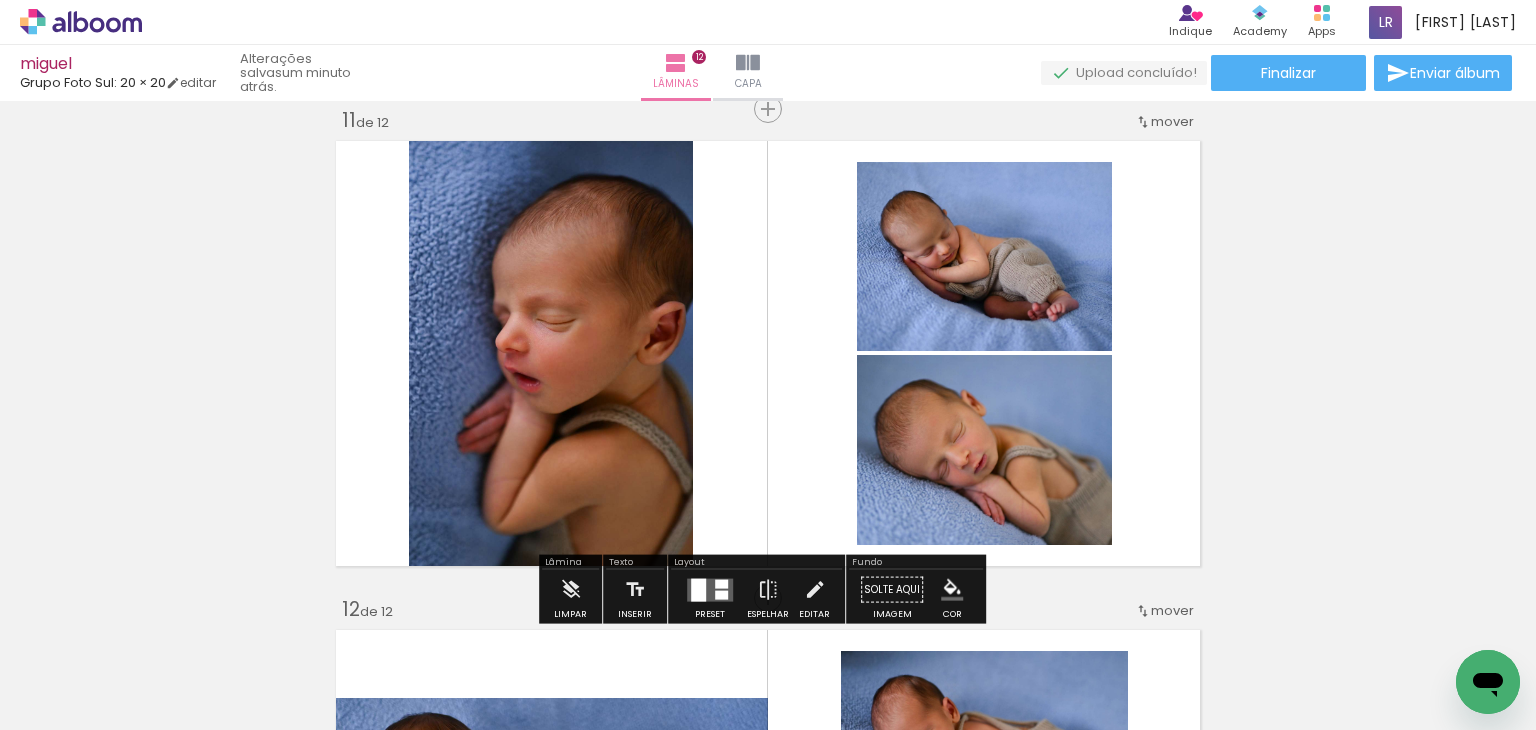 click 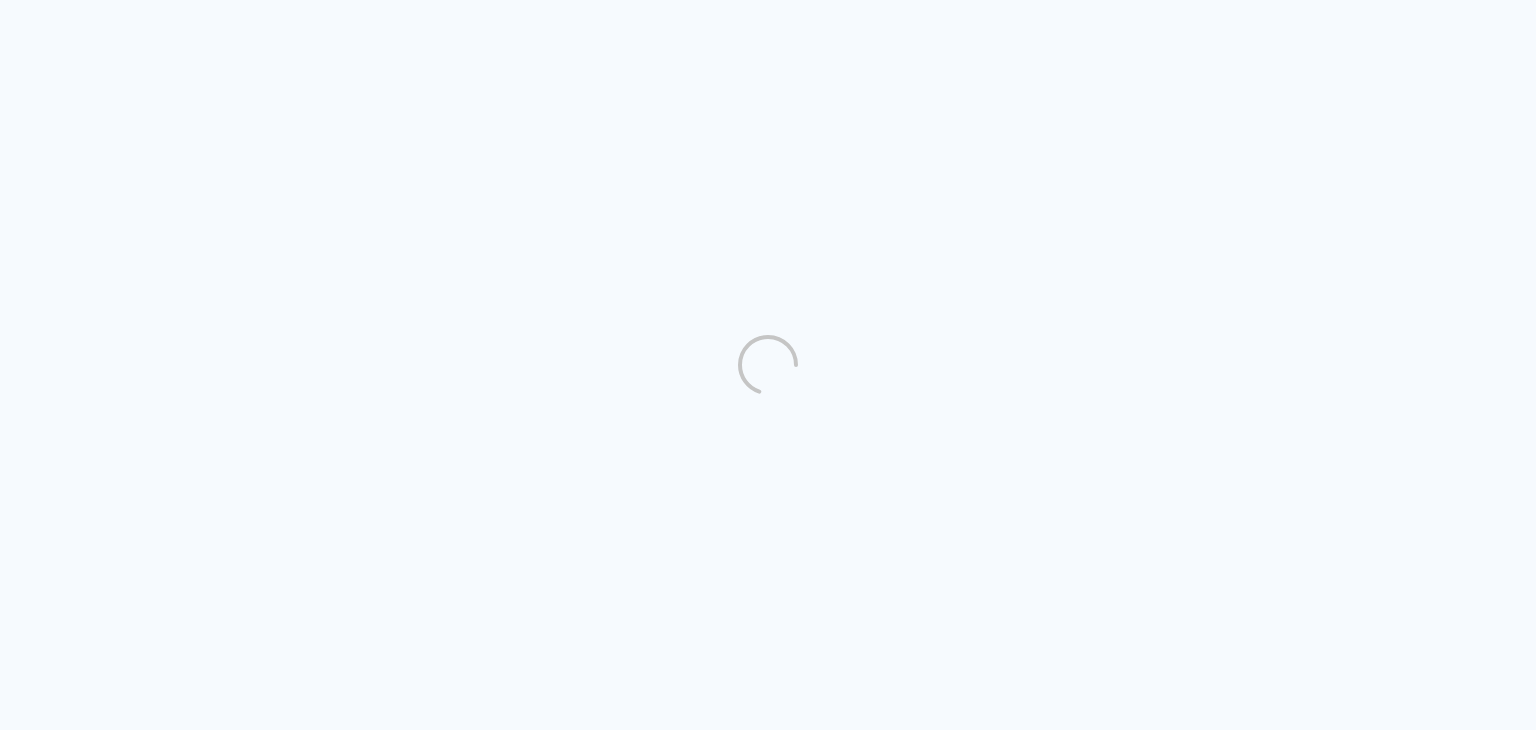 scroll, scrollTop: 0, scrollLeft: 0, axis: both 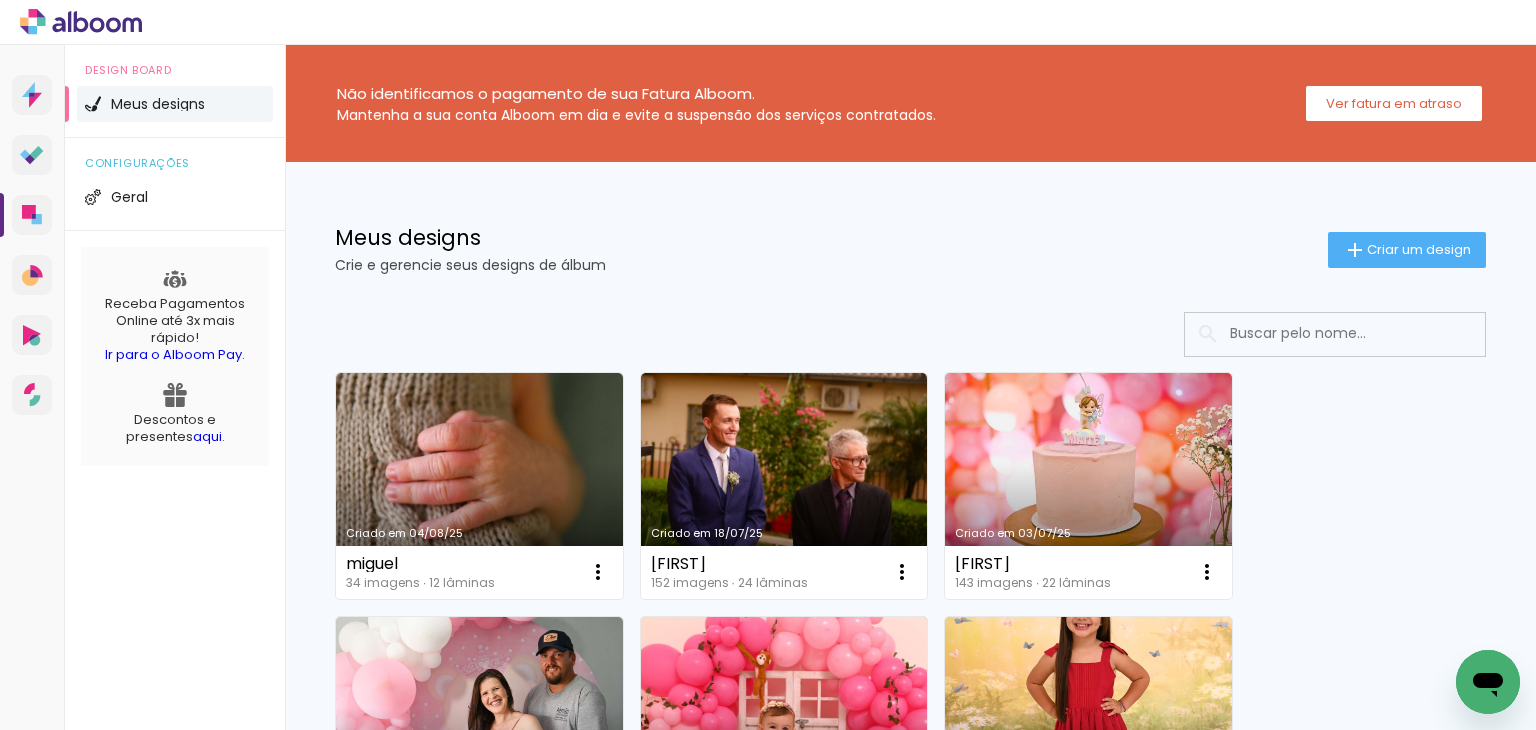 click on "Meus designs Crie e gerencie seus designs de álbum  Criar um design" 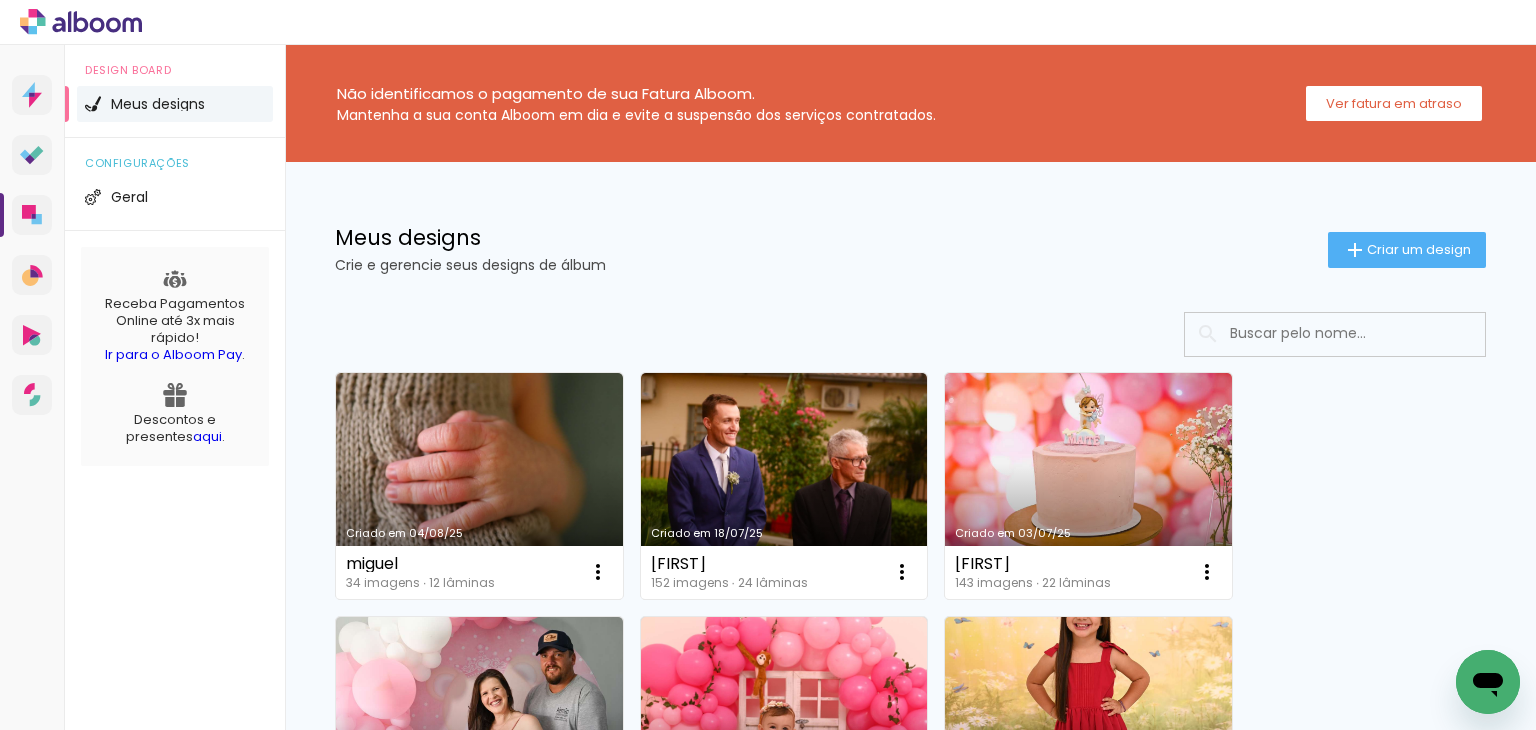 click on "Meus designs Crie e gerencie seus designs de álbum  Criar um design" 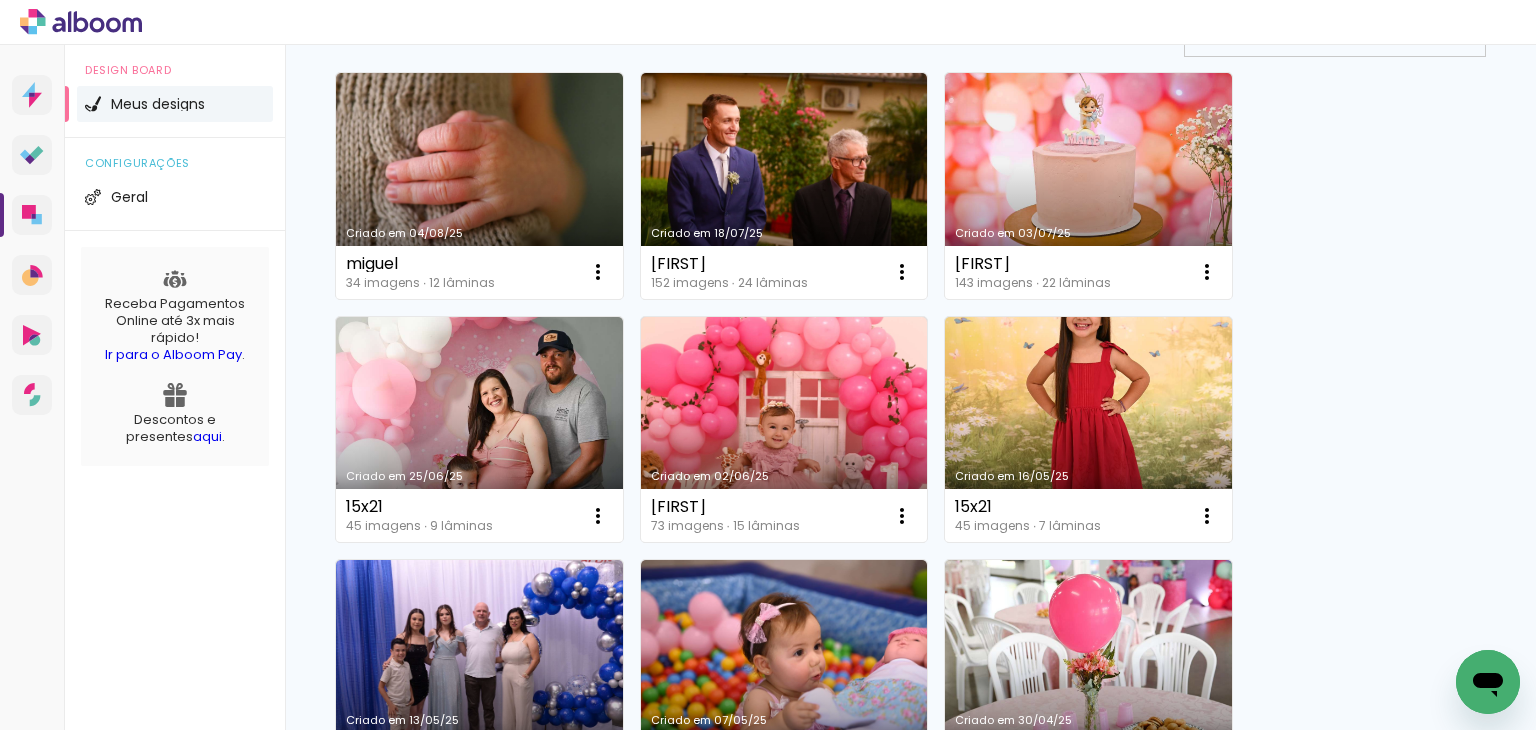 scroll, scrollTop: 0, scrollLeft: 0, axis: both 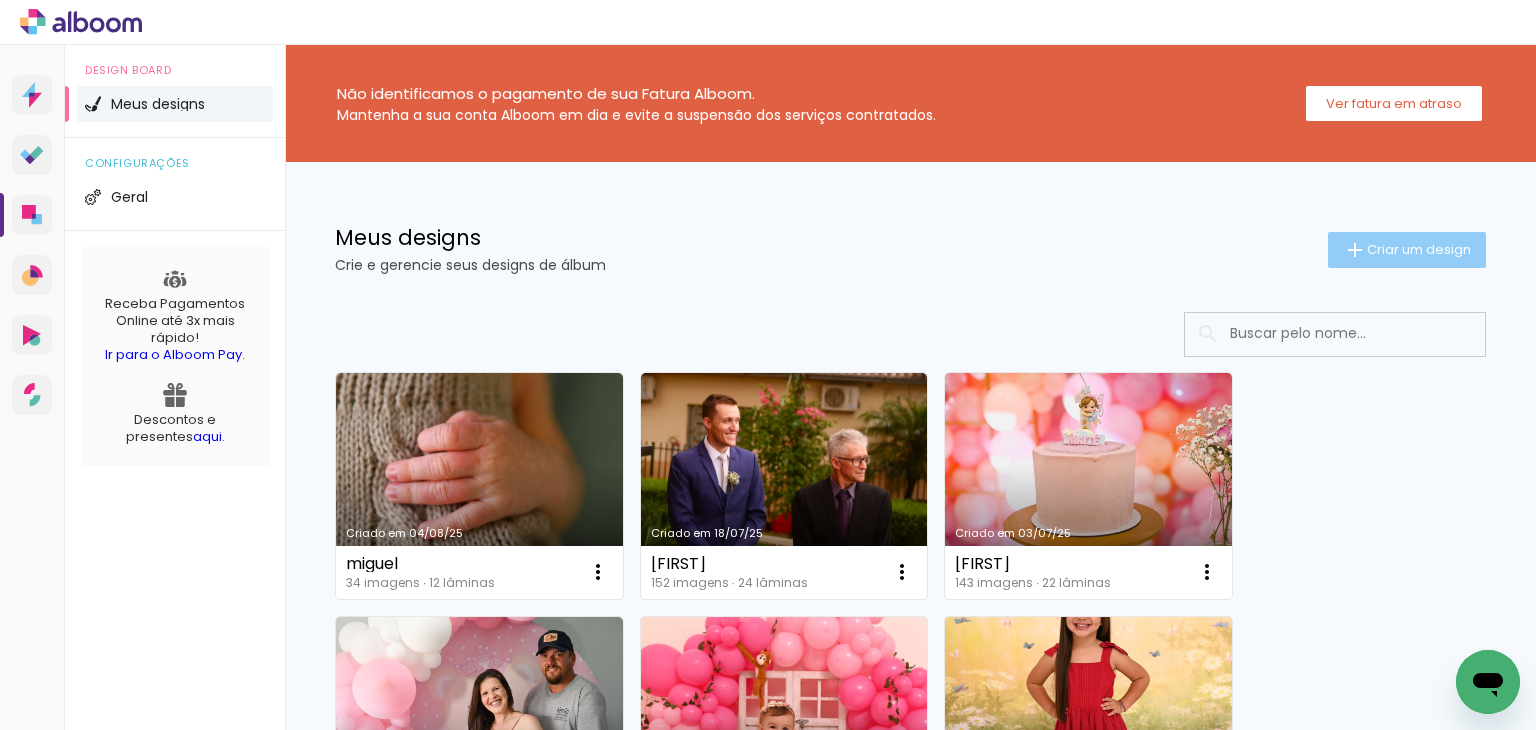 click on "Criar um design" 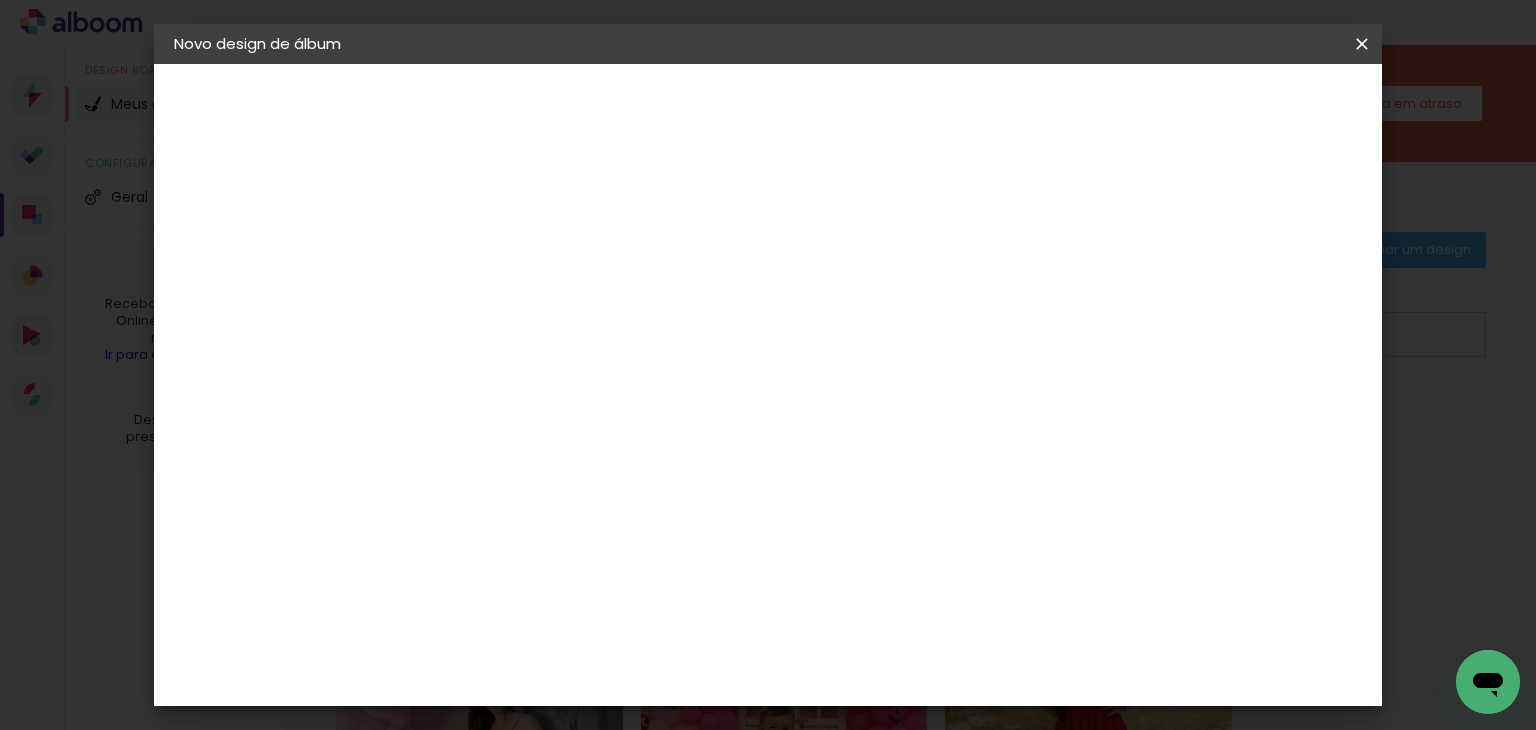click at bounding box center [501, 268] 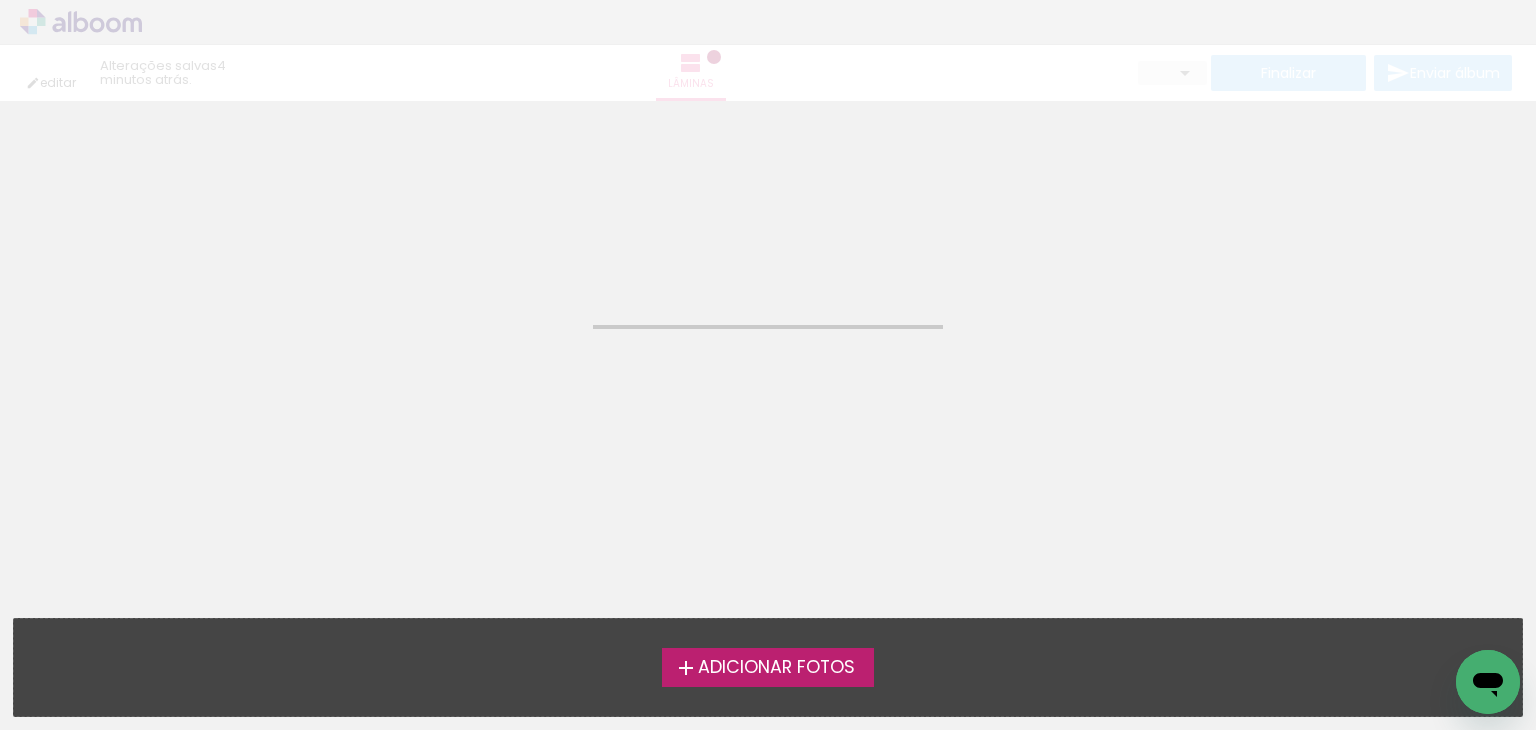 click on "Adicionar Fotos" at bounding box center (776, 668) 